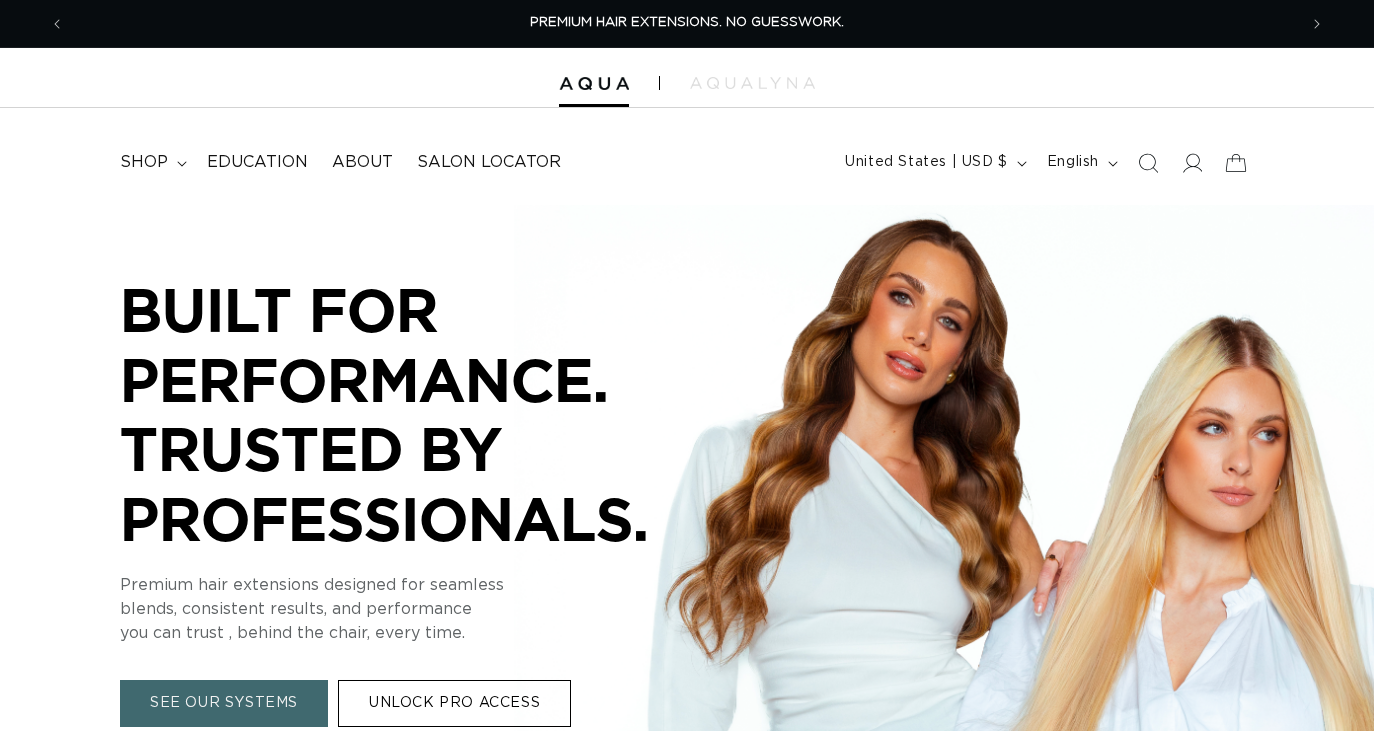 scroll, scrollTop: 0, scrollLeft: 0, axis: both 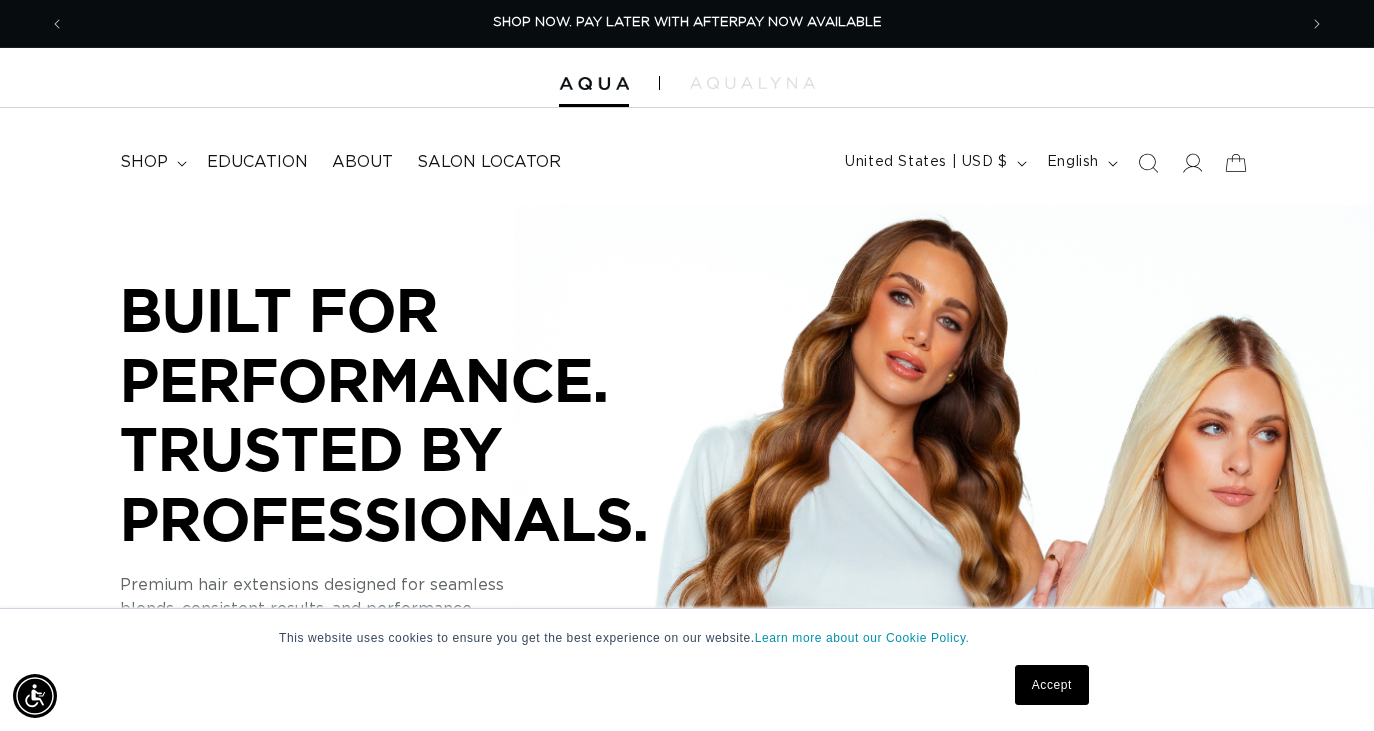 click on "Accept" at bounding box center [1052, 685] 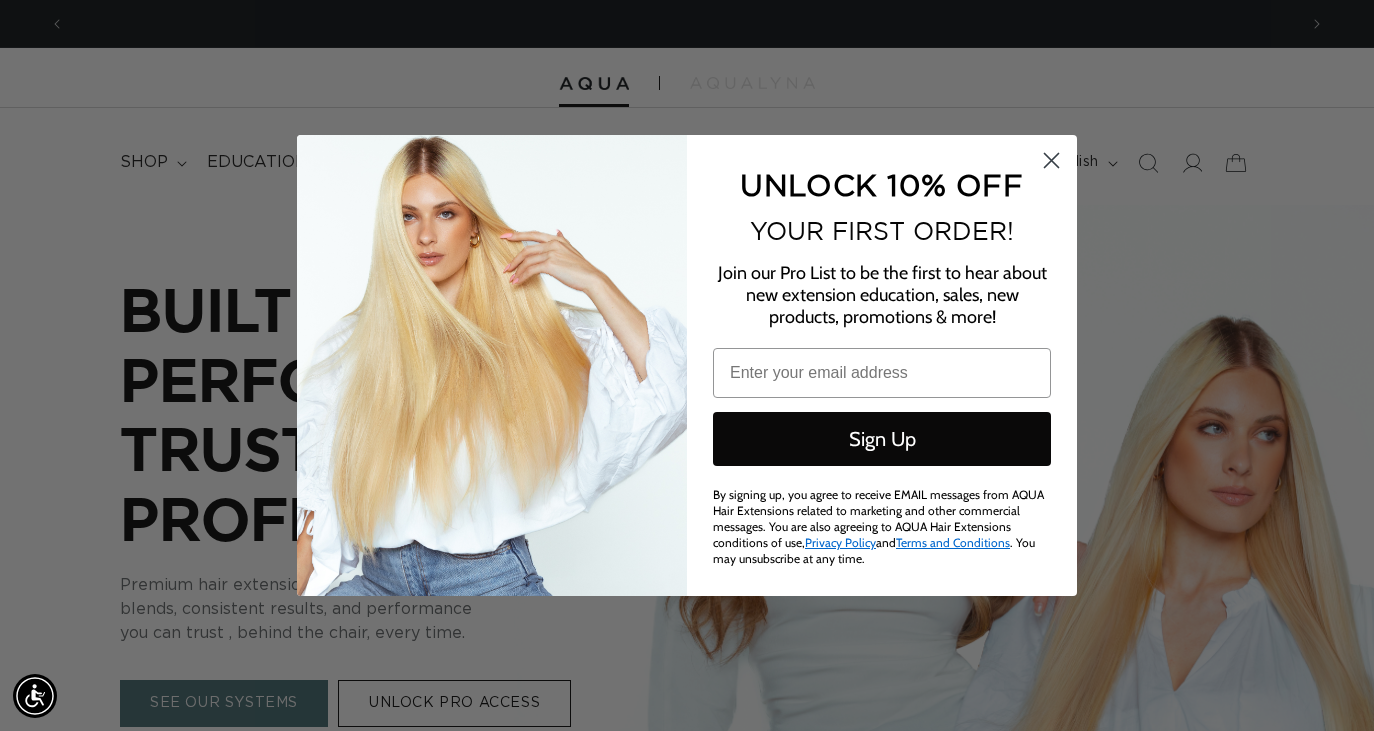 scroll, scrollTop: 0, scrollLeft: 1232, axis: horizontal 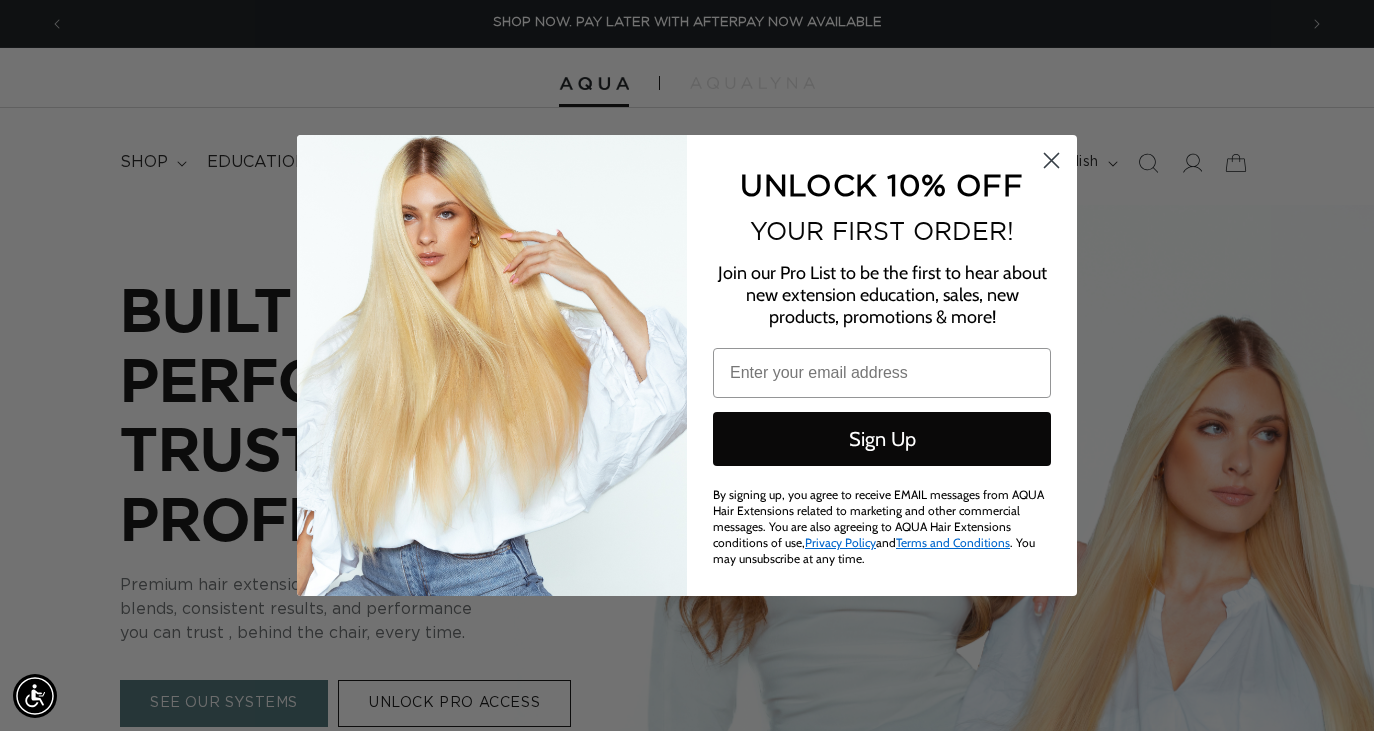 click 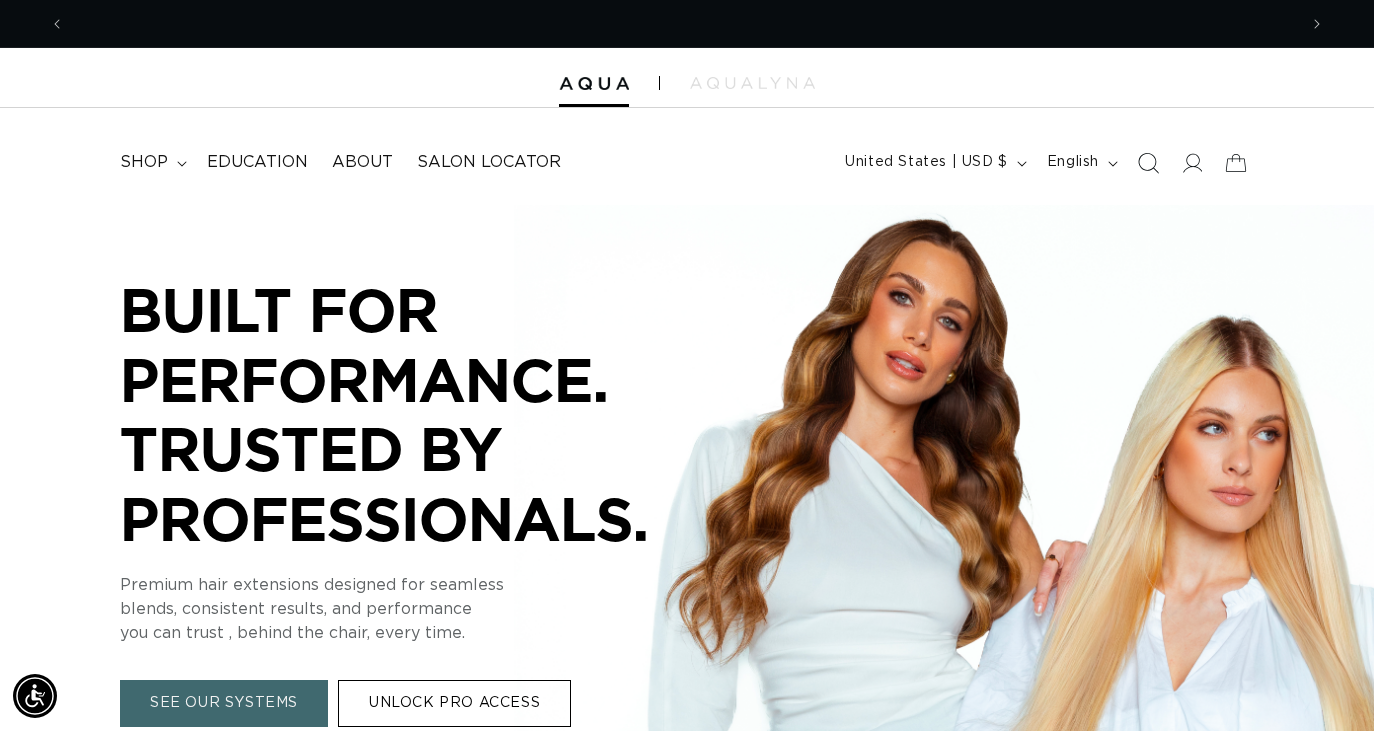 scroll, scrollTop: 0, scrollLeft: 2464, axis: horizontal 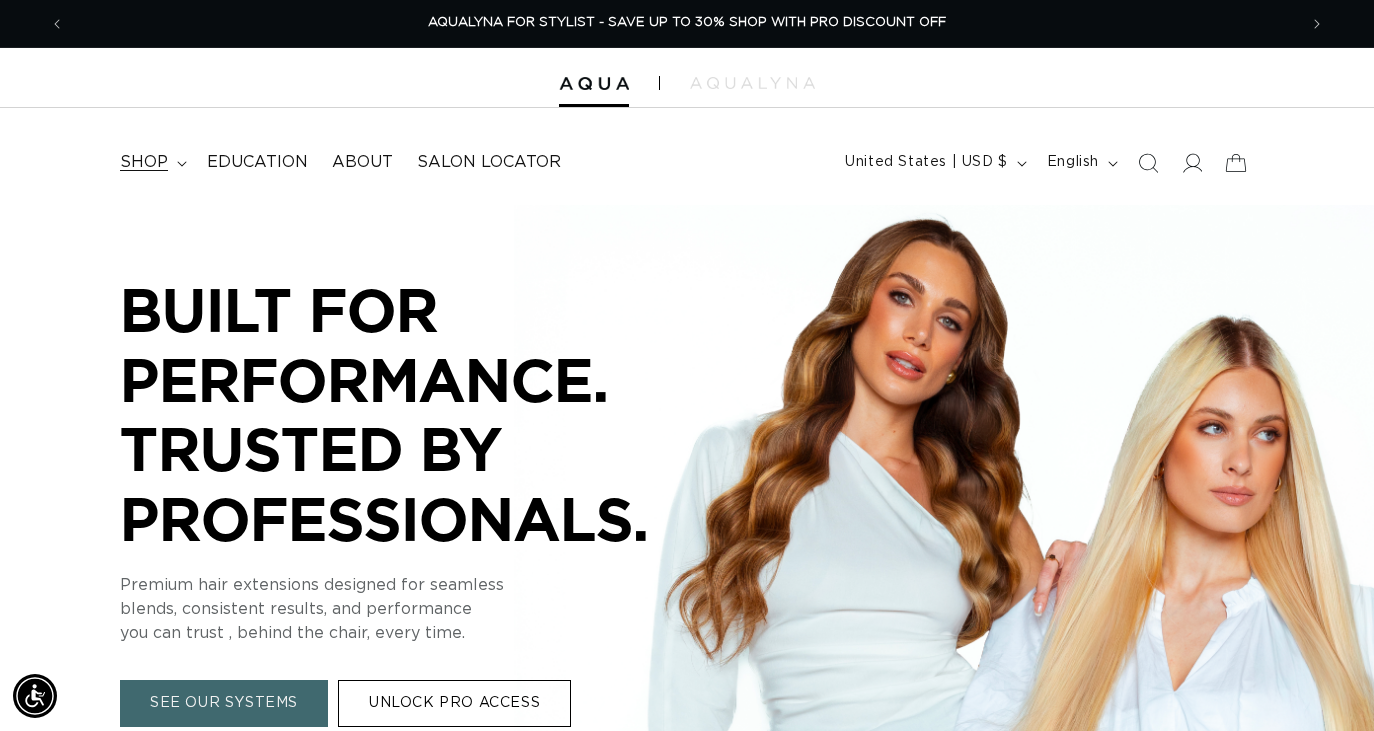 click on "shop" at bounding box center (144, 162) 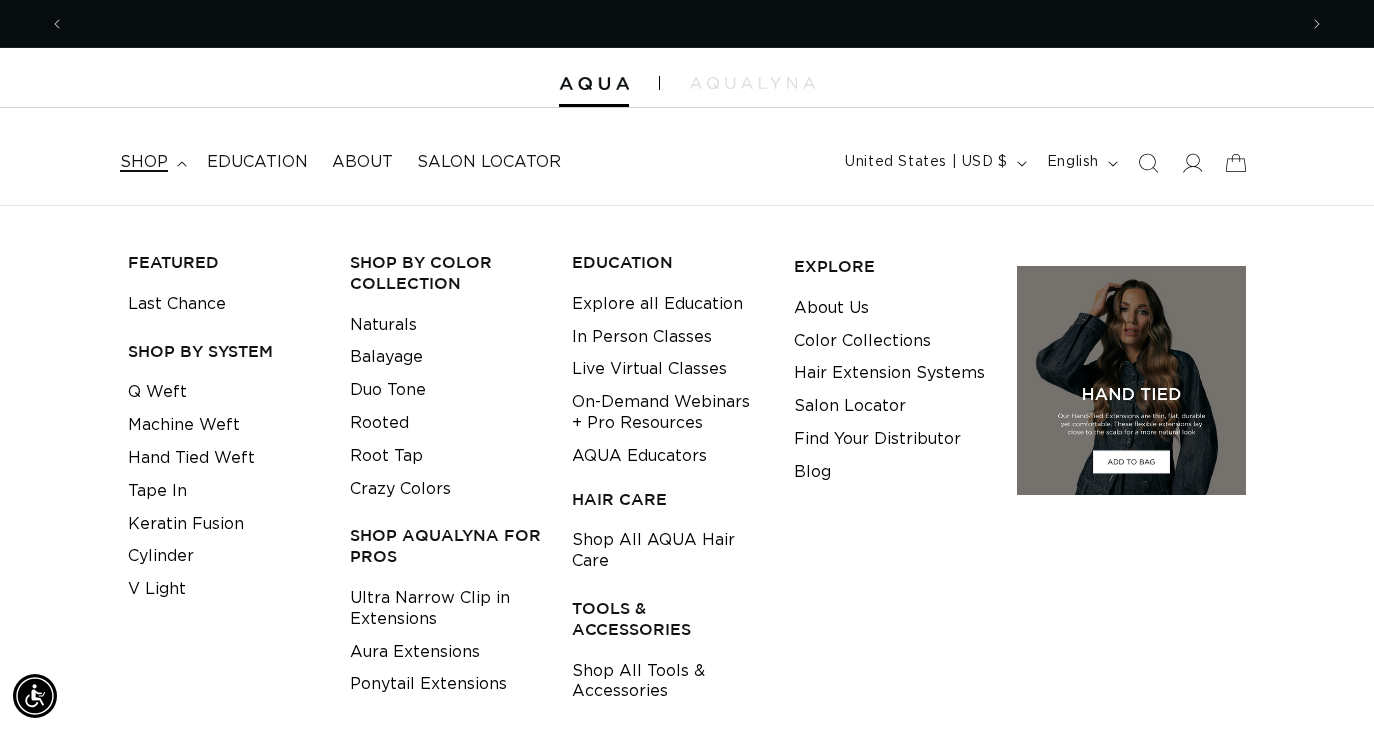 scroll, scrollTop: 0, scrollLeft: 0, axis: both 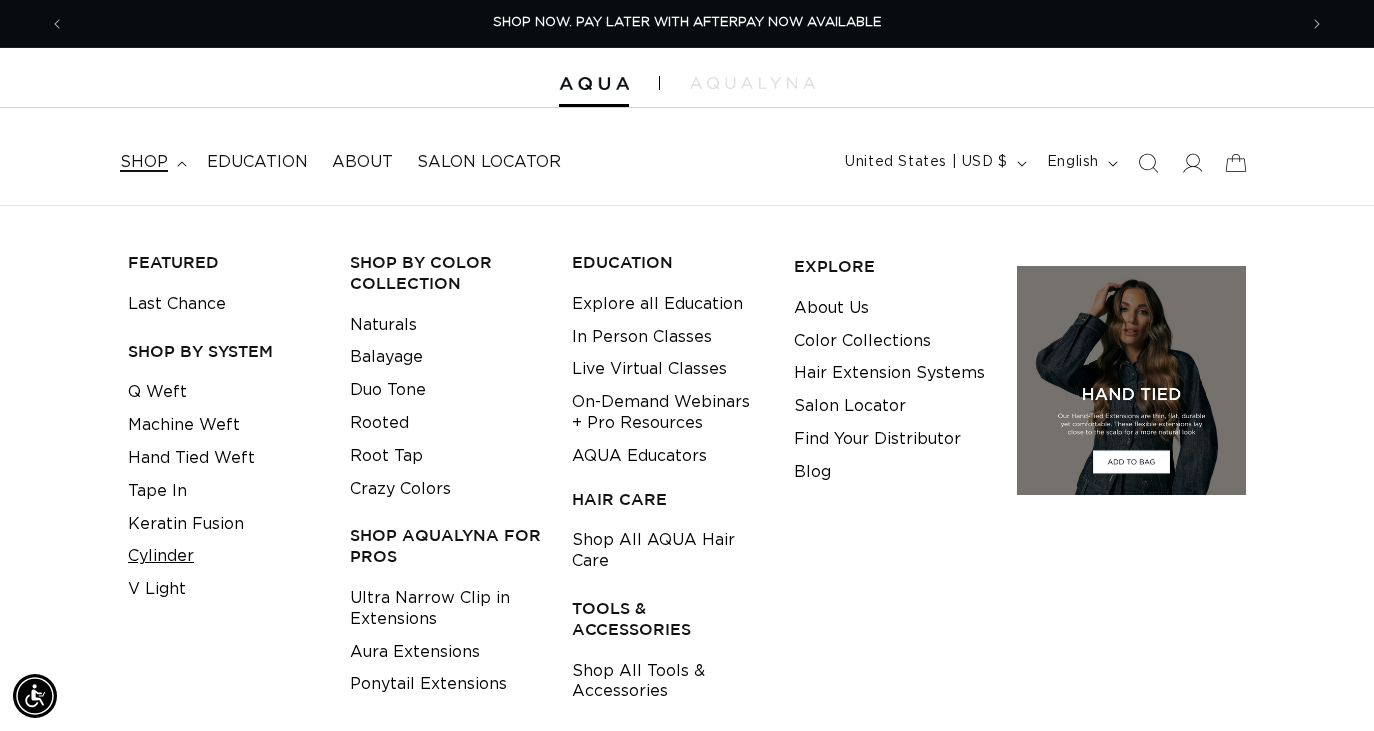 click on "Cylinder" at bounding box center [161, 556] 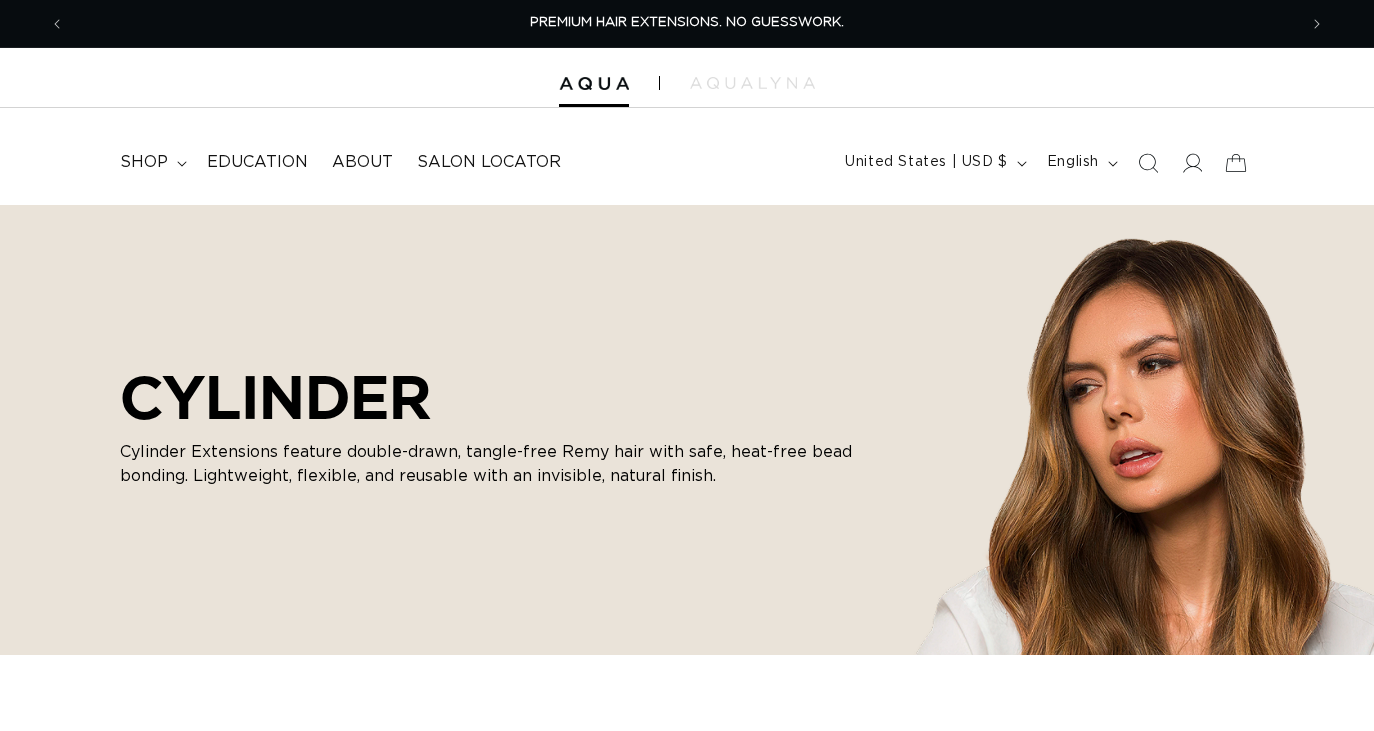 scroll, scrollTop: 0, scrollLeft: 0, axis: both 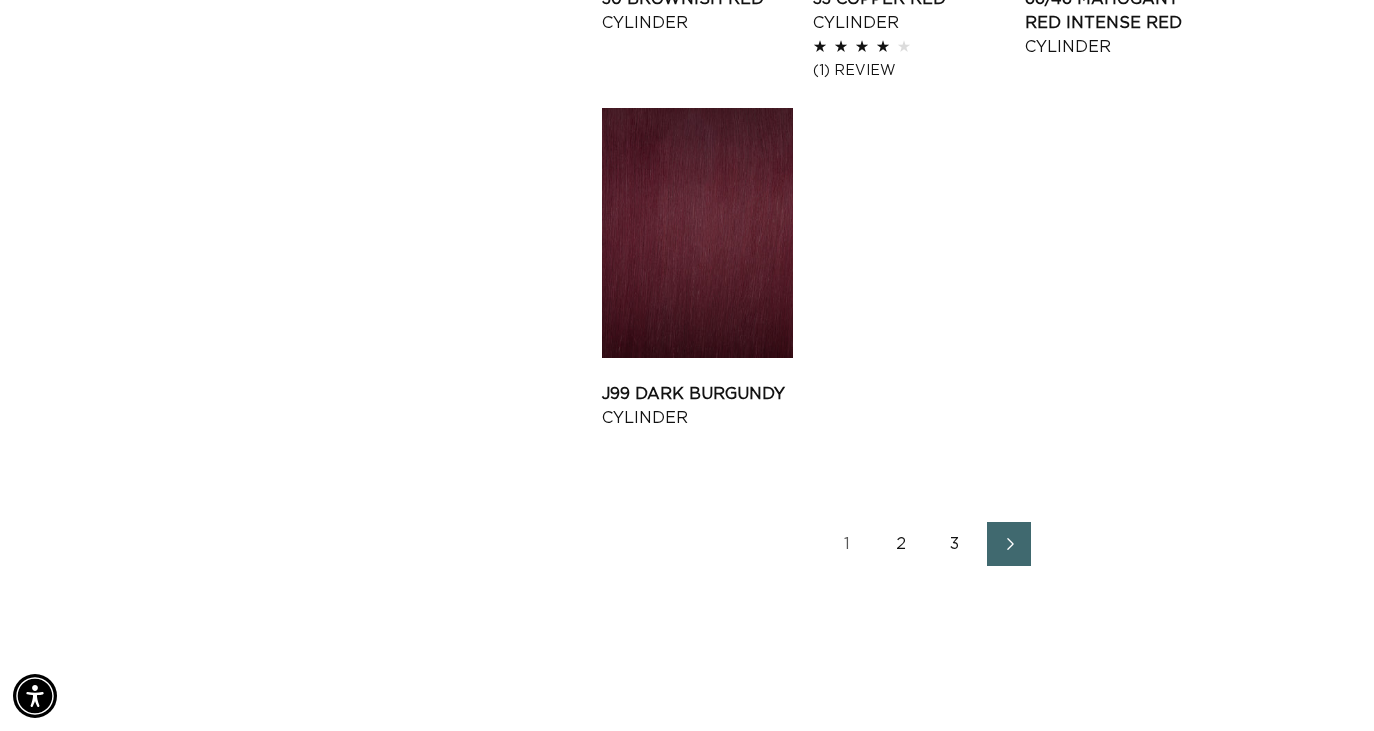 click on "2" at bounding box center (901, 544) 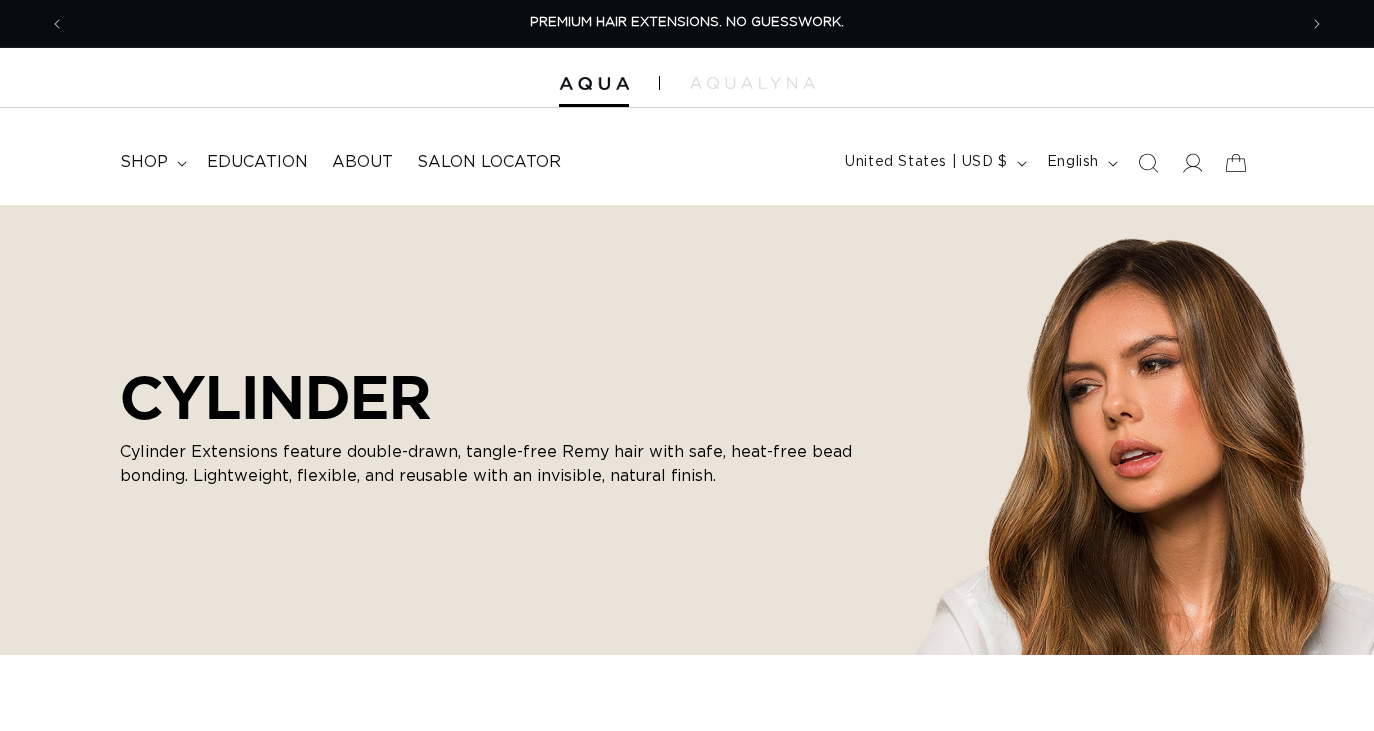 scroll, scrollTop: 0, scrollLeft: 0, axis: both 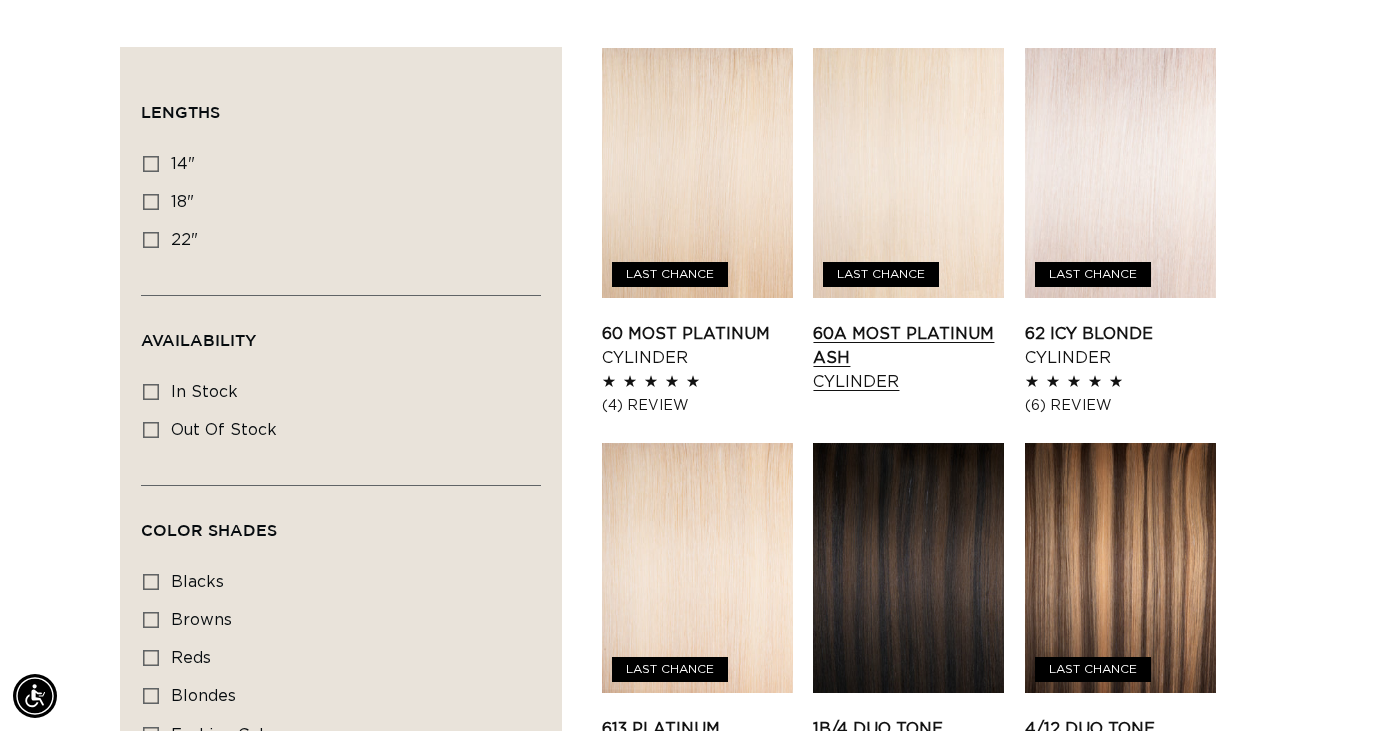 click on "60A Most Platinum Ash
Cylinder" at bounding box center (908, 358) 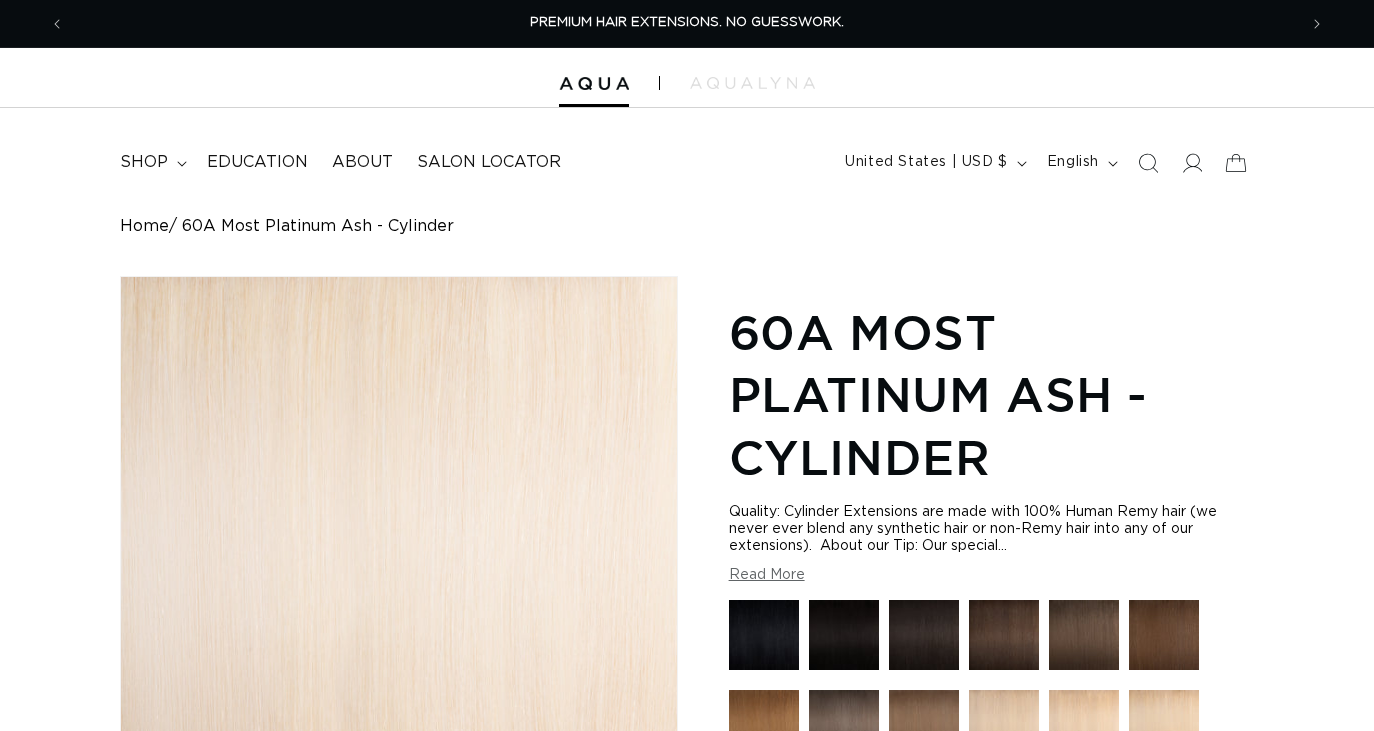 scroll, scrollTop: 0, scrollLeft: 0, axis: both 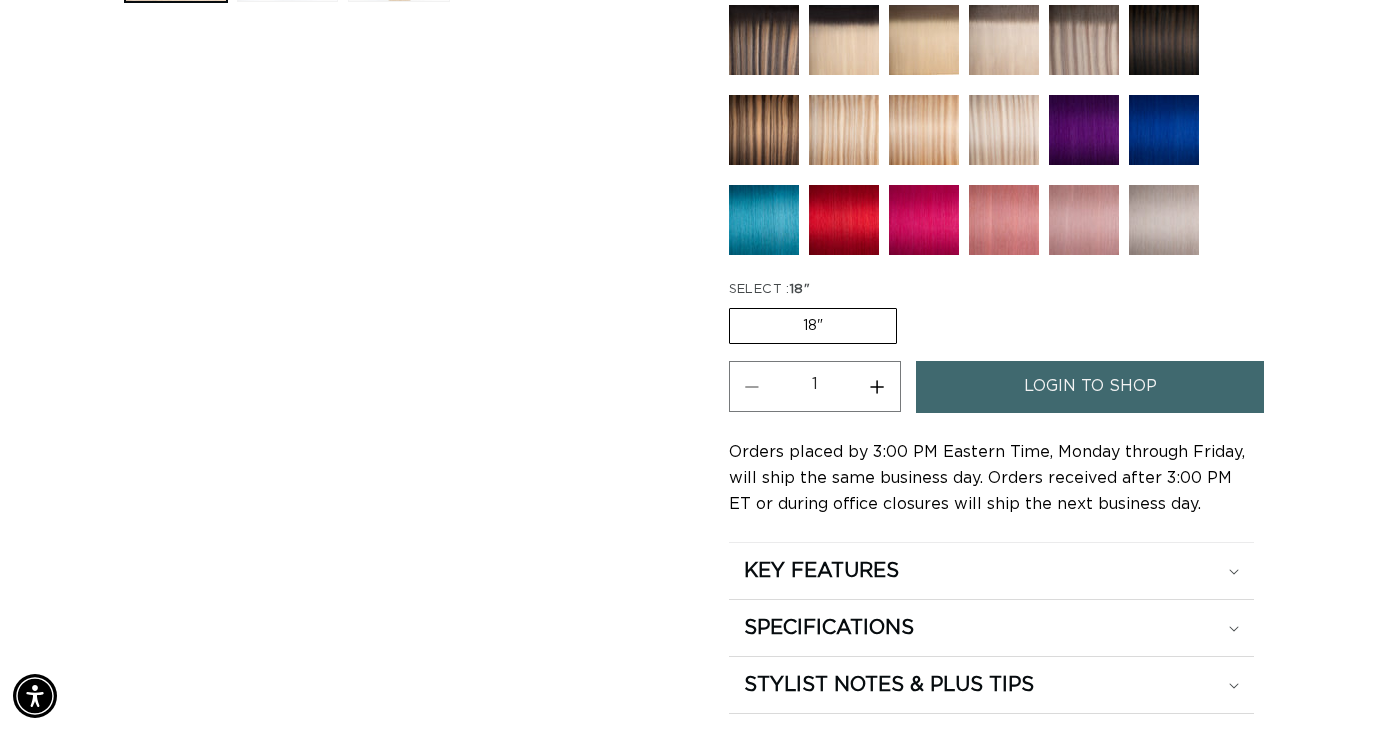 click on "Increase quantity for 60A Most Platinum Ash - Cylinder" at bounding box center [877, 386] 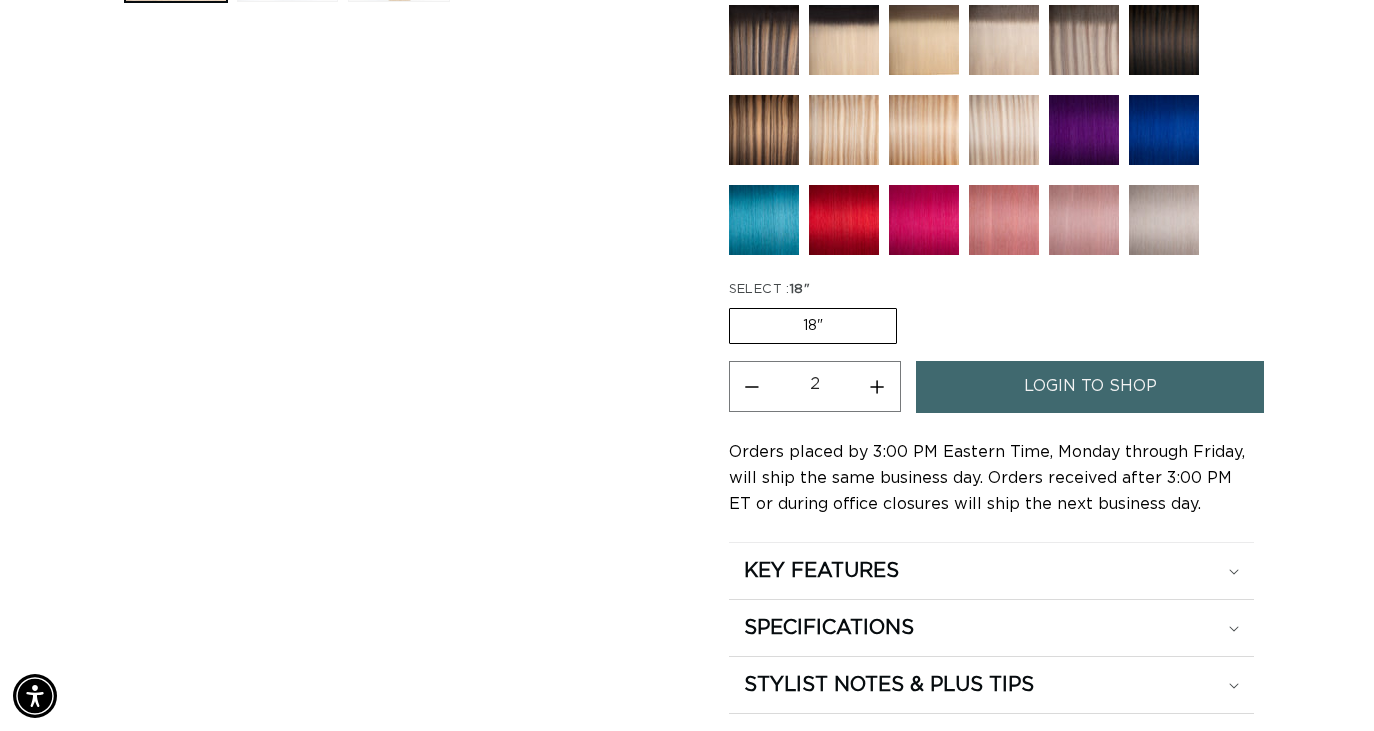 scroll, scrollTop: 0, scrollLeft: 2464, axis: horizontal 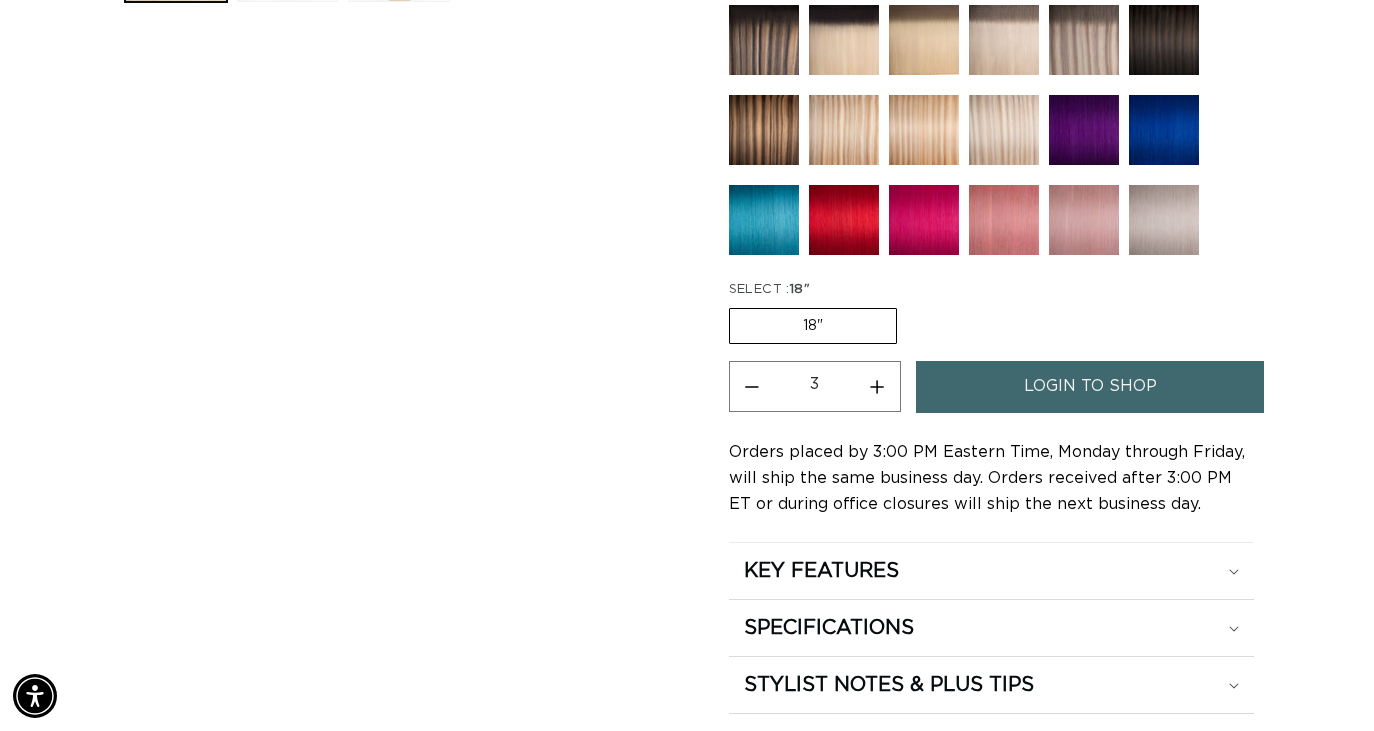 click on "Increase quantity for 60A Most Platinum Ash - Cylinder" at bounding box center [877, 386] 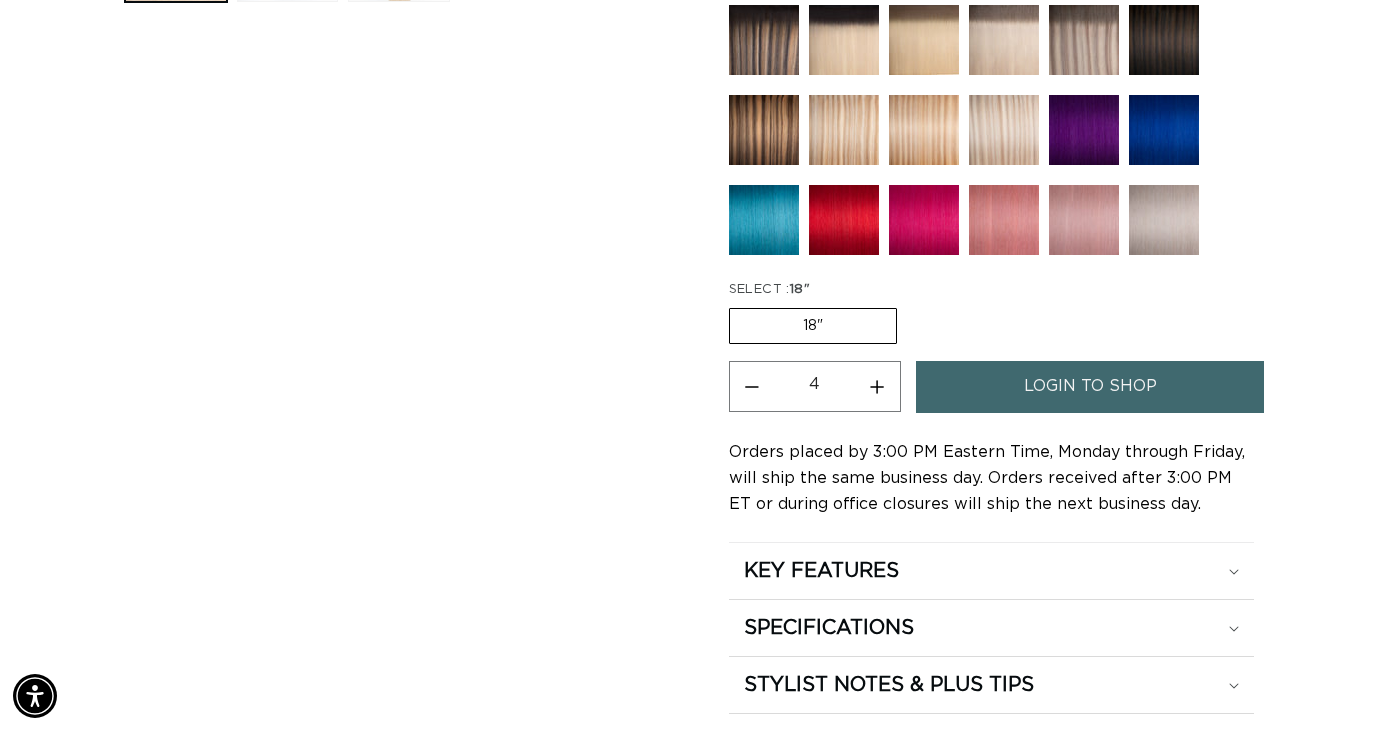 click on "Increase quantity for 60A Most Platinum Ash - Cylinder" at bounding box center (877, 386) 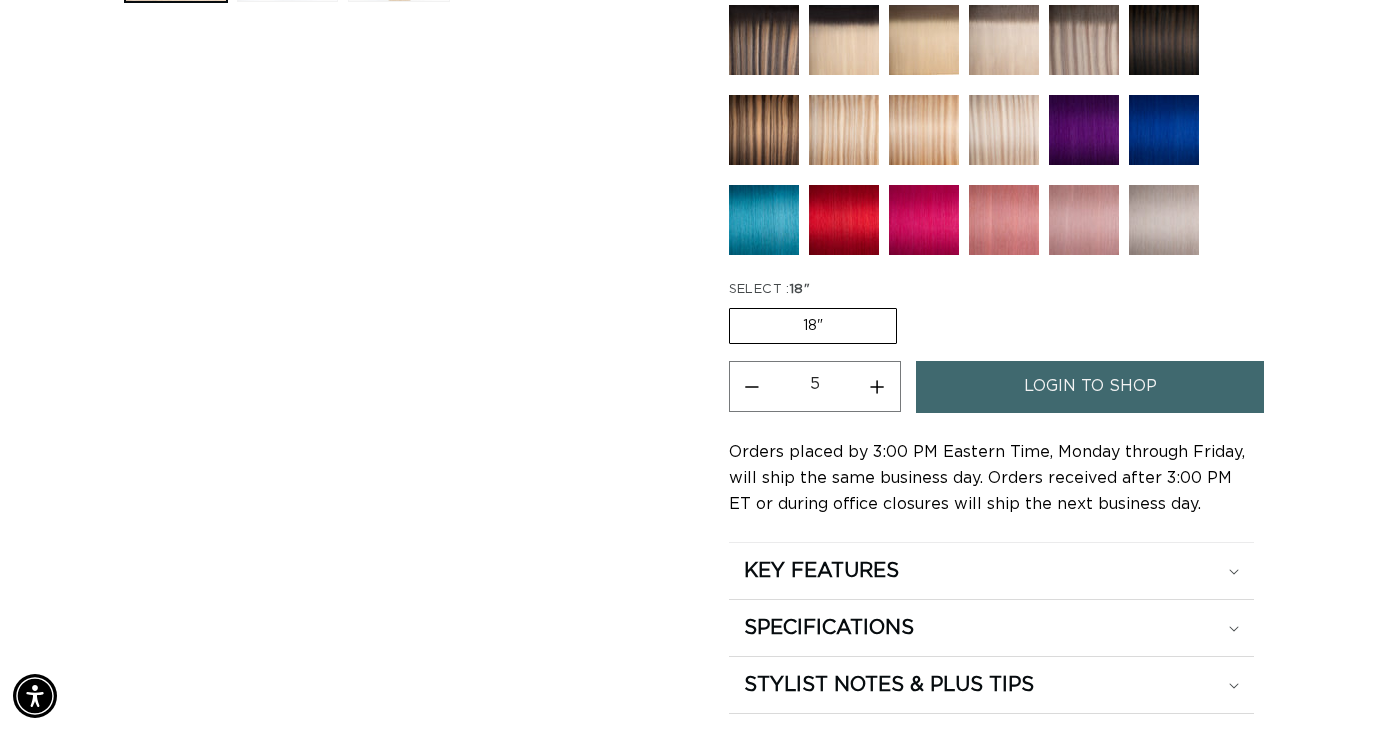 scroll, scrollTop: 0, scrollLeft: 0, axis: both 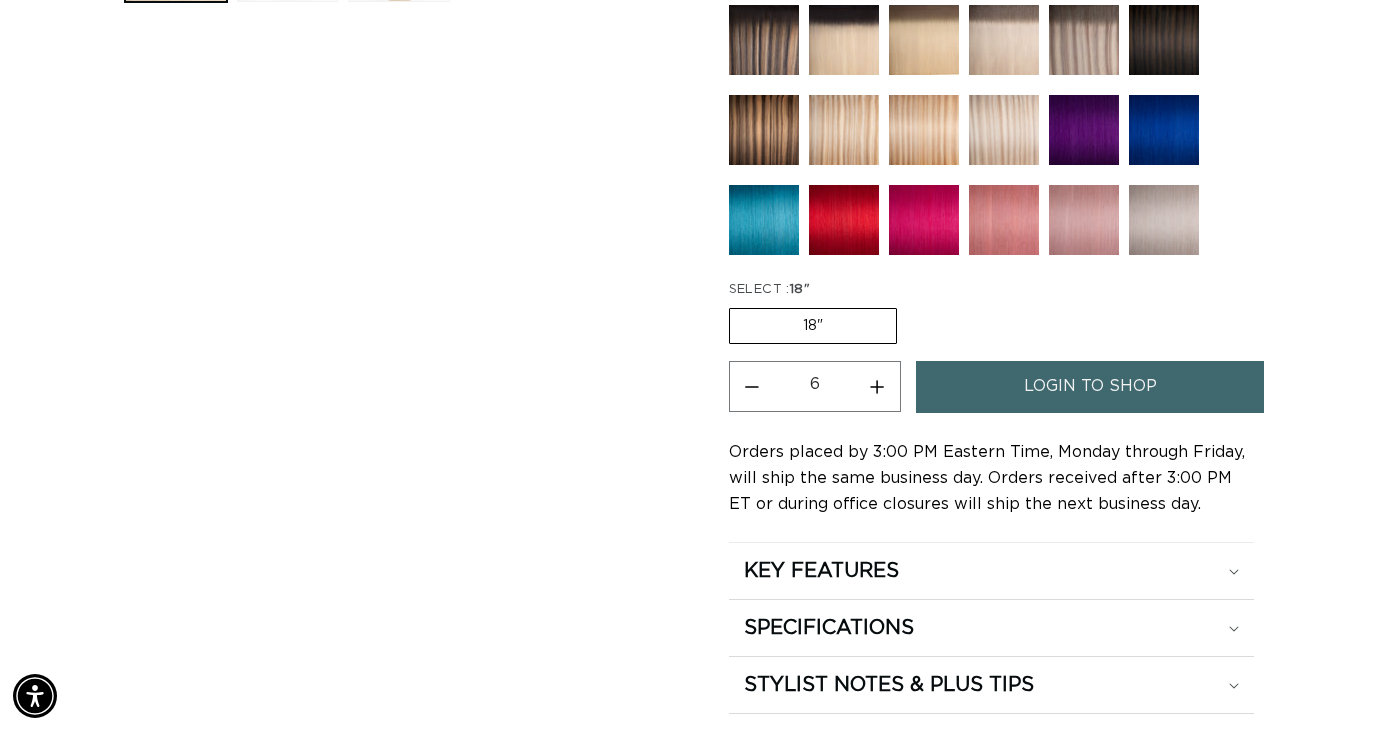 click on "login to shop" at bounding box center [1090, 386] 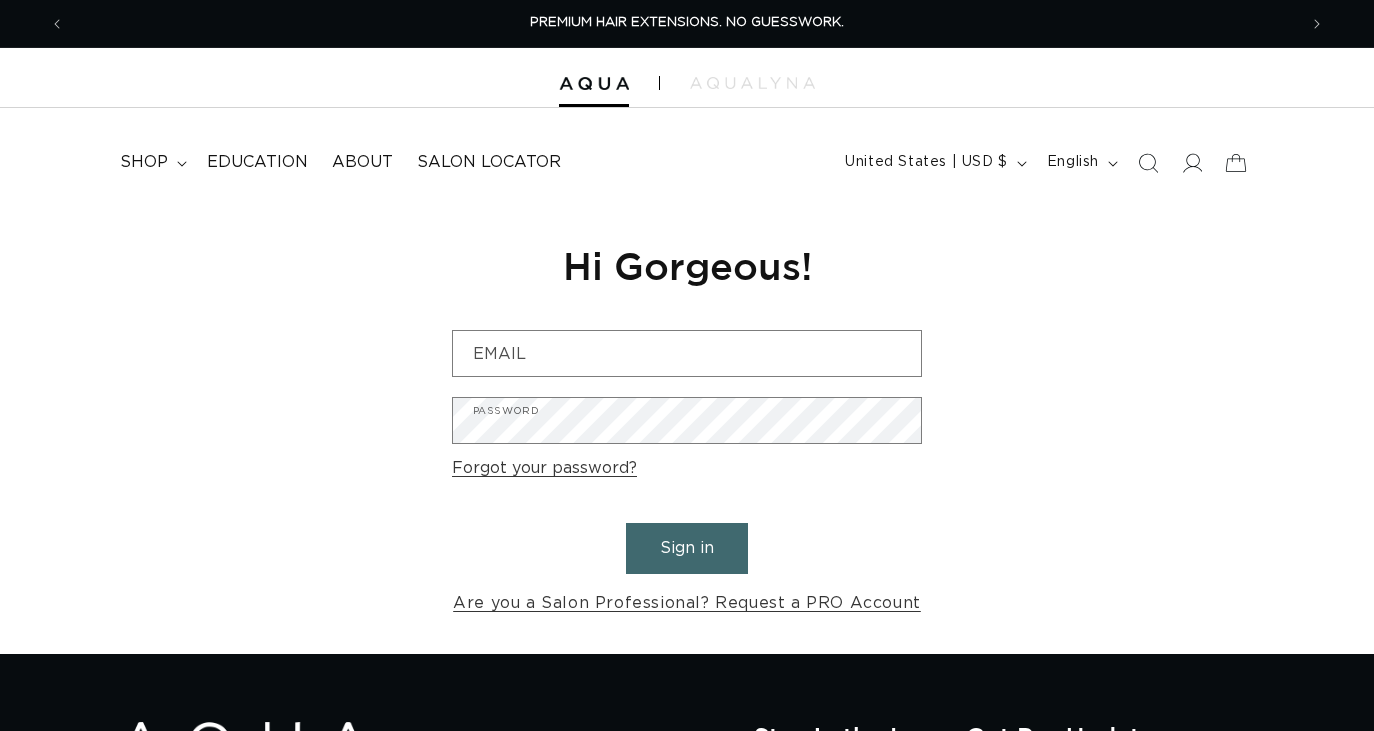 scroll, scrollTop: 0, scrollLeft: 0, axis: both 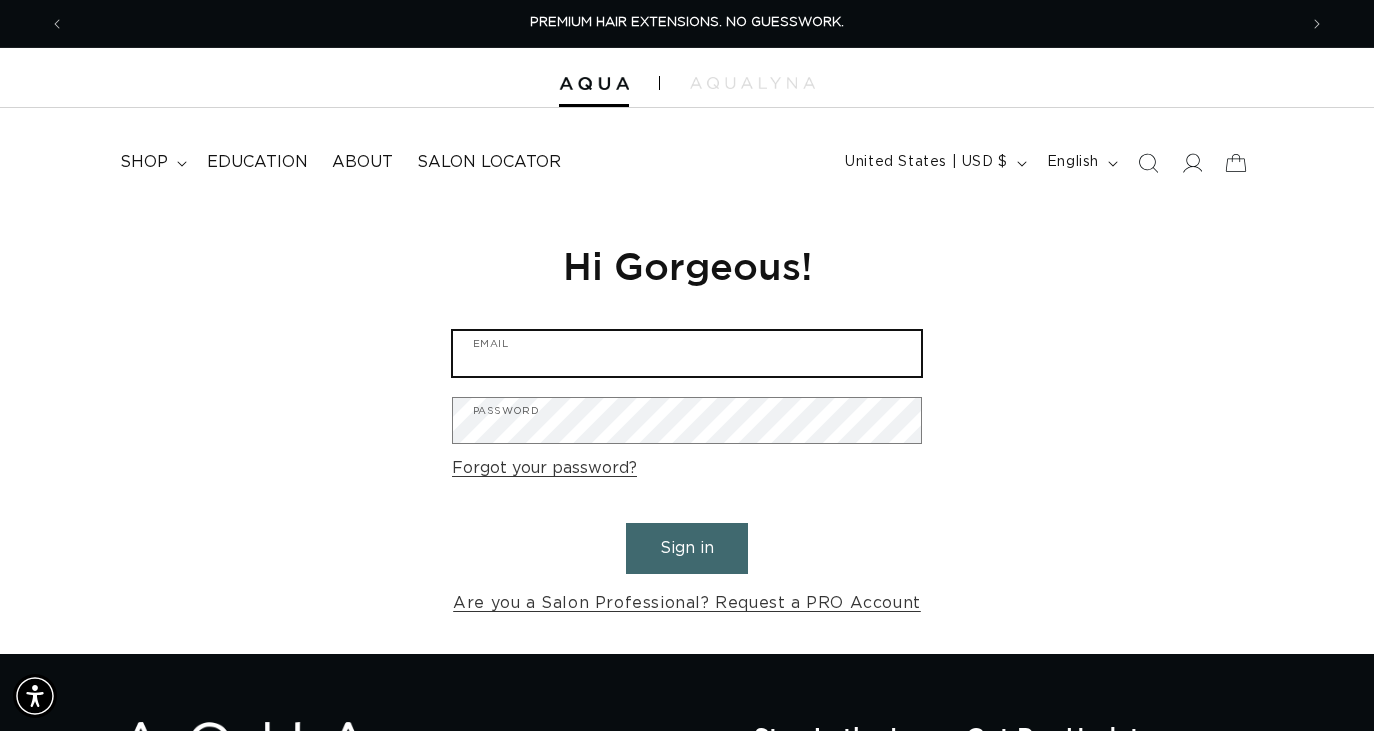 click on "Email" at bounding box center (687, 353) 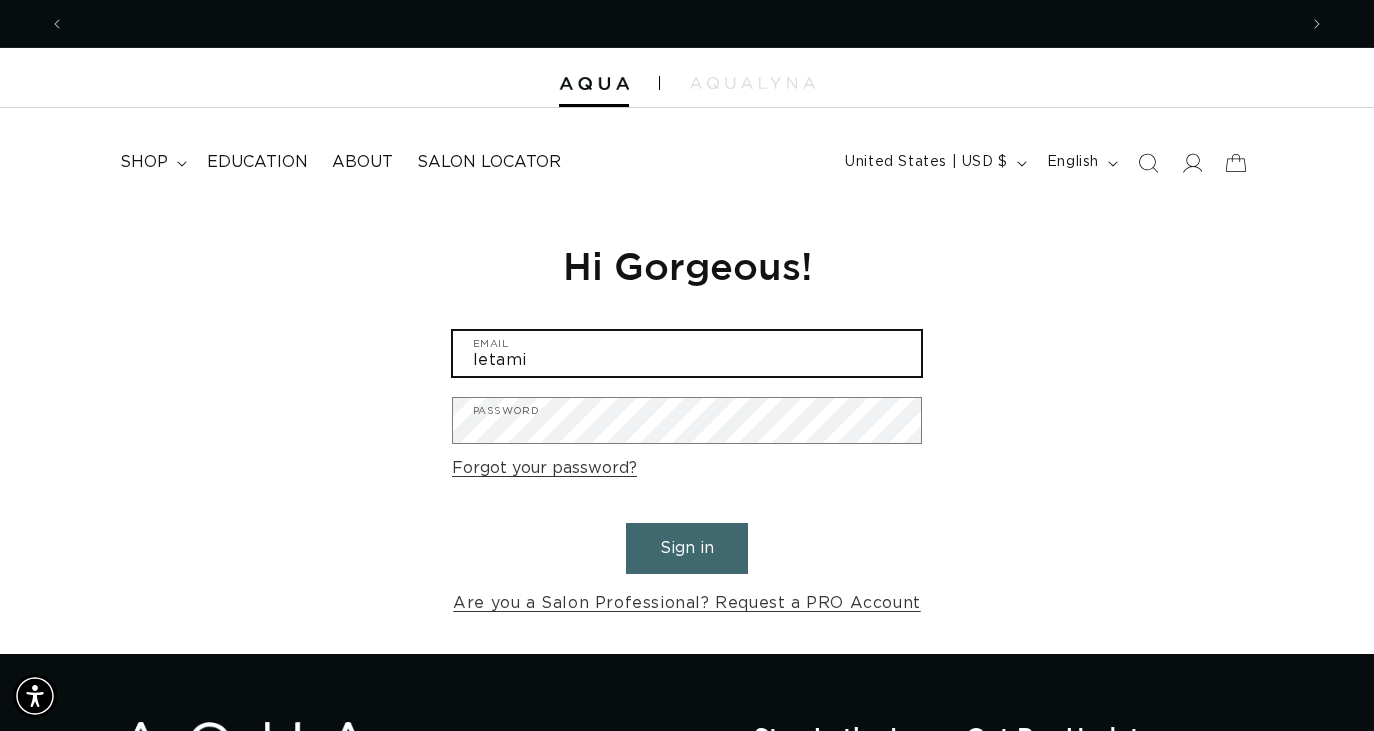 scroll, scrollTop: 0, scrollLeft: 2464, axis: horizontal 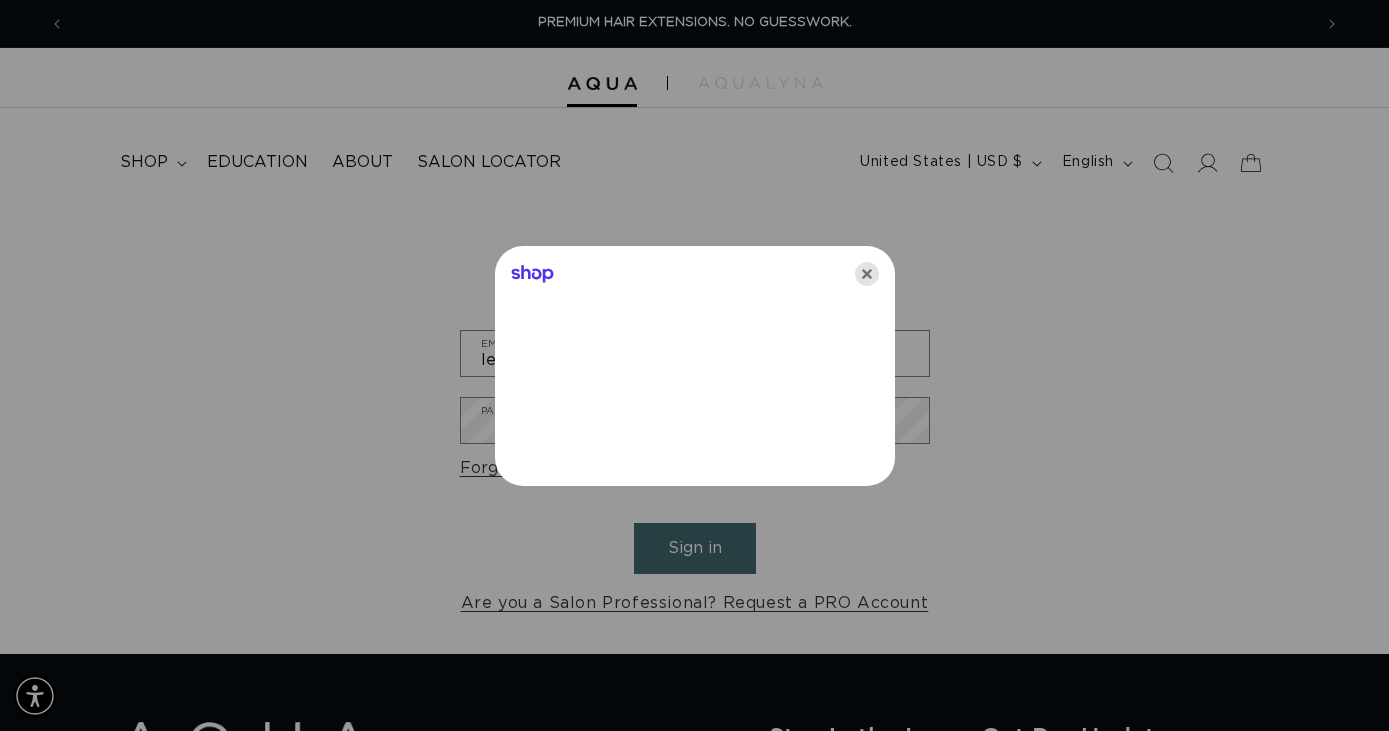 click 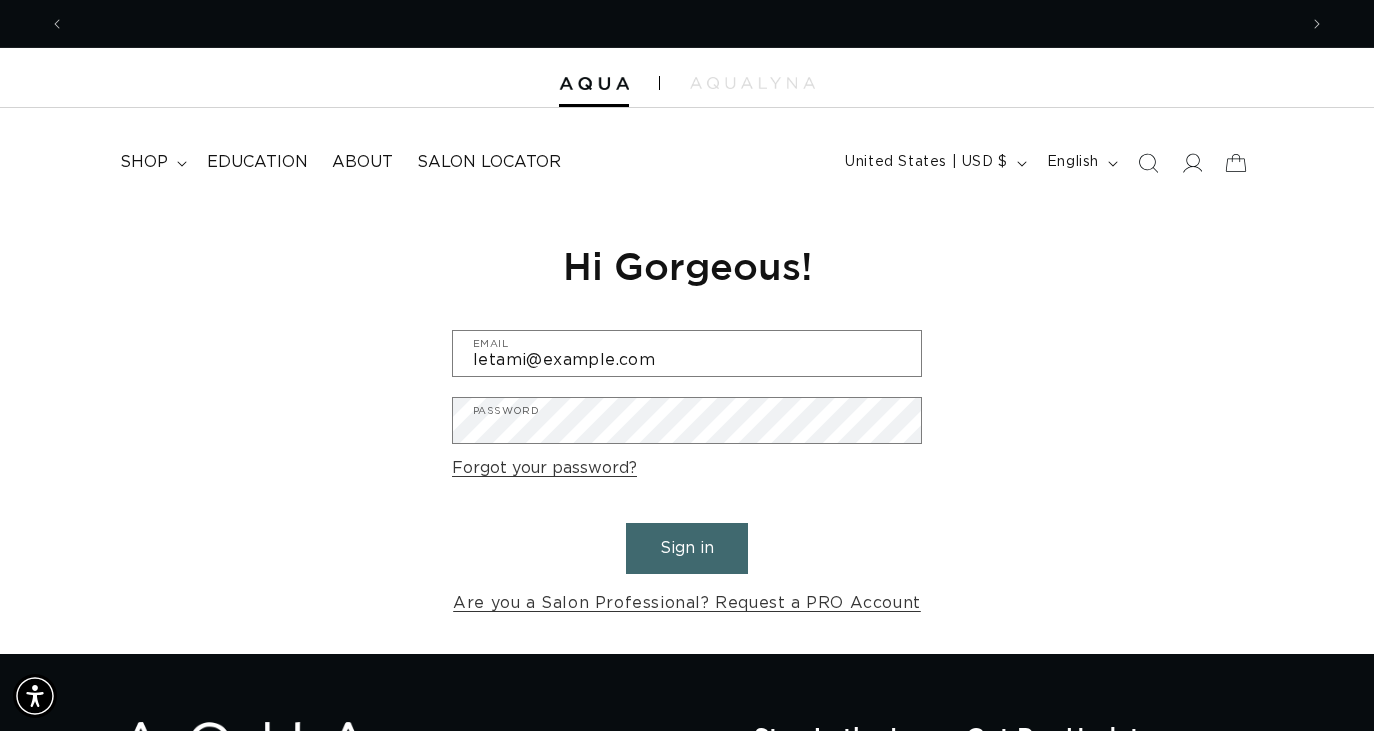 scroll, scrollTop: 0, scrollLeft: 1232, axis: horizontal 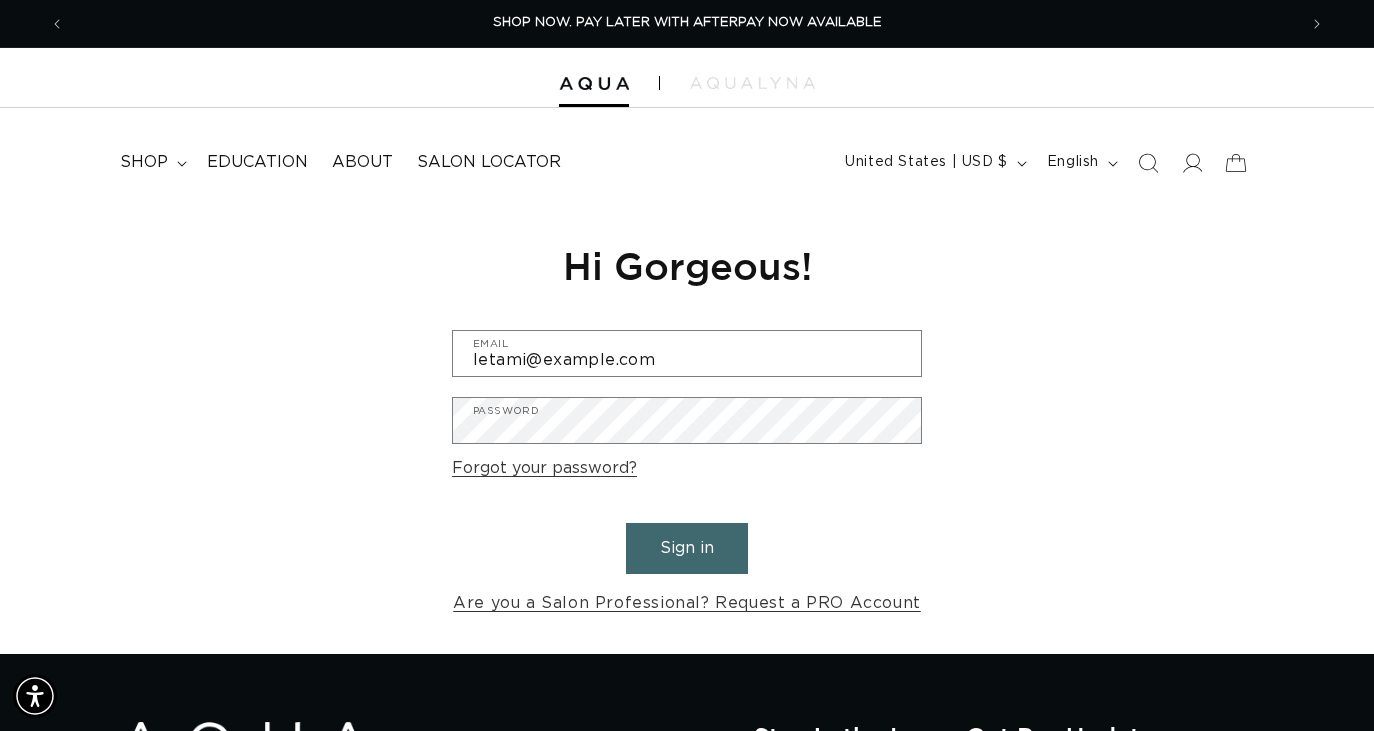 click on "Sign in" at bounding box center (687, 548) 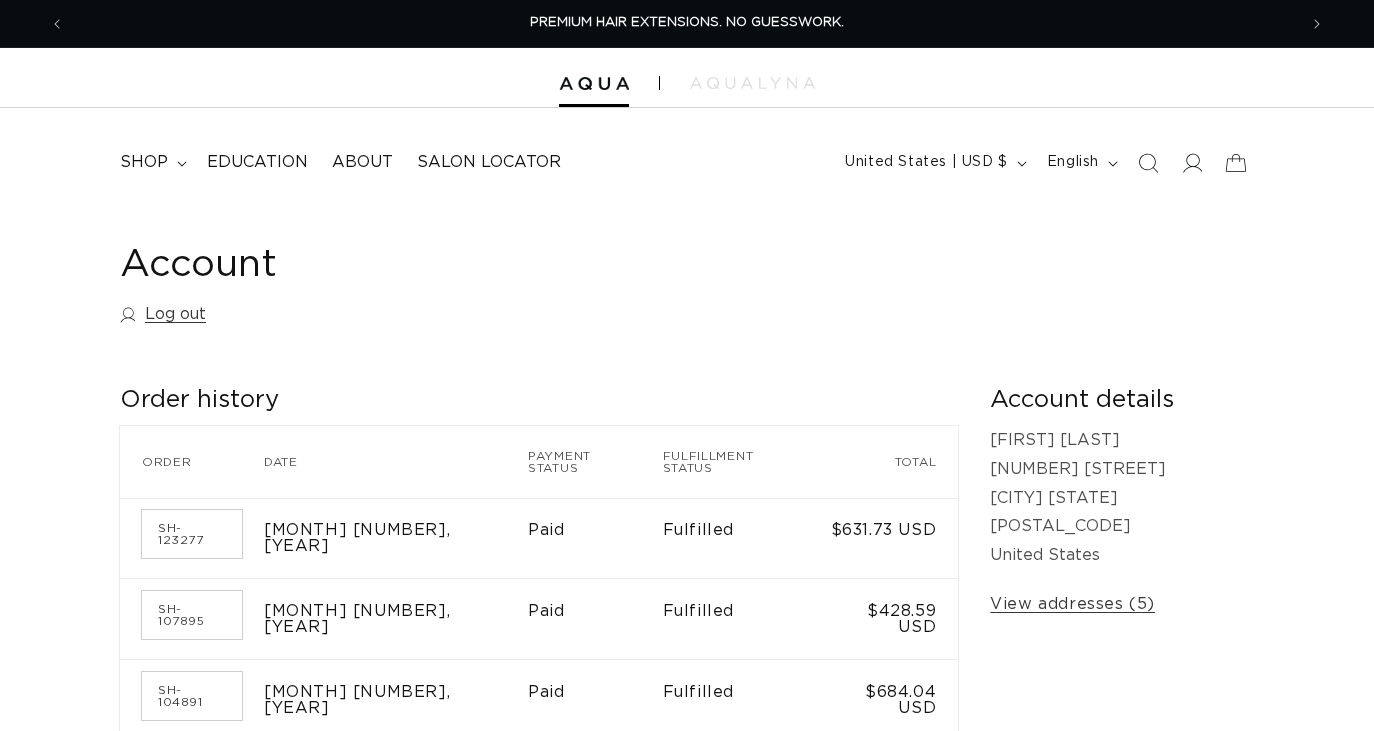 scroll, scrollTop: 0, scrollLeft: 0, axis: both 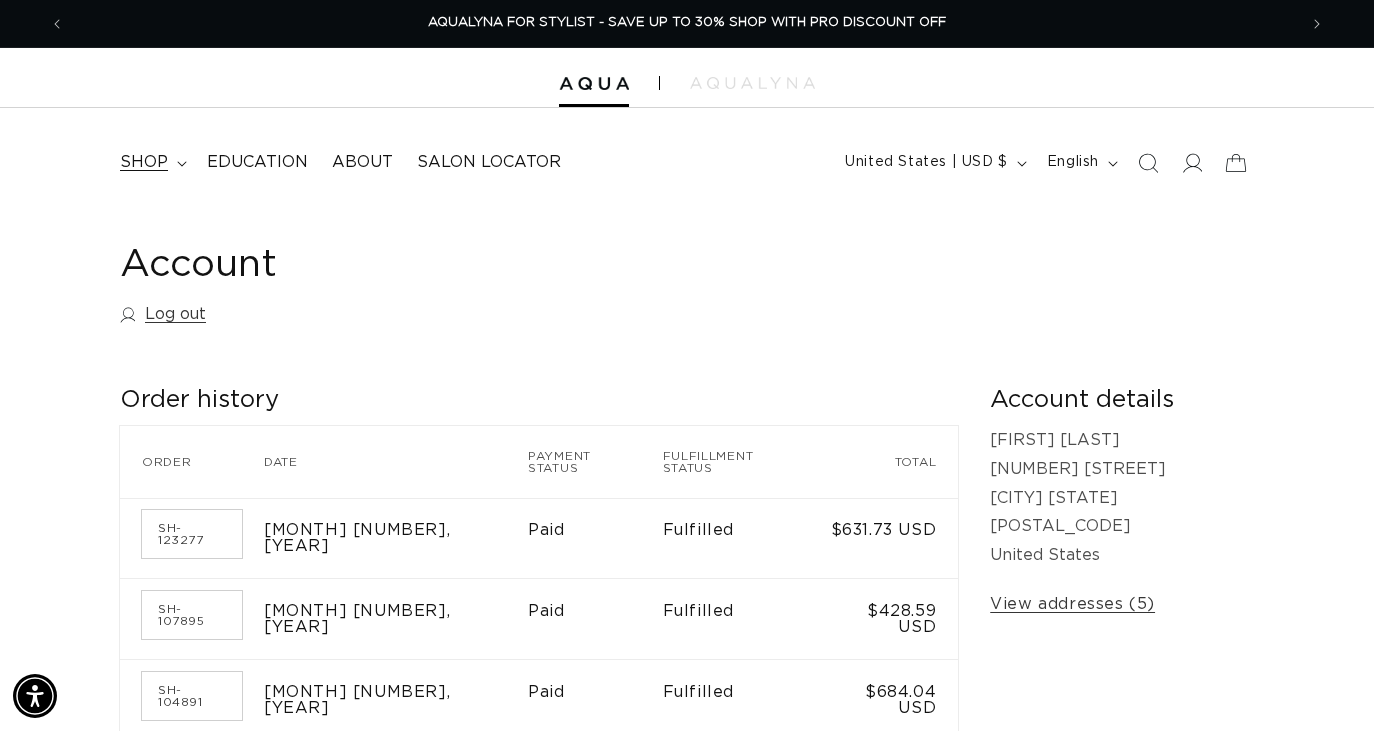 click on "shop" at bounding box center [144, 162] 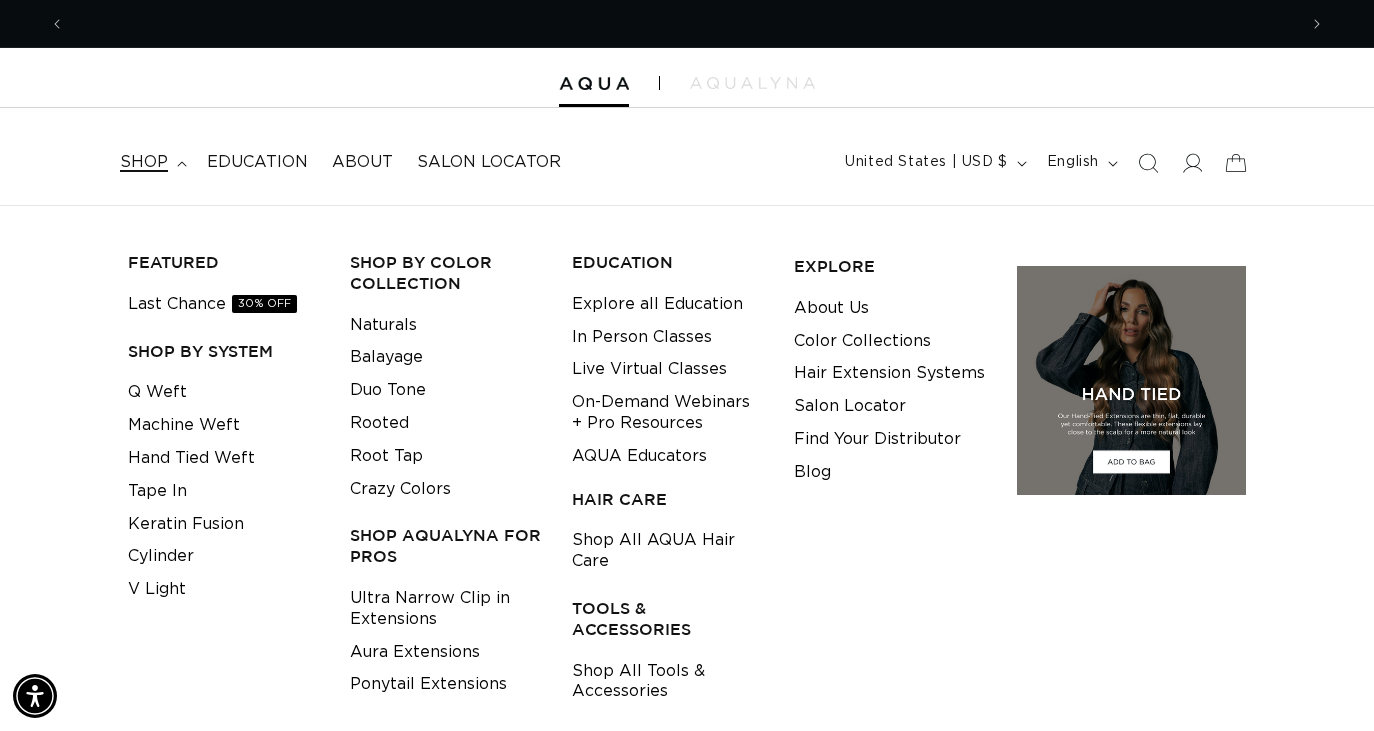 scroll, scrollTop: 0, scrollLeft: 0, axis: both 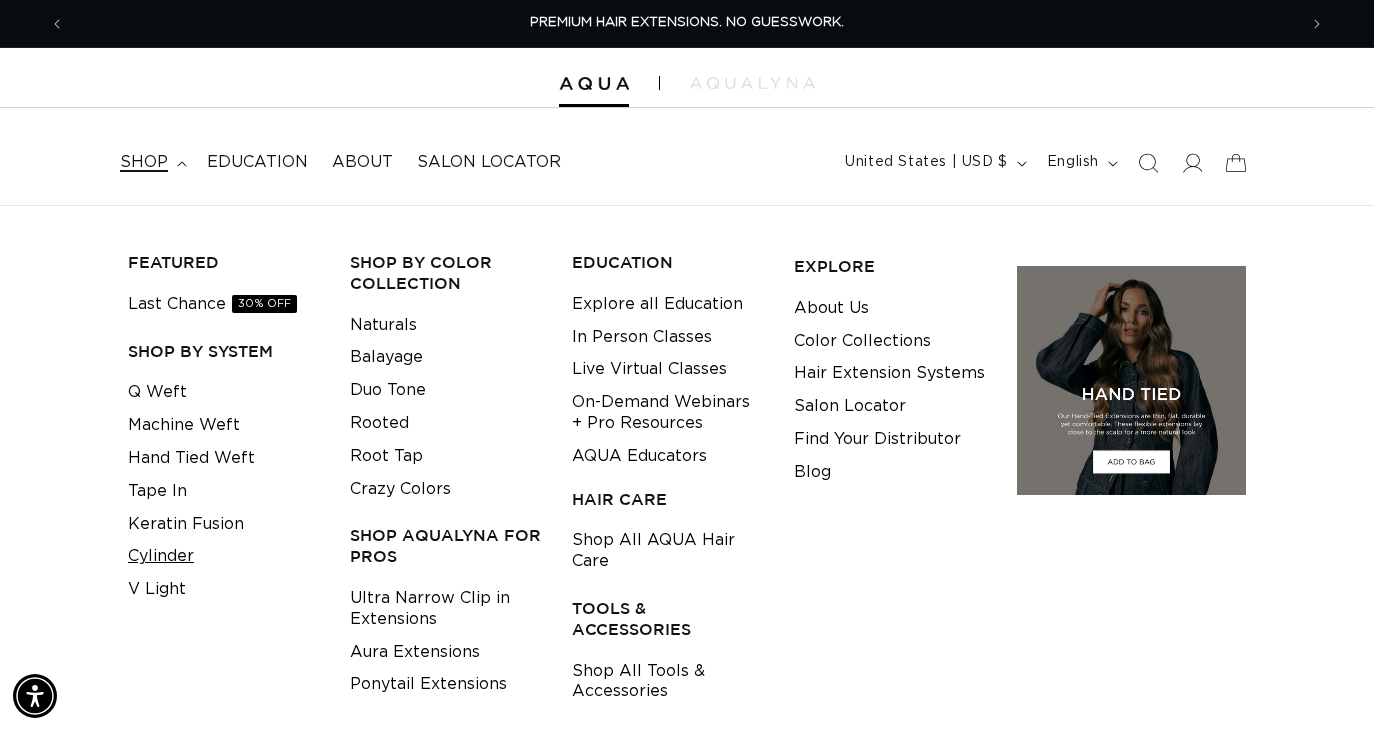 click on "Cylinder" at bounding box center (161, 556) 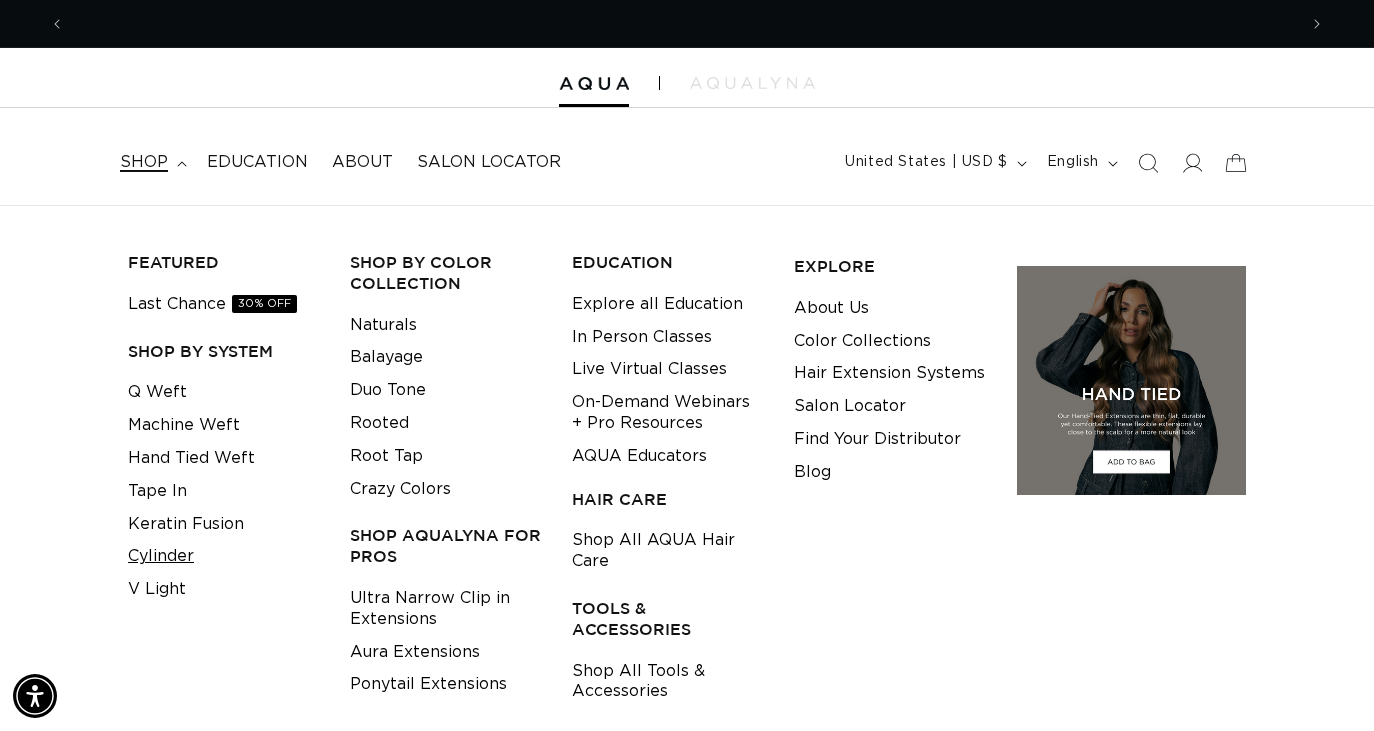 scroll, scrollTop: 0, scrollLeft: 1232, axis: horizontal 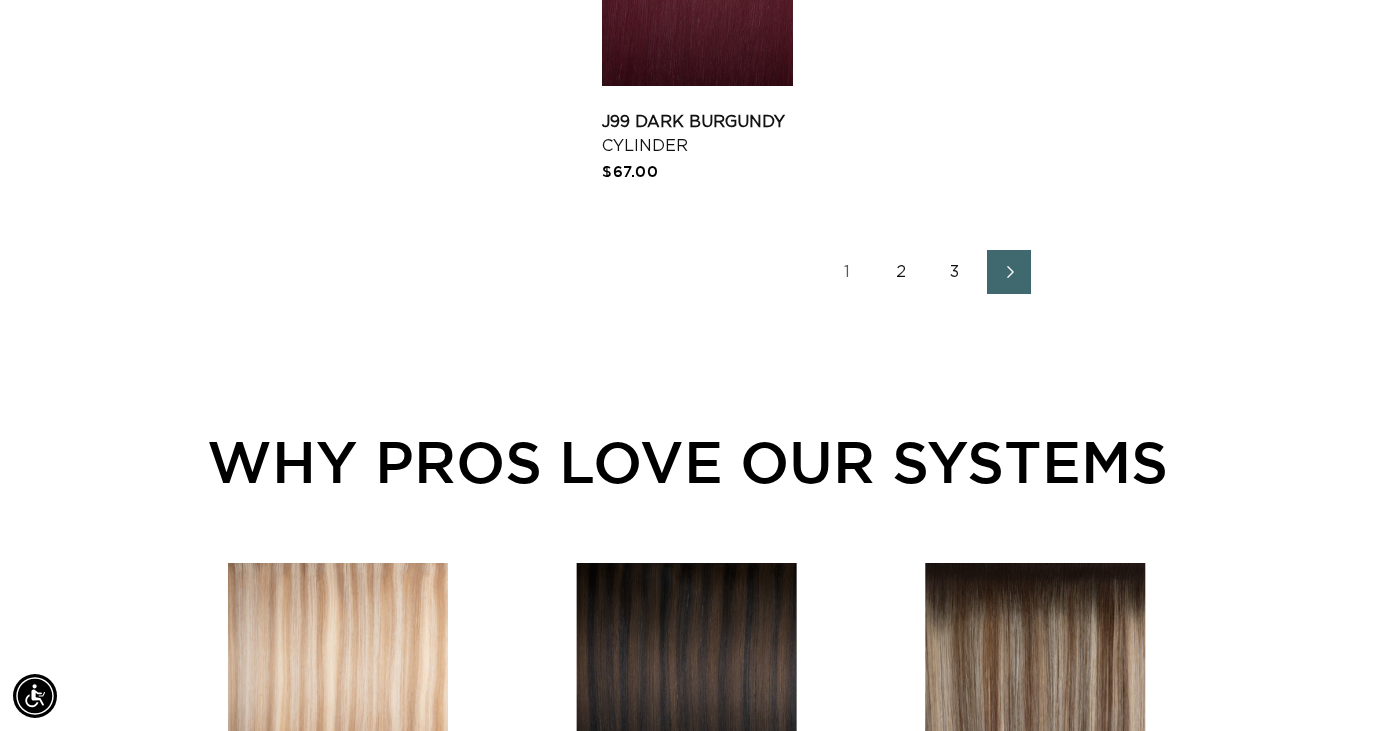 click on "3" at bounding box center (955, 272) 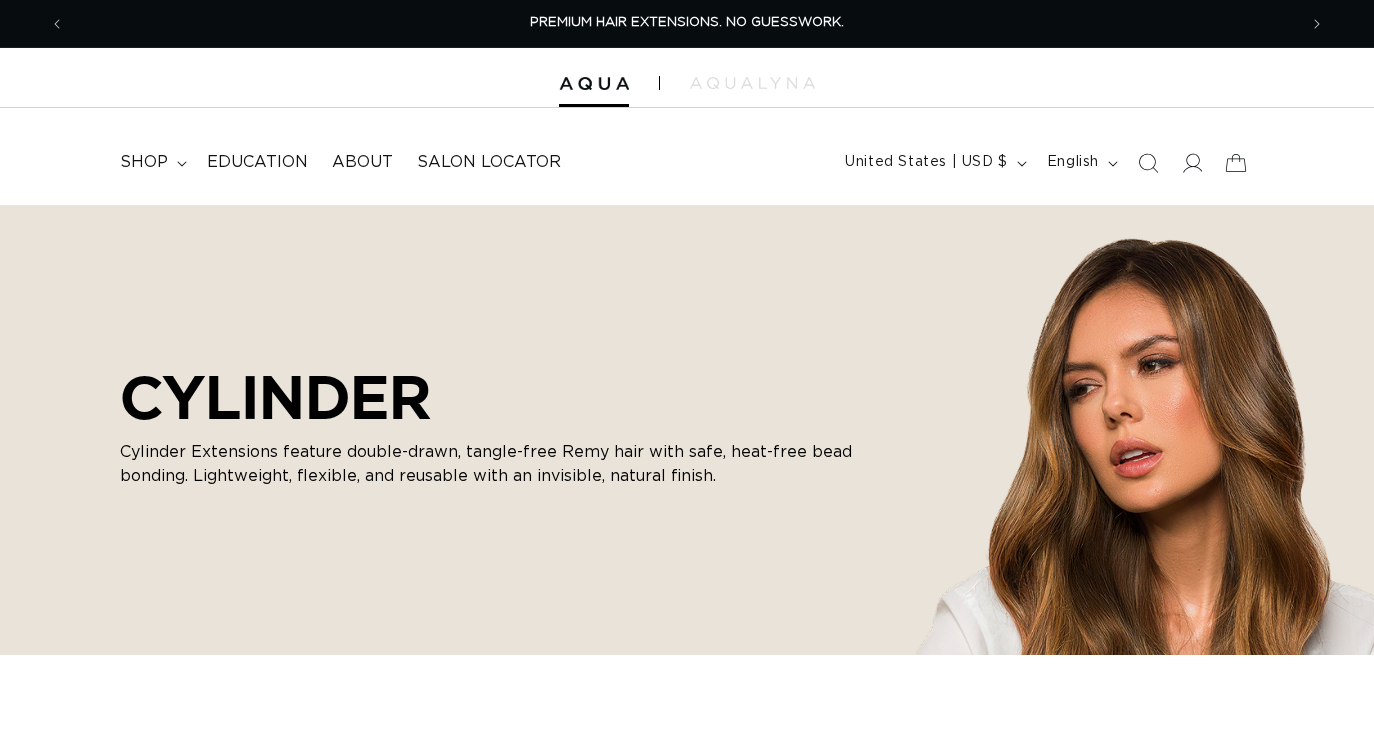 scroll, scrollTop: 0, scrollLeft: 0, axis: both 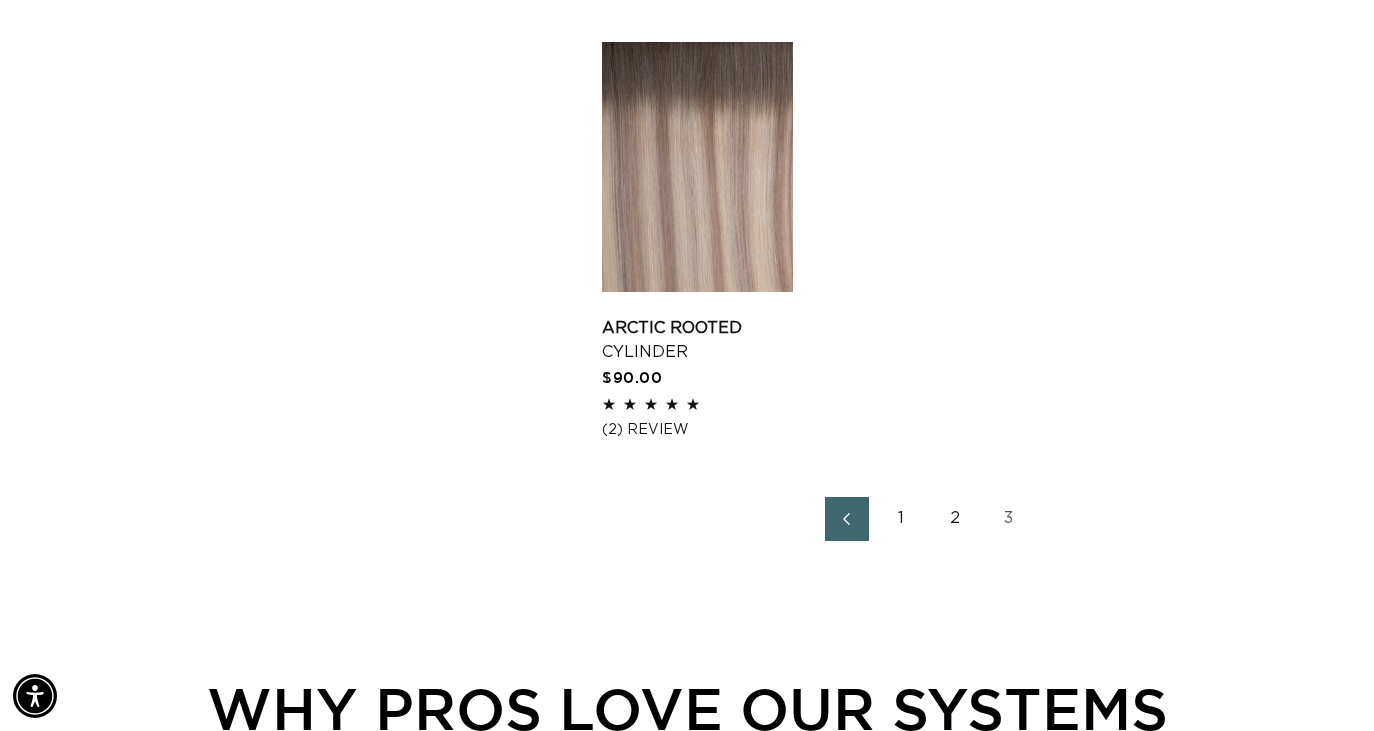 click on "2" at bounding box center (955, 519) 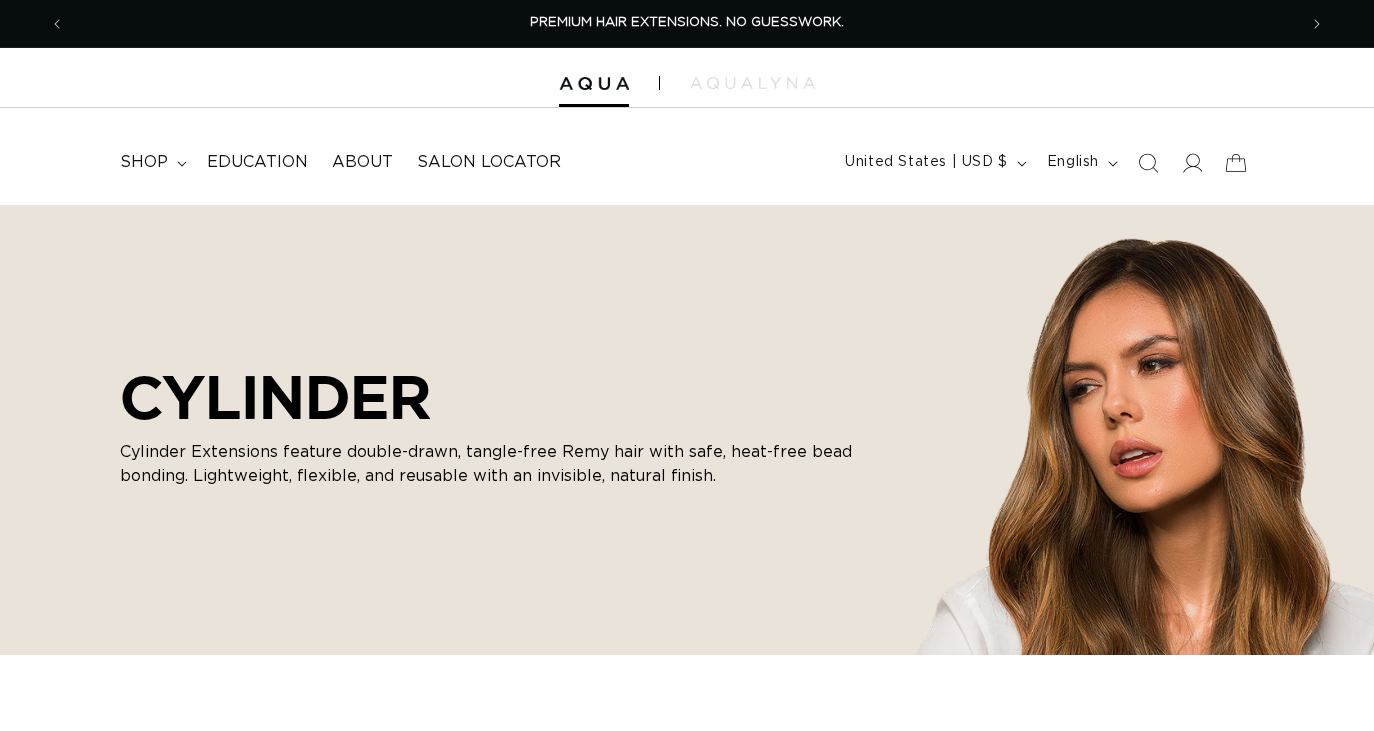 scroll, scrollTop: 0, scrollLeft: 0, axis: both 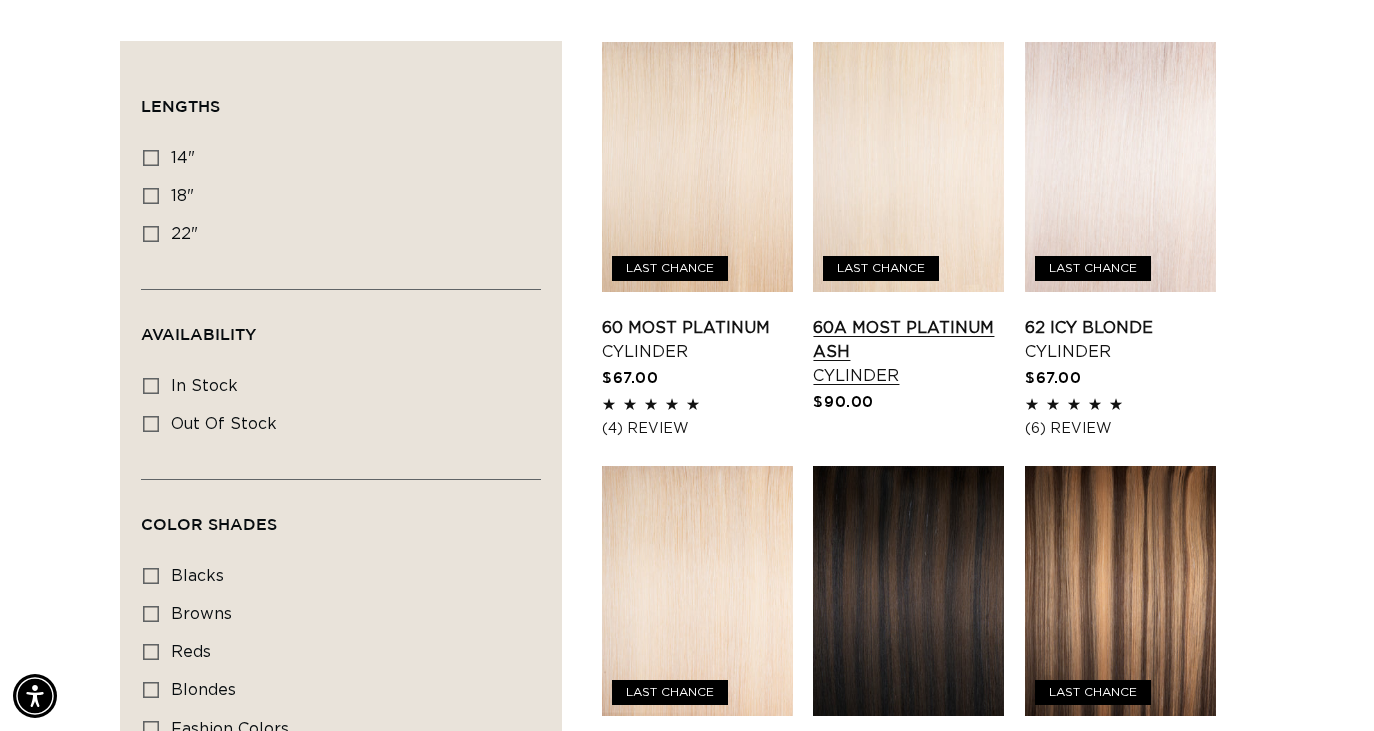 click on "60A Most Platinum Ash
Cylinder" at bounding box center (908, 352) 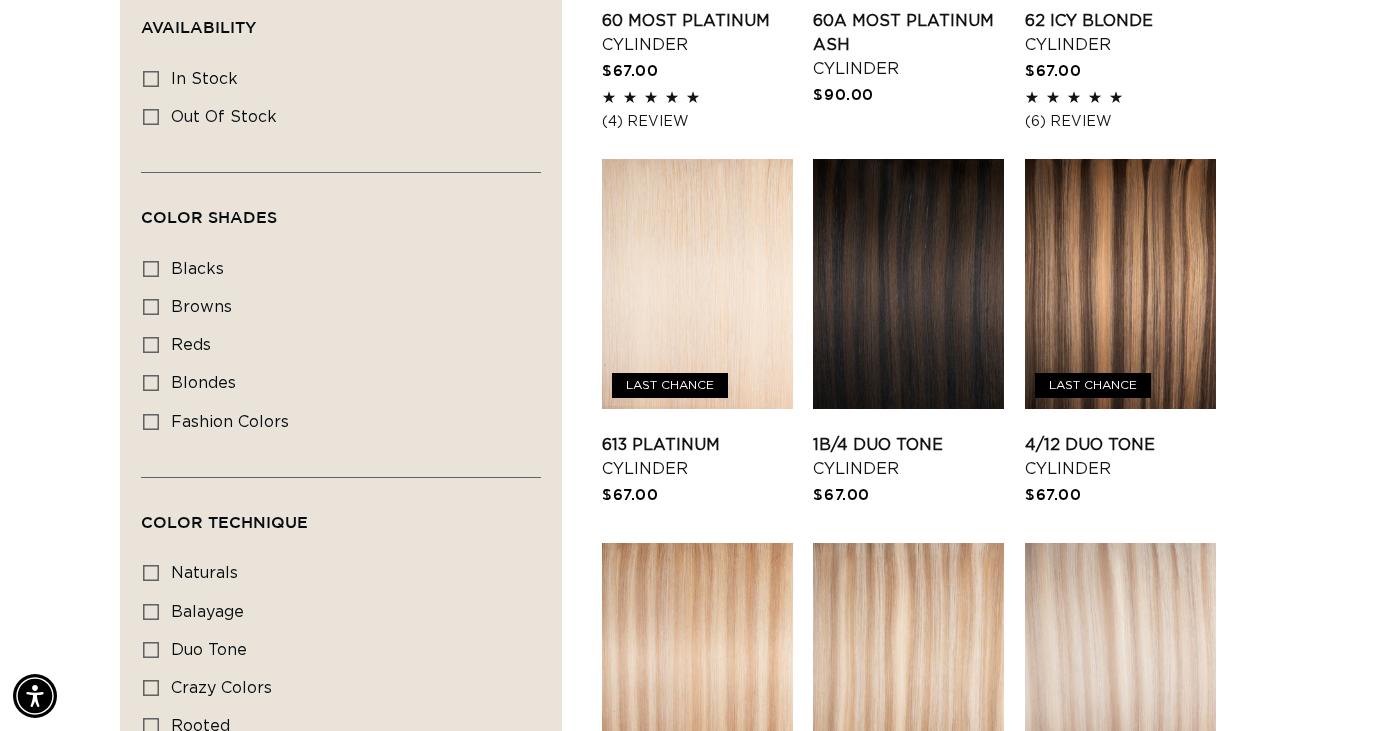 scroll, scrollTop: 1007, scrollLeft: 0, axis: vertical 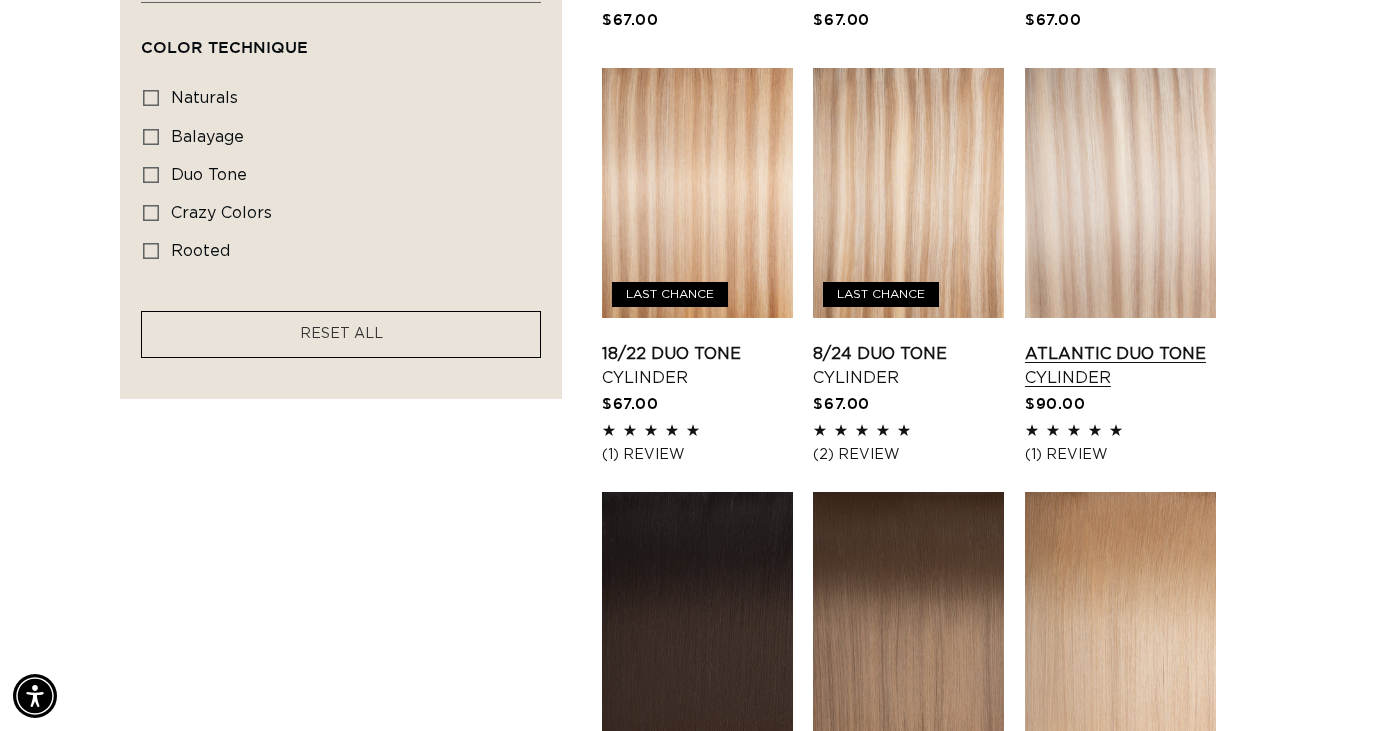 click on "Atlantic Duo Tone
Cylinder" at bounding box center [1120, 366] 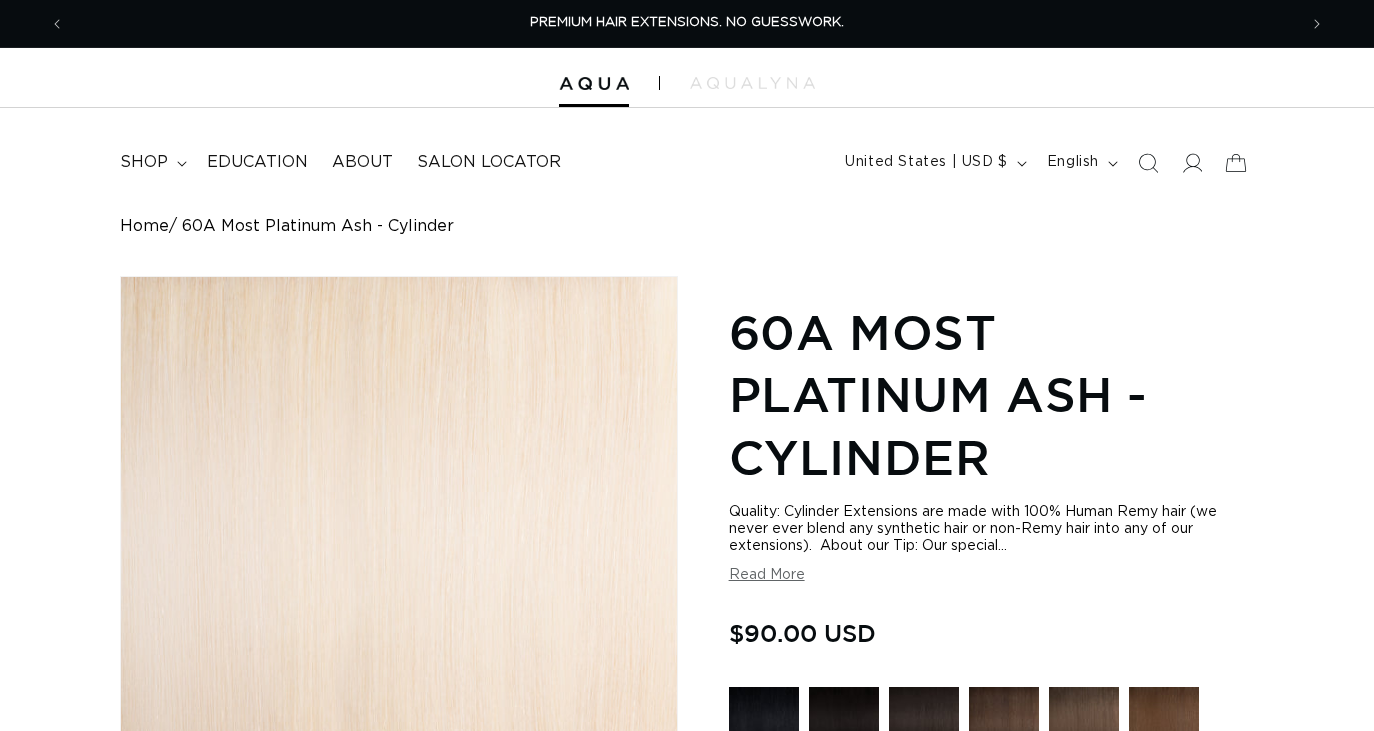scroll, scrollTop: 0, scrollLeft: 0, axis: both 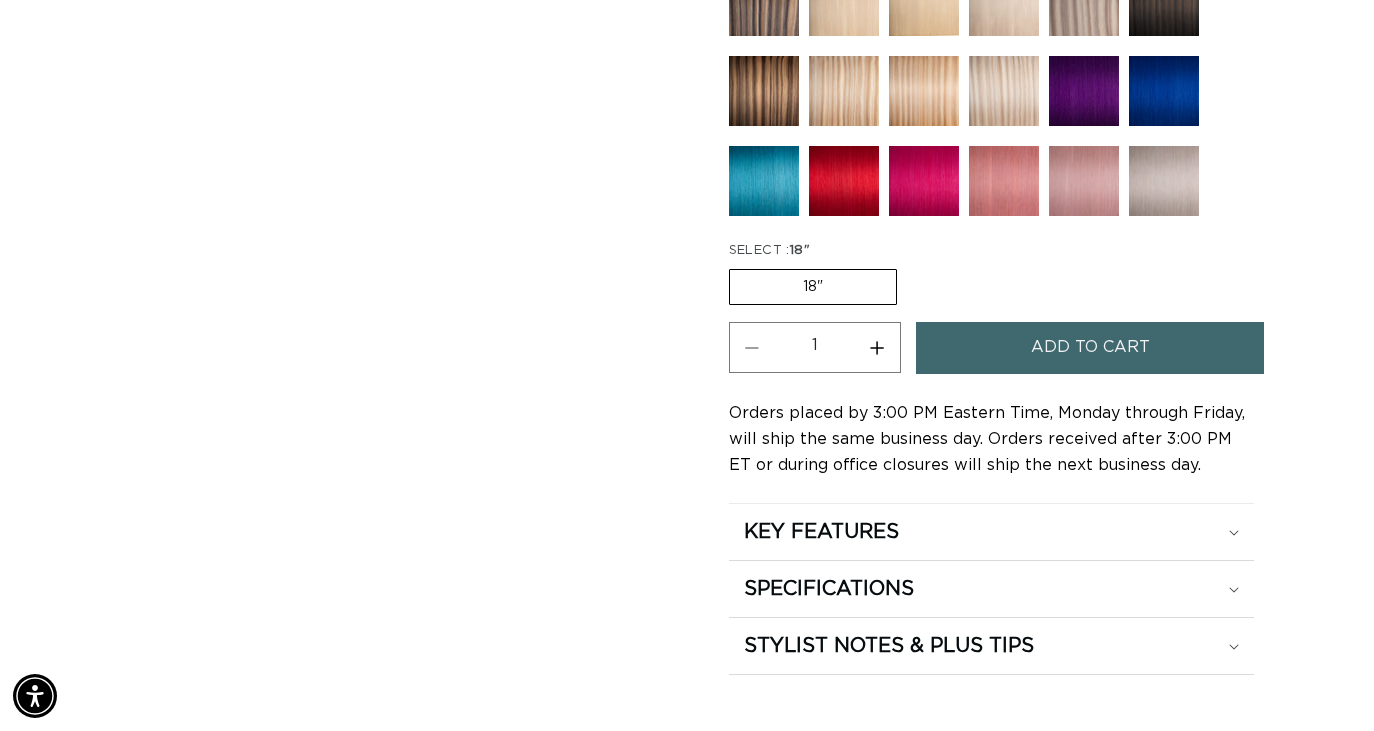 click on "Increase quantity for 60A Most Platinum Ash - Cylinder" at bounding box center [877, 347] 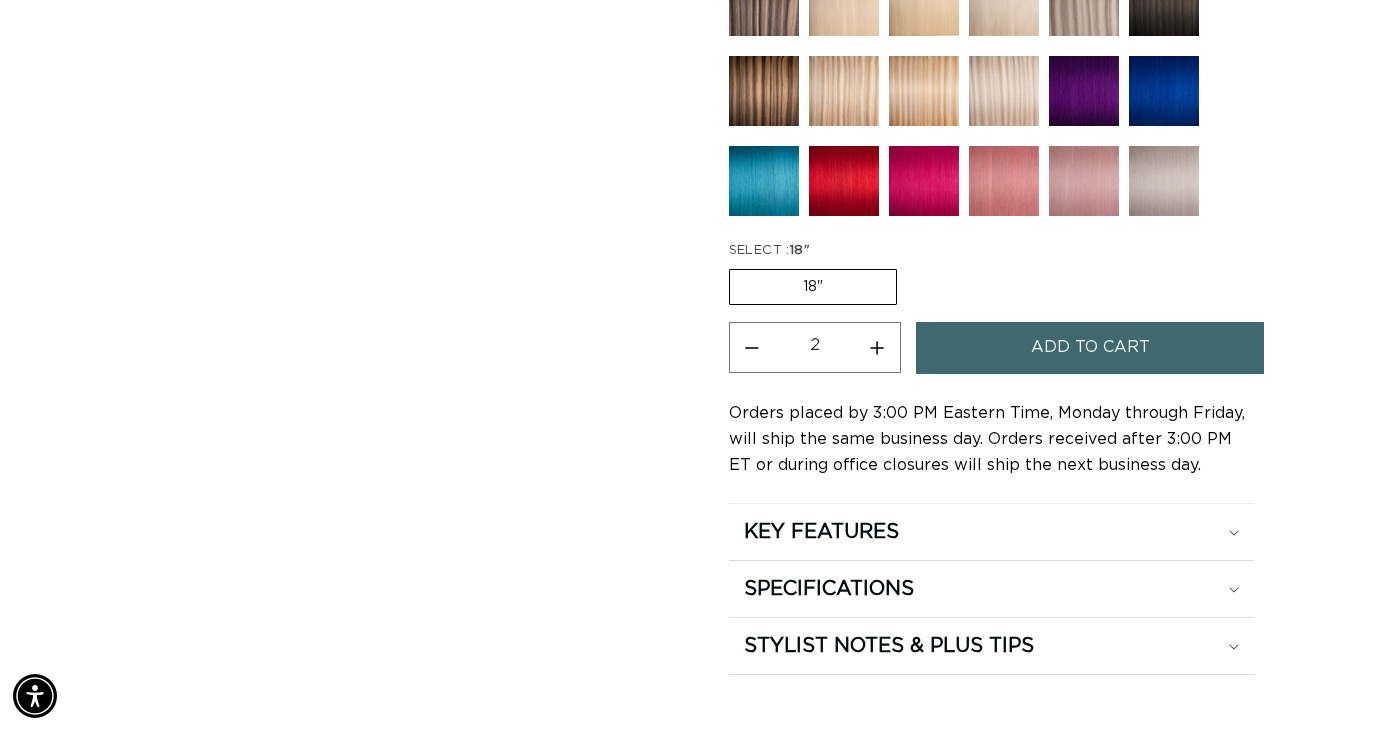 click on "Increase quantity for 60A Most Platinum Ash - Cylinder" at bounding box center (877, 347) 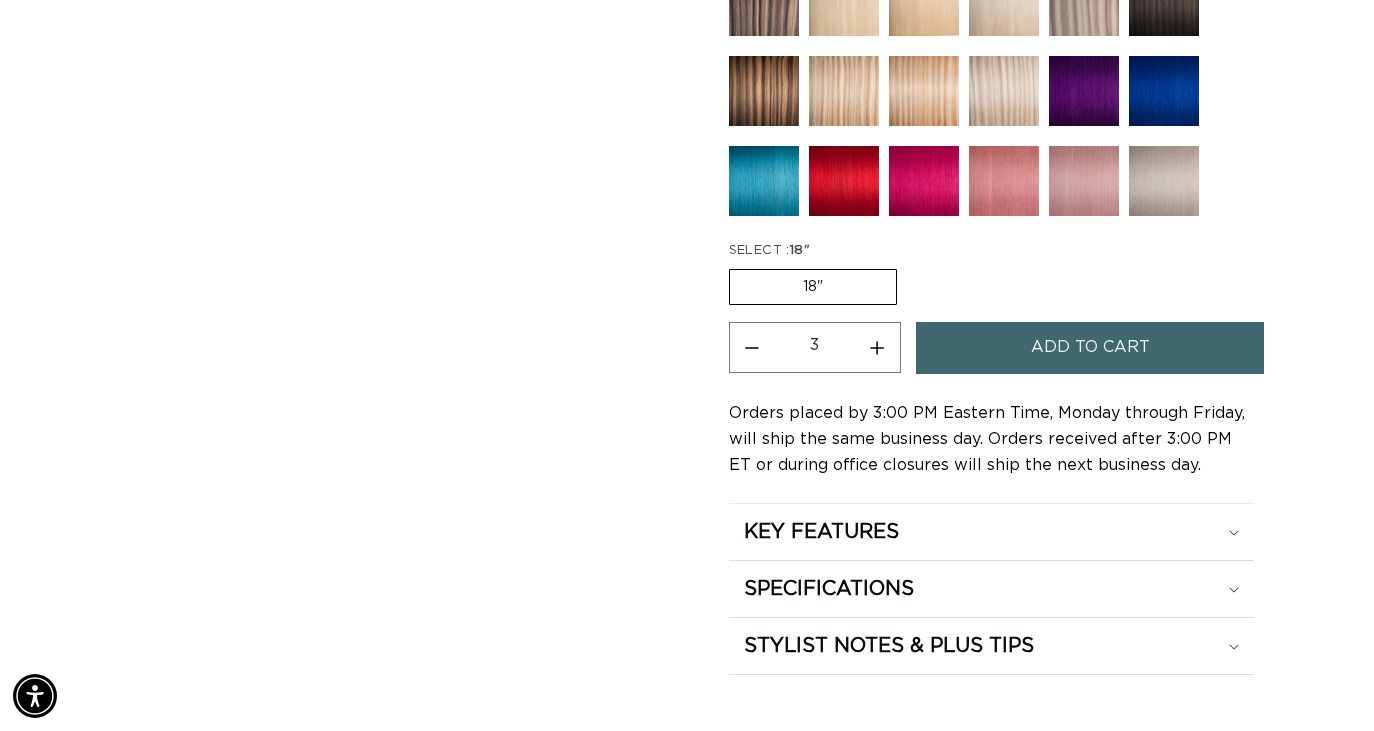 scroll, scrollTop: 0, scrollLeft: 2464, axis: horizontal 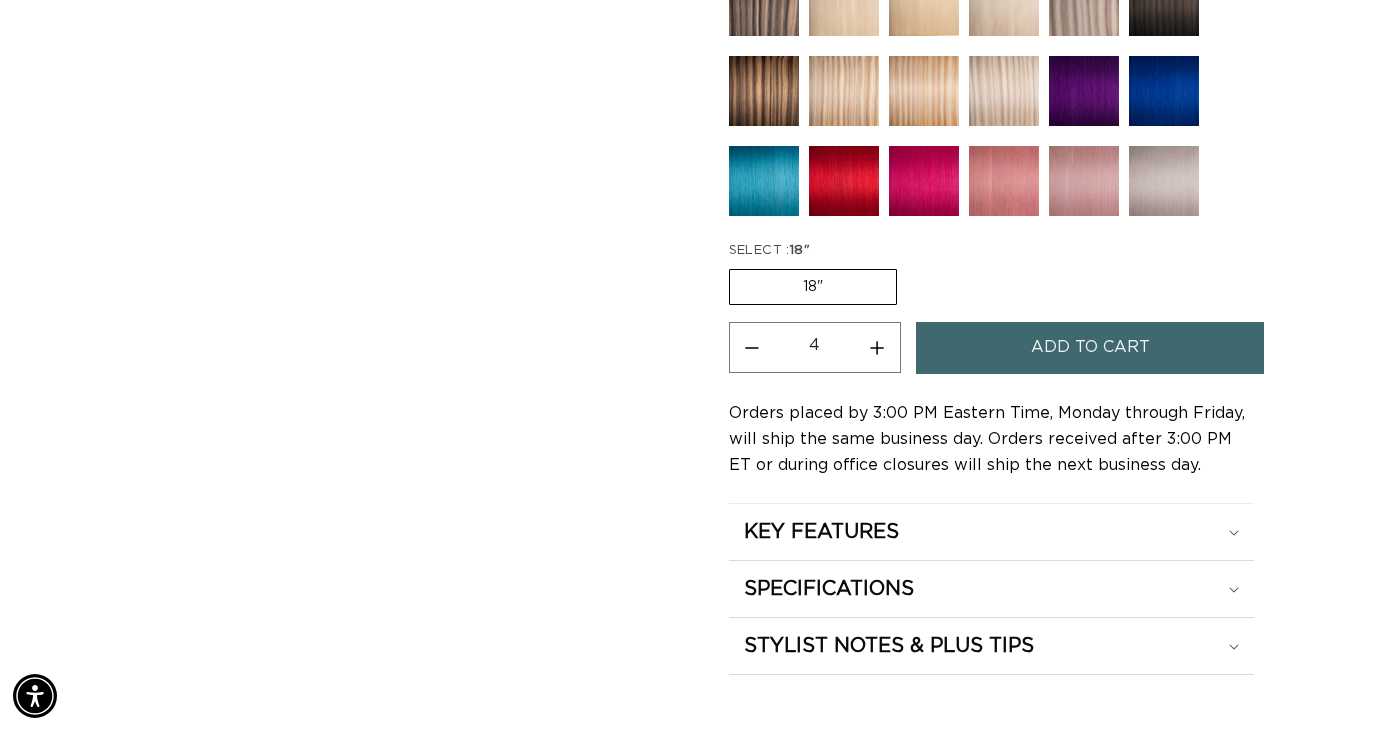 click on "Increase quantity for 60A Most Platinum Ash - Cylinder" at bounding box center [877, 347] 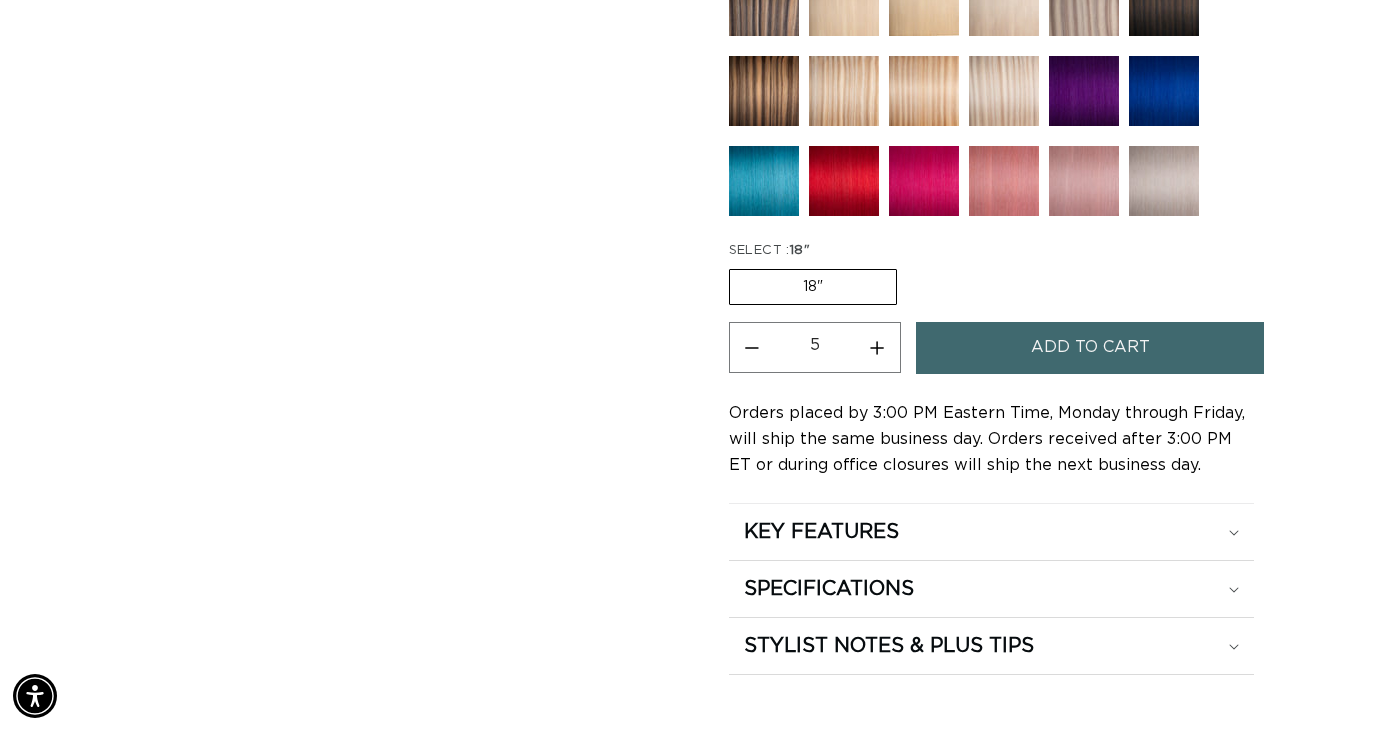 click on "Increase quantity for 60A Most Platinum Ash - Cylinder" at bounding box center [877, 347] 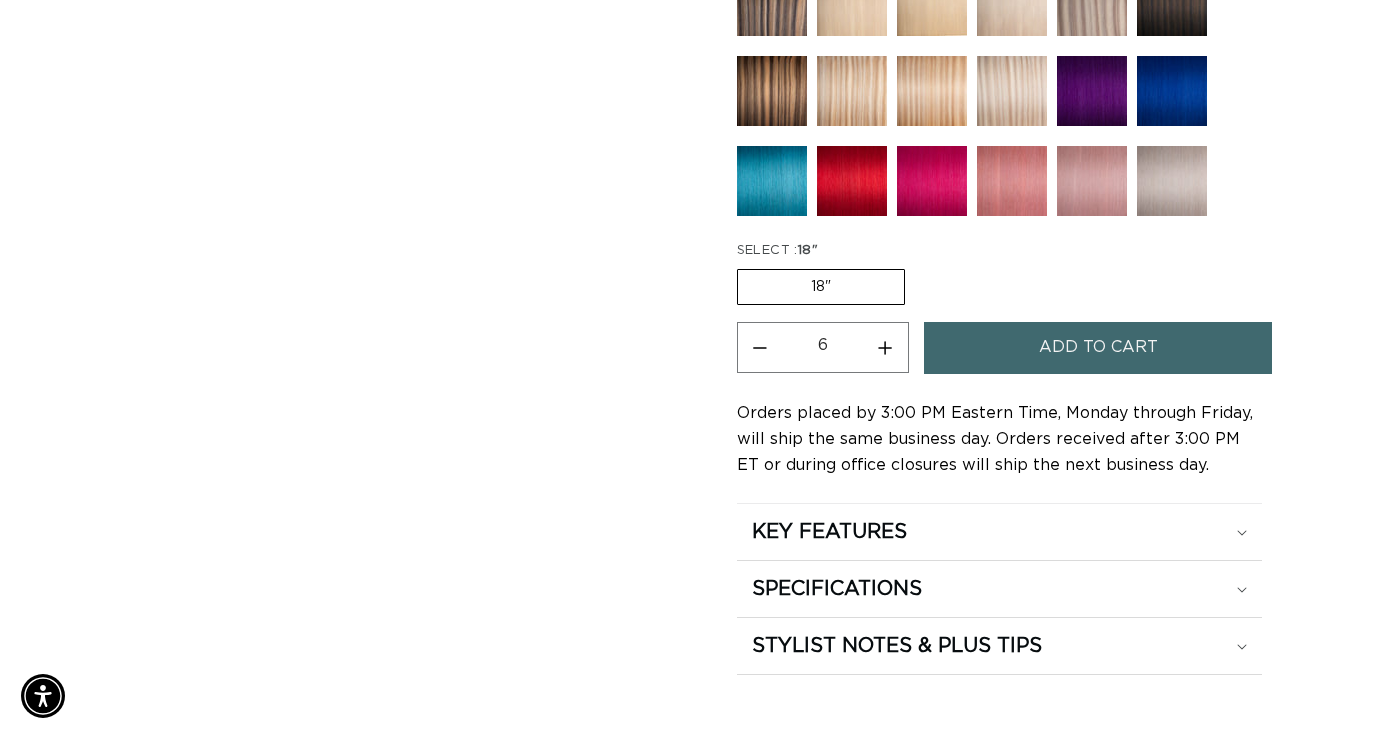 scroll, scrollTop: 0, scrollLeft: 0, axis: both 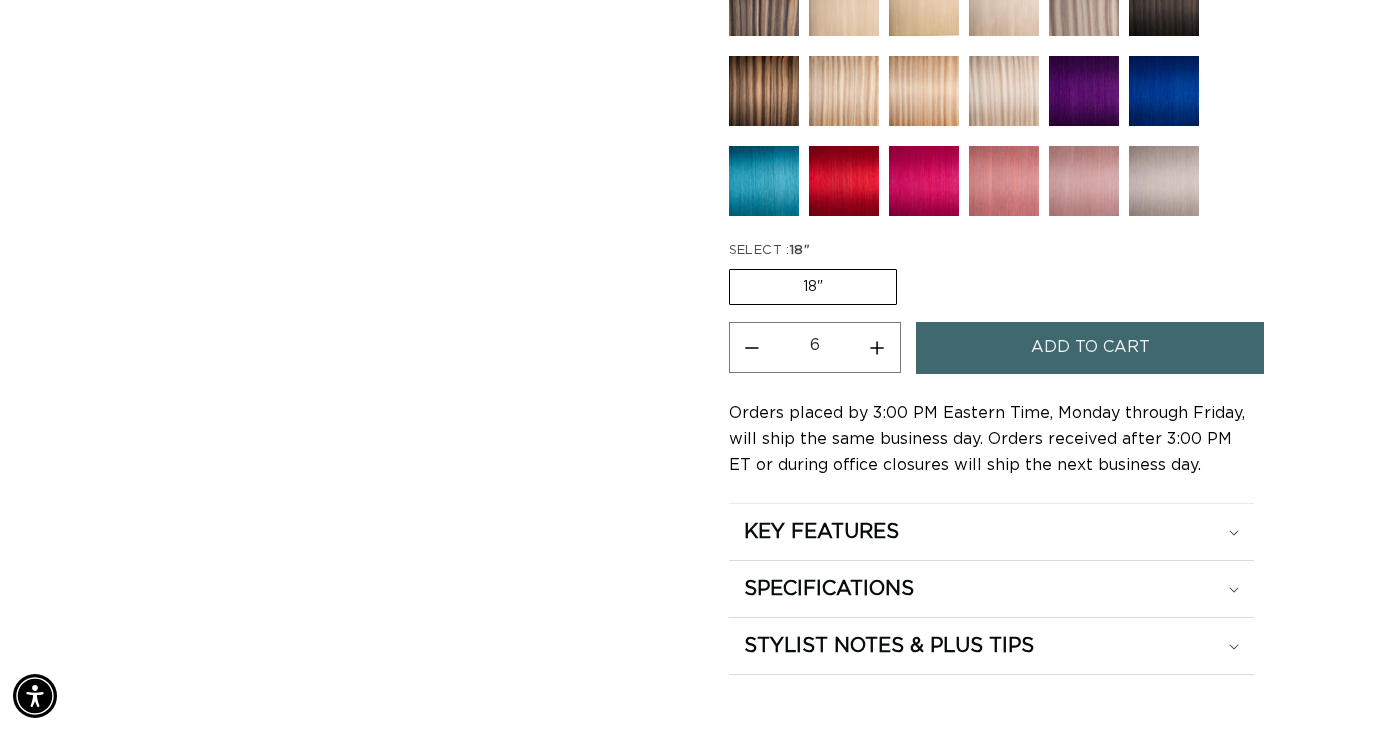 click on "Add to cart" at bounding box center (1090, 347) 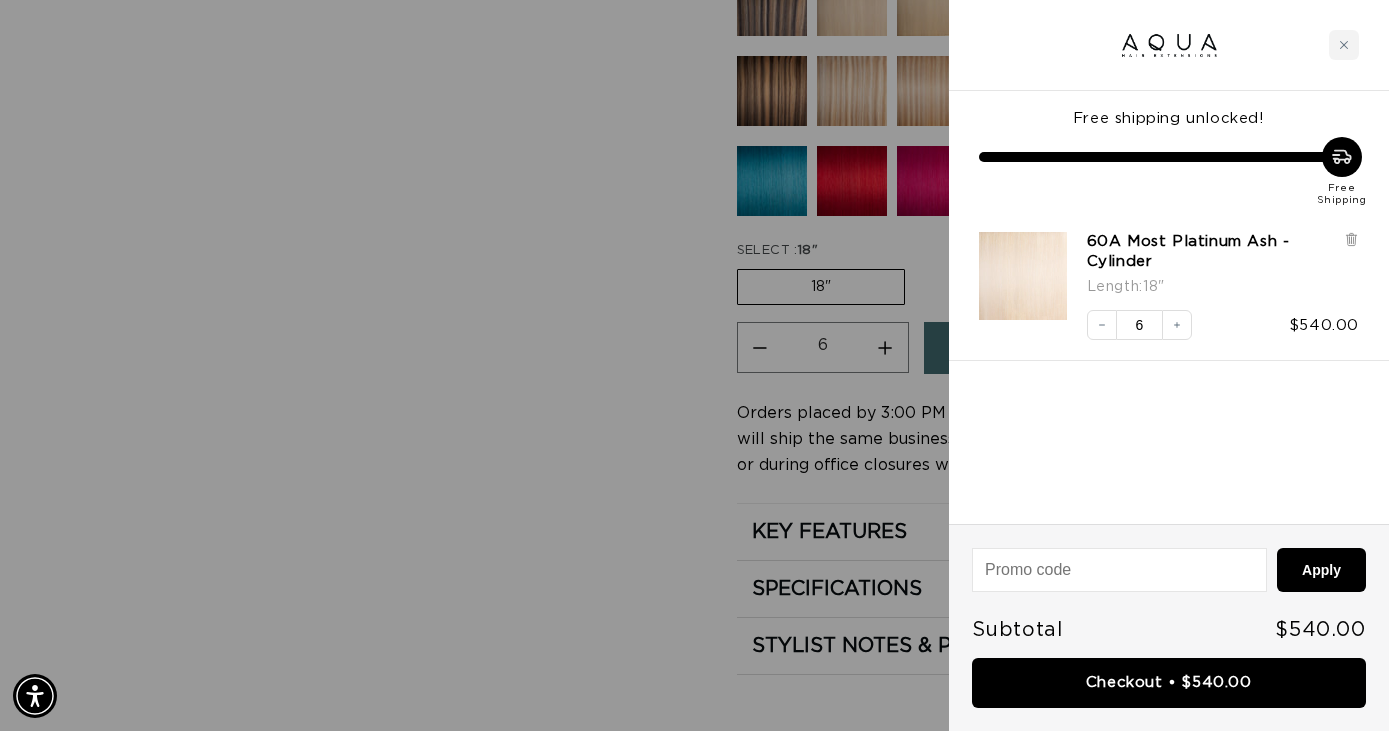 click at bounding box center [694, 365] 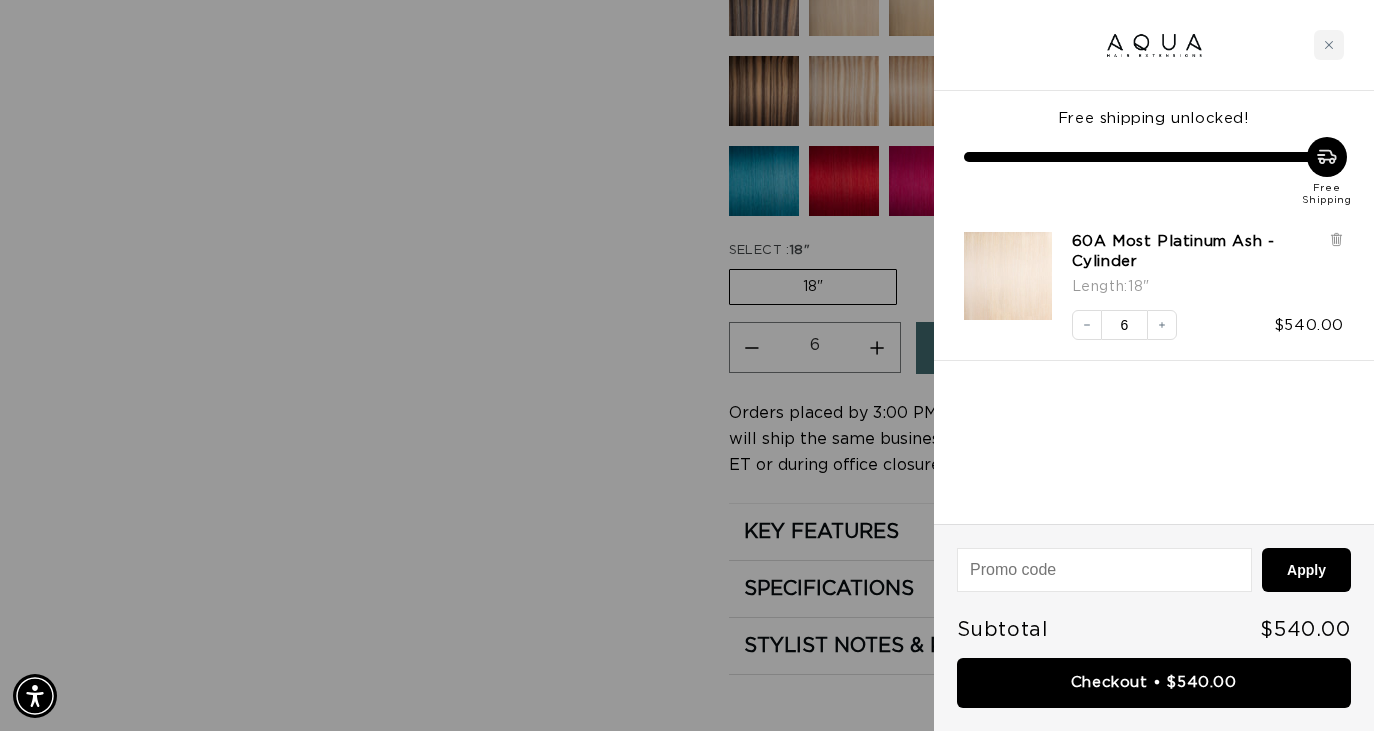 scroll, scrollTop: 0, scrollLeft: 1232, axis: horizontal 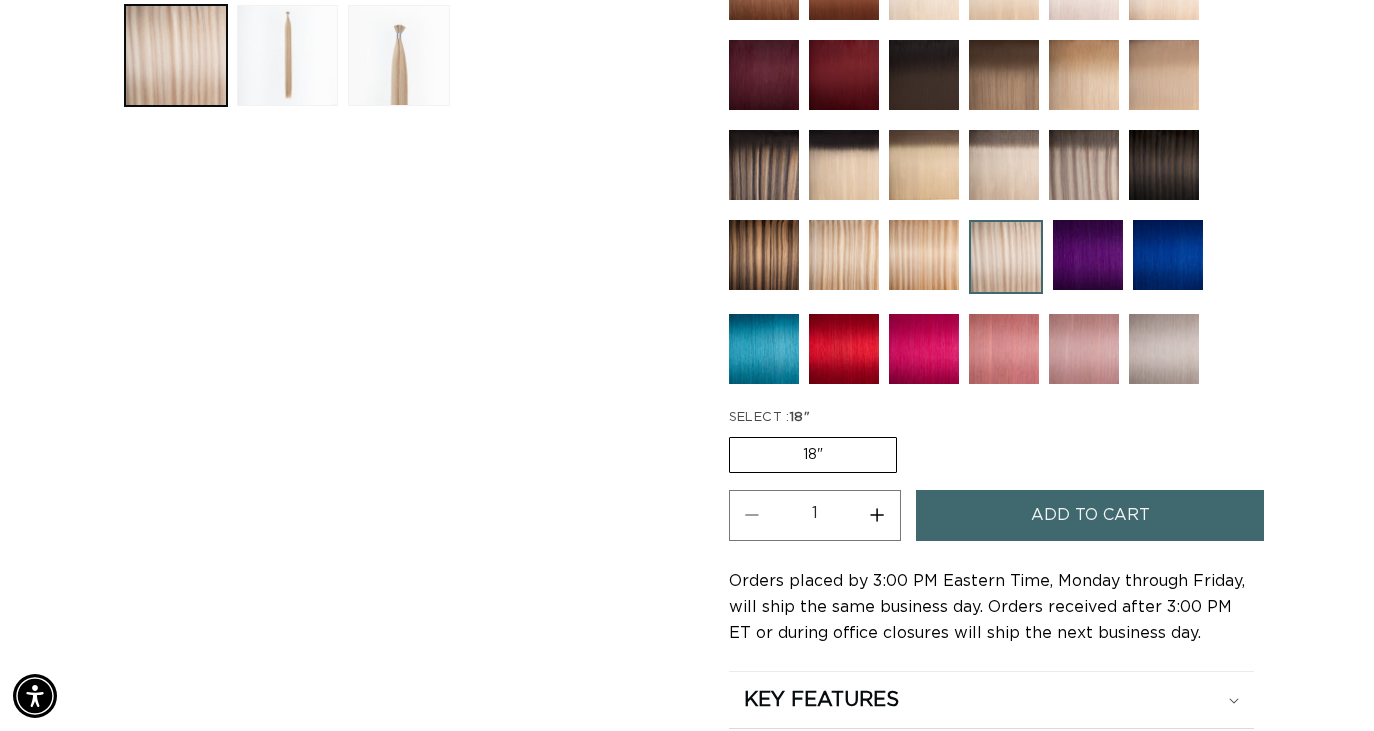 click on "Increase quantity for Atlantic Duo Tone - Cylinder" at bounding box center [877, 515] 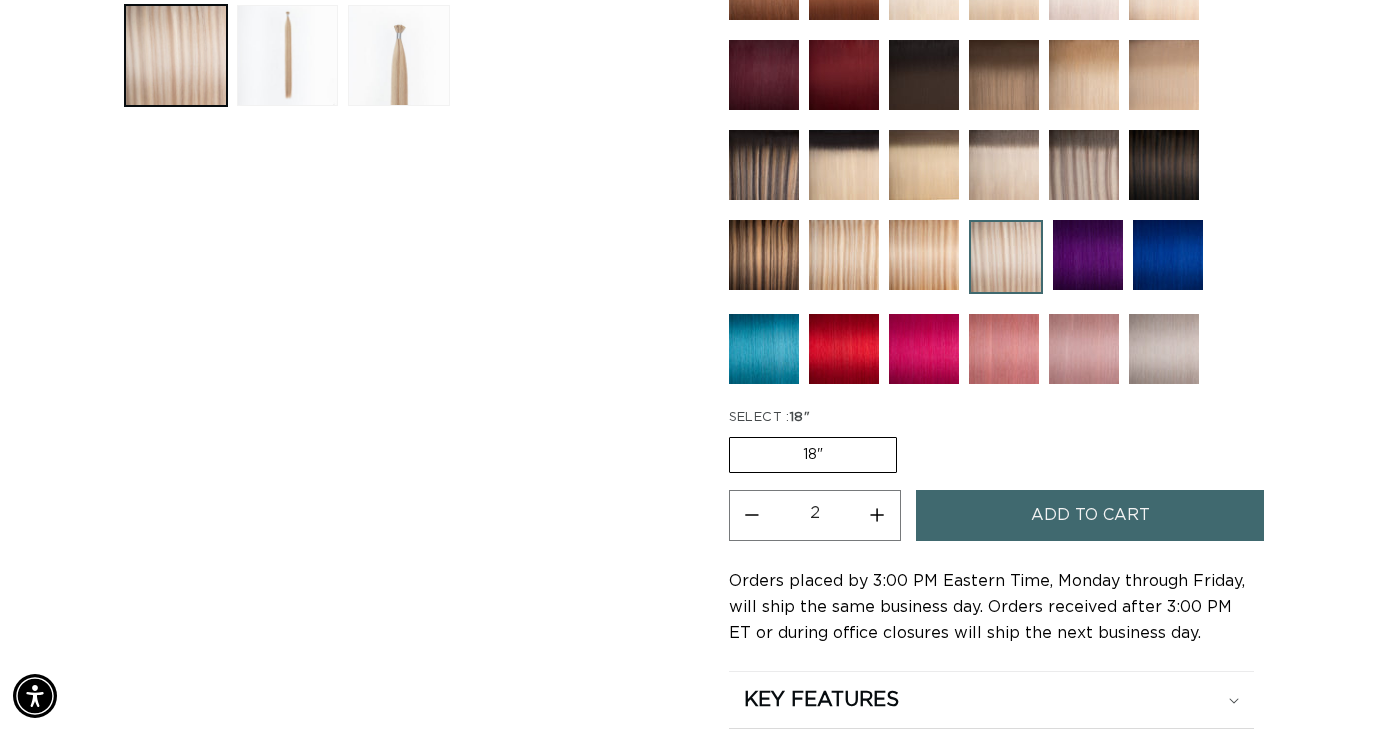 scroll, scrollTop: 0, scrollLeft: 2464, axis: horizontal 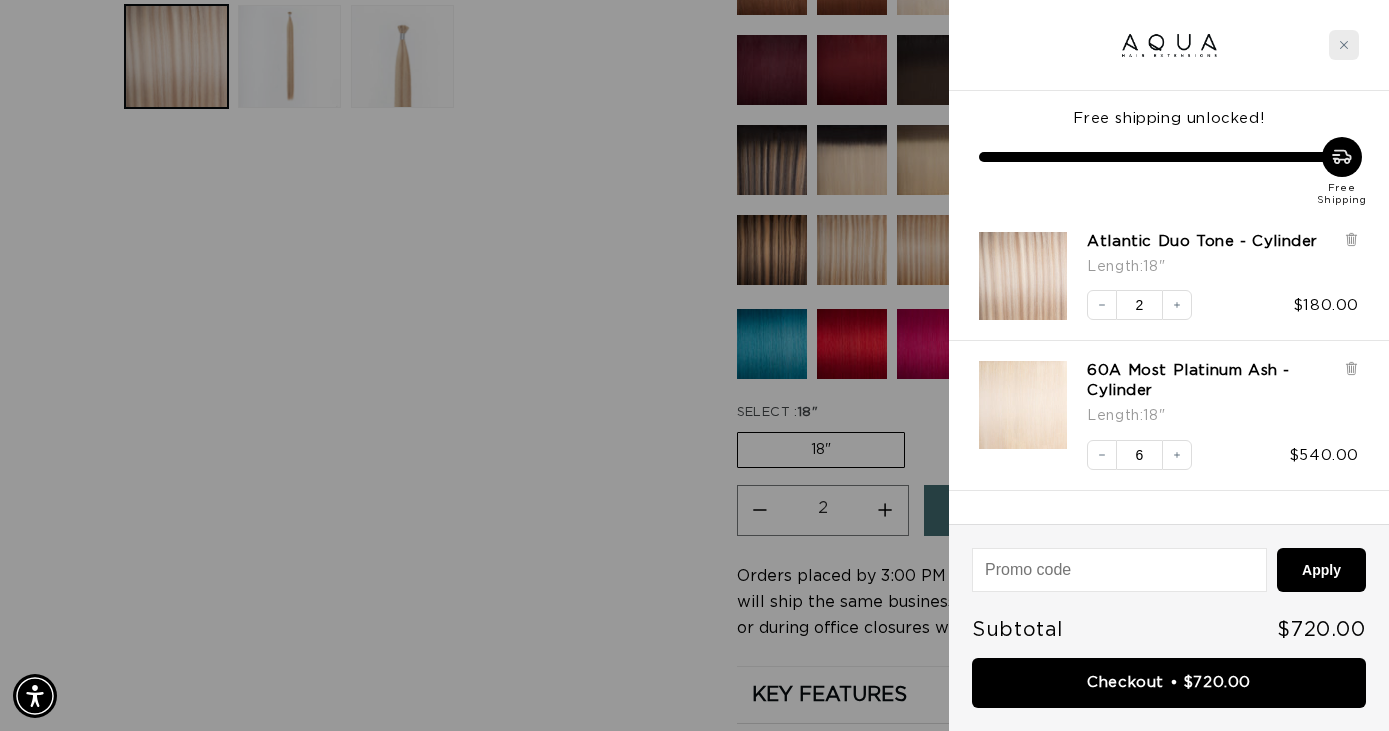 click 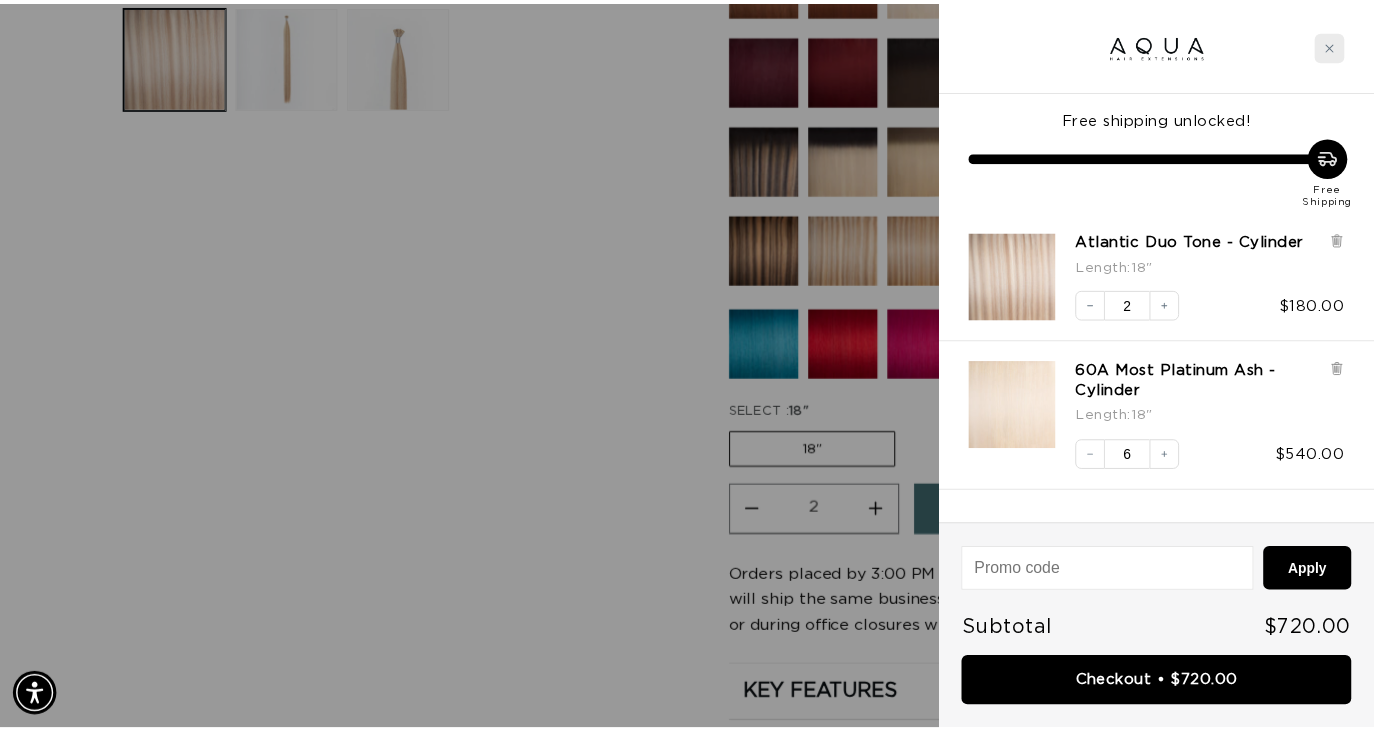 scroll, scrollTop: 854, scrollLeft: 0, axis: vertical 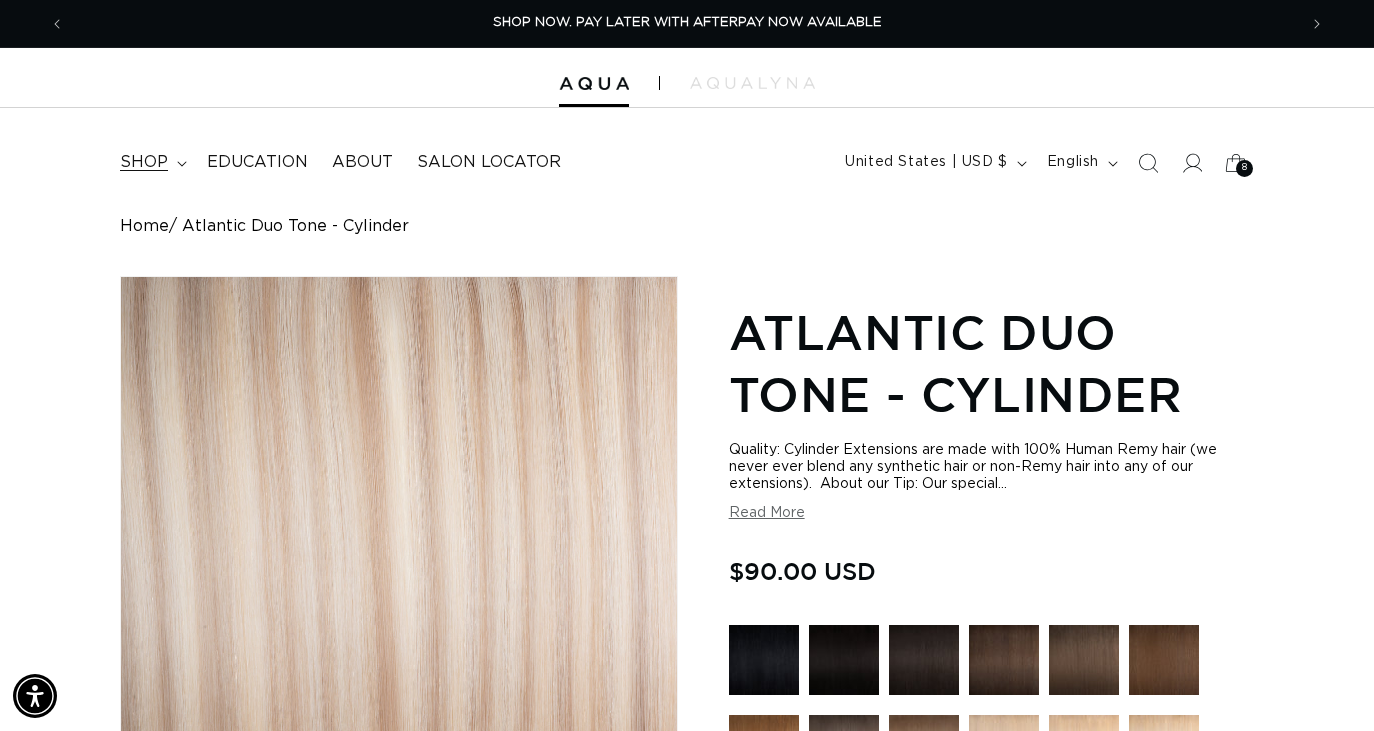 click on "shop" at bounding box center [144, 162] 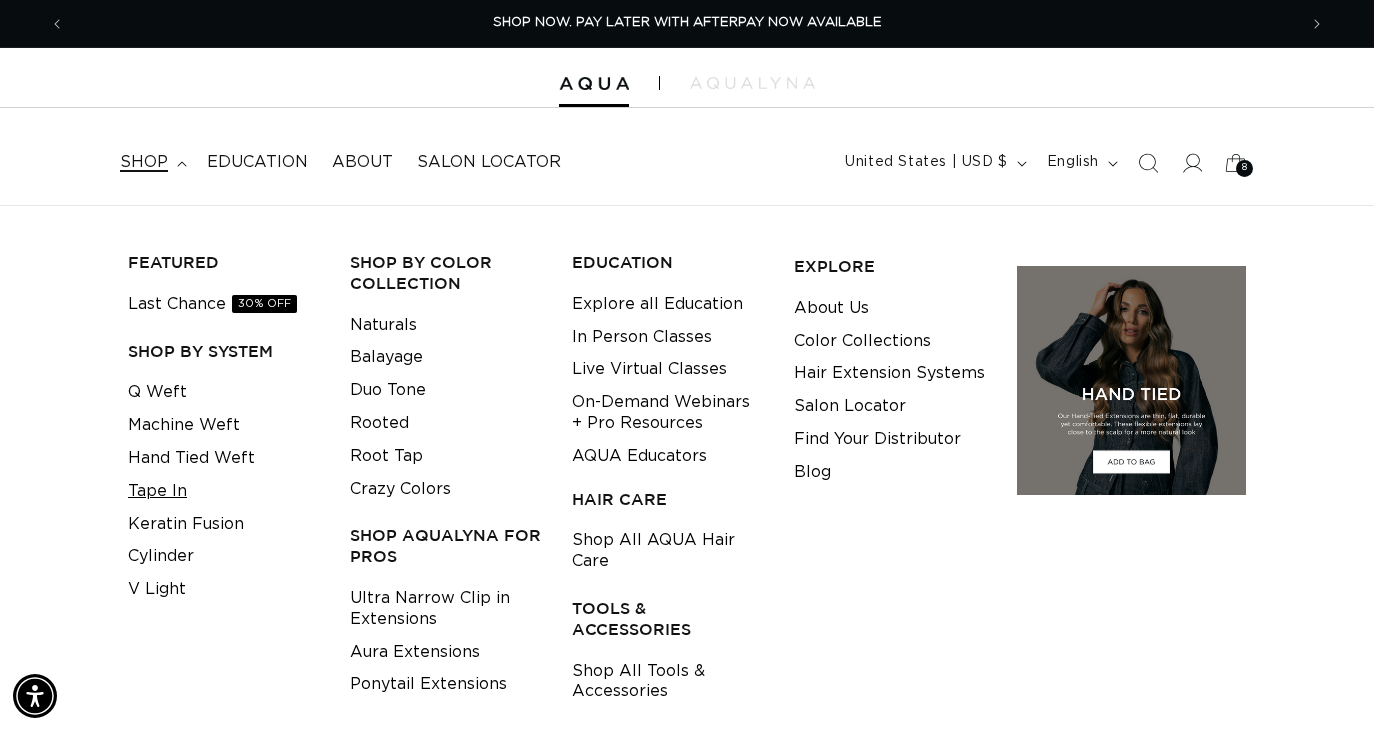 click on "Tape In" at bounding box center [157, 491] 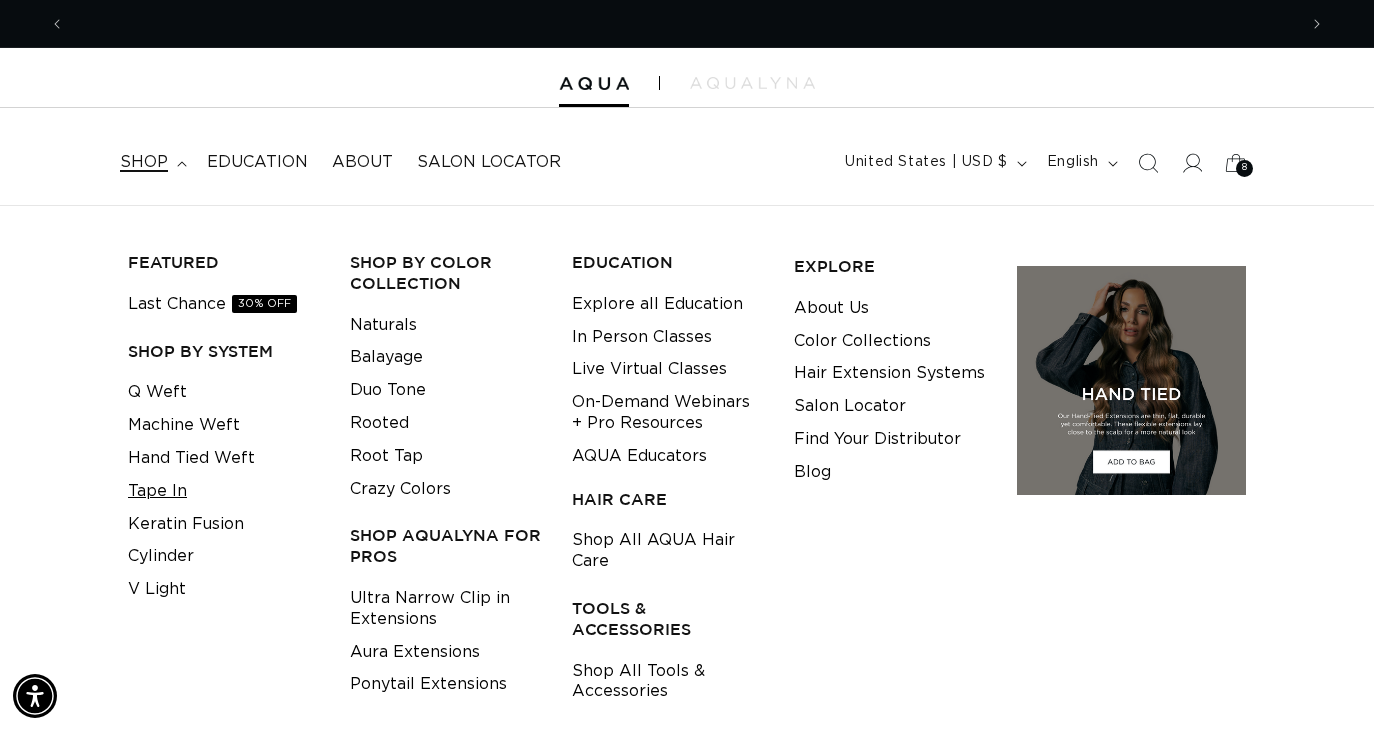 scroll, scrollTop: 0, scrollLeft: 2464, axis: horizontal 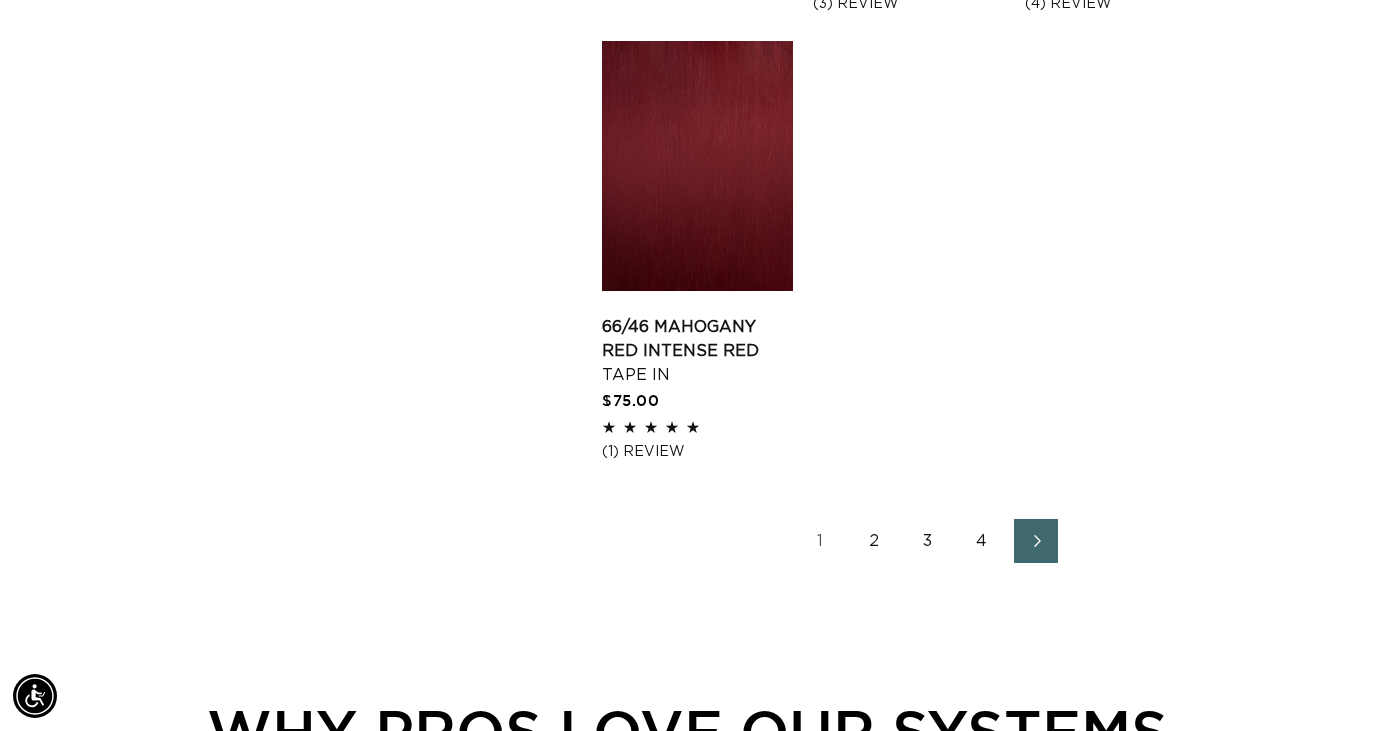 click on "2" at bounding box center (874, 541) 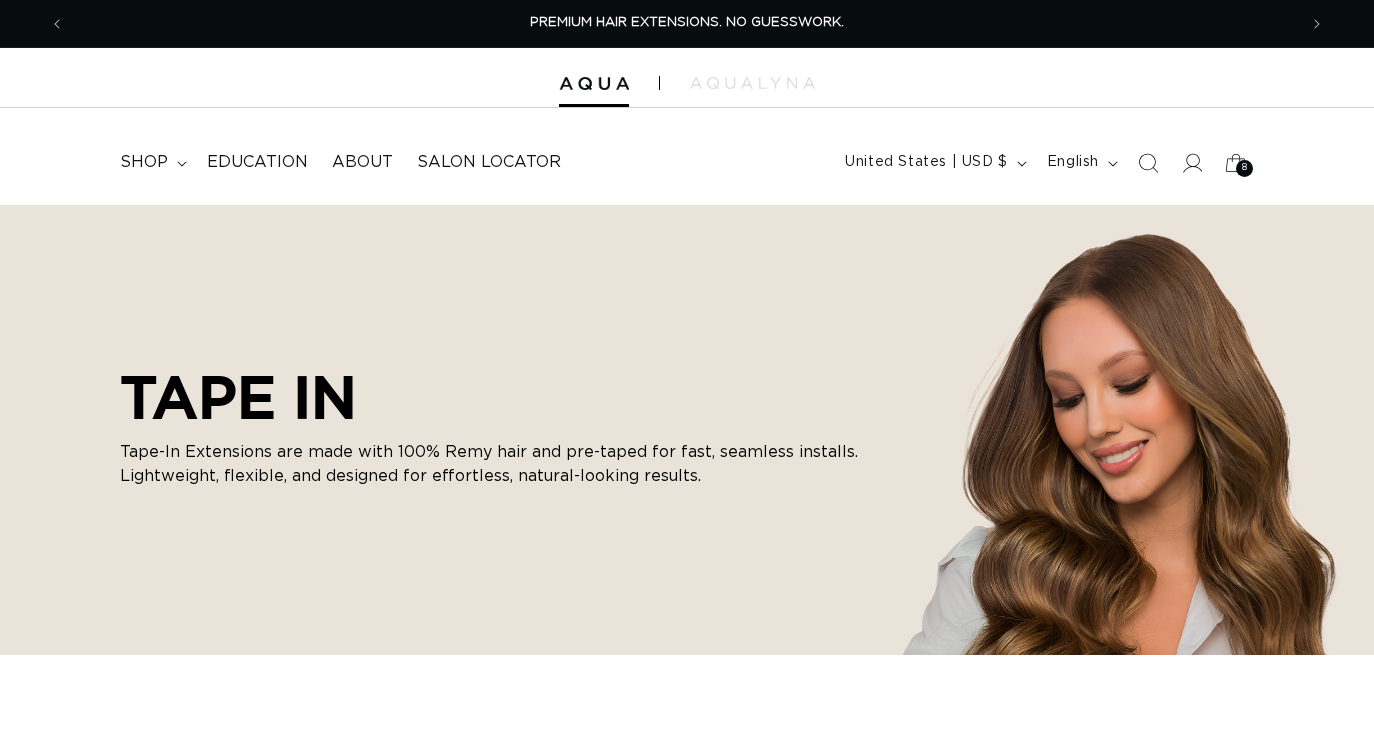 scroll, scrollTop: 0, scrollLeft: 0, axis: both 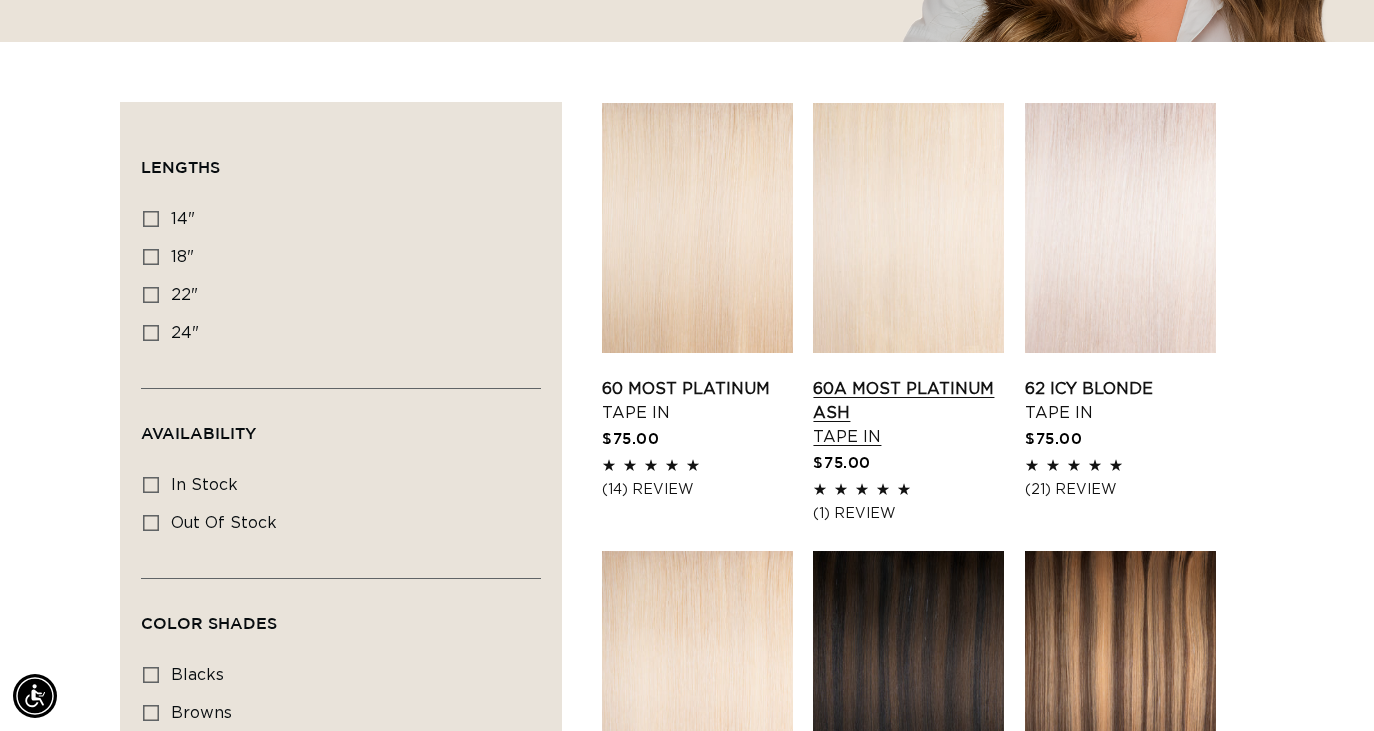 click on "60A Most Platinum Ash
Tape In" at bounding box center (908, 413) 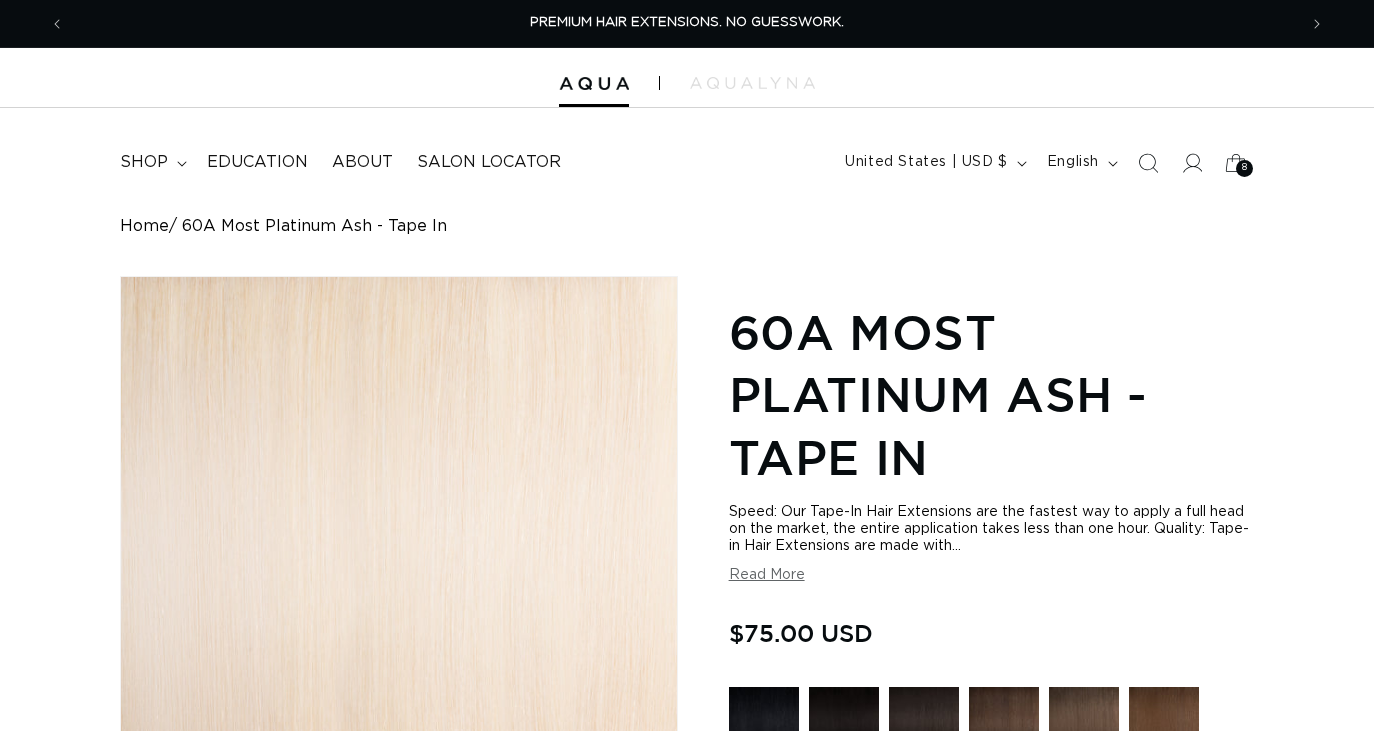 scroll, scrollTop: 0, scrollLeft: 0, axis: both 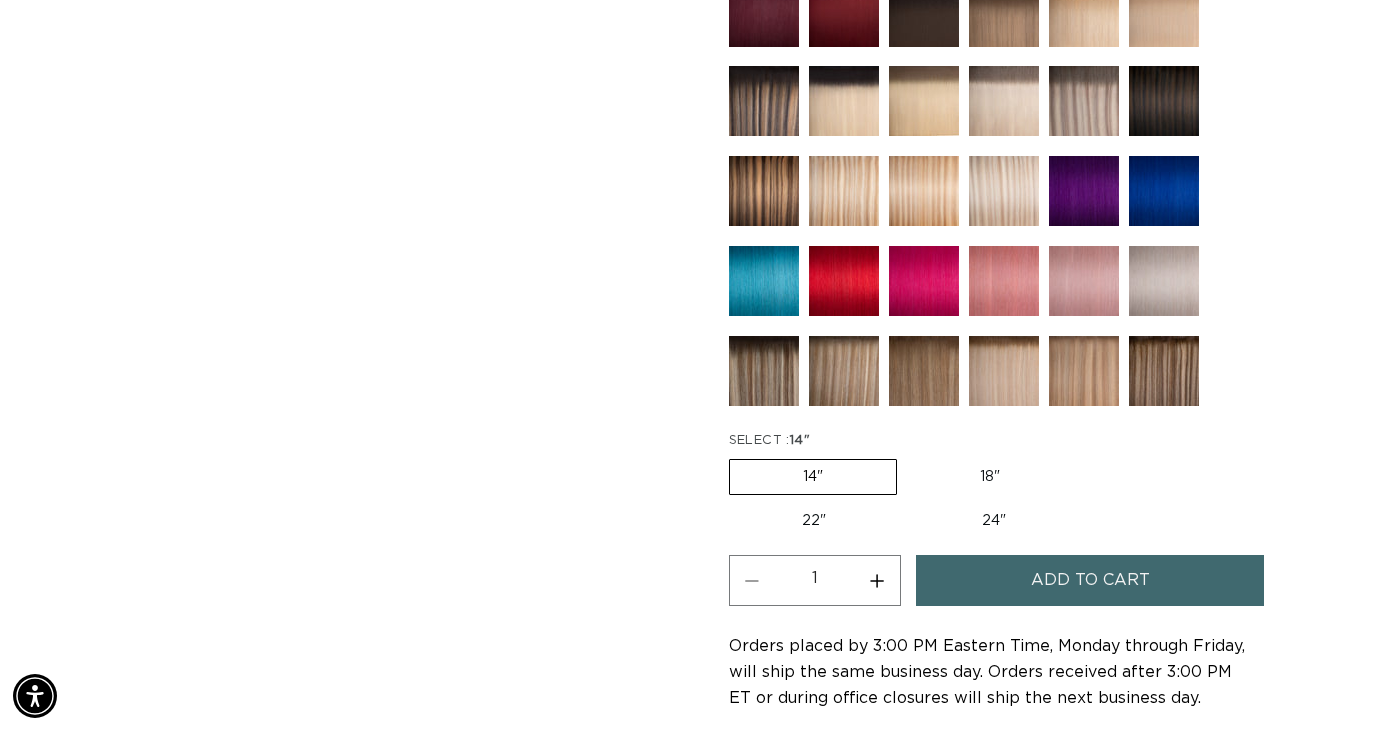 click on "18" Variant sold out or unavailable" at bounding box center (990, 477) 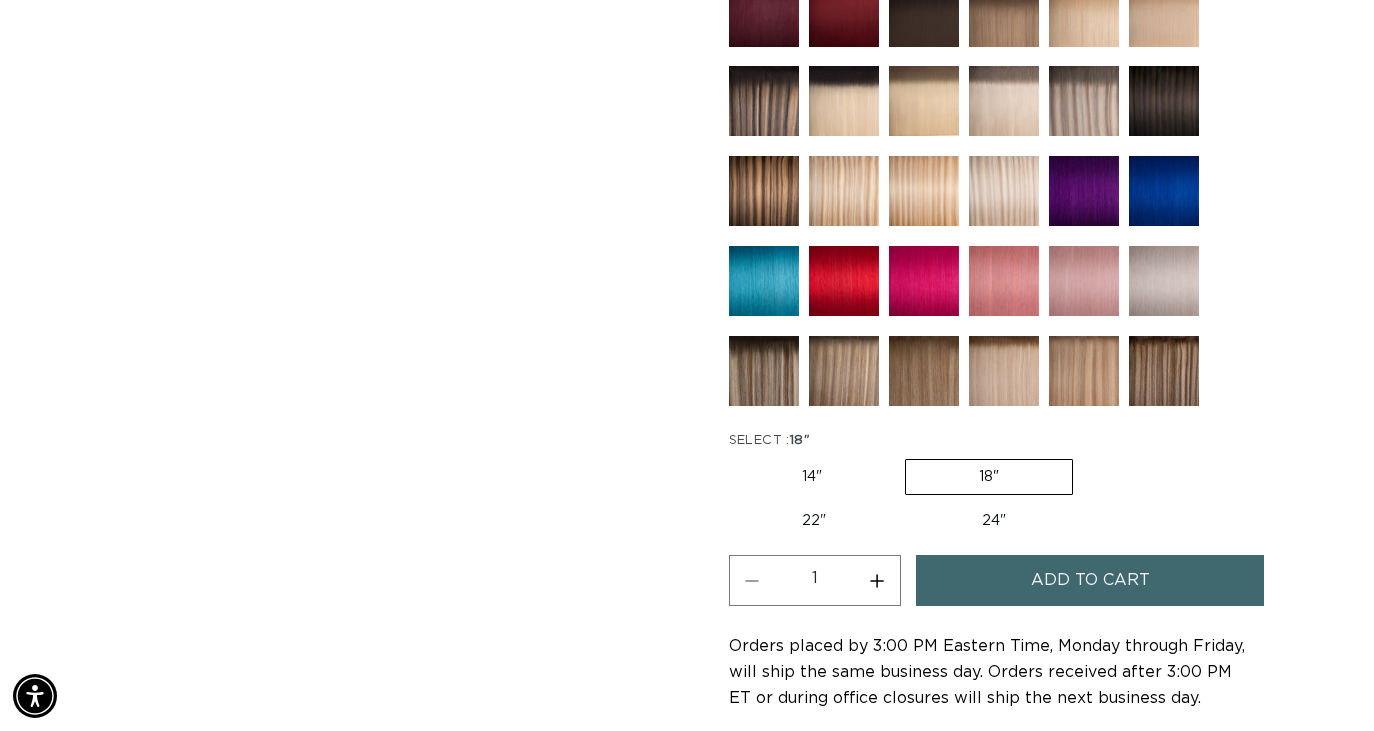 click on "Increase quantity for 60A Most Platinum Ash - Tape In" at bounding box center [877, 580] 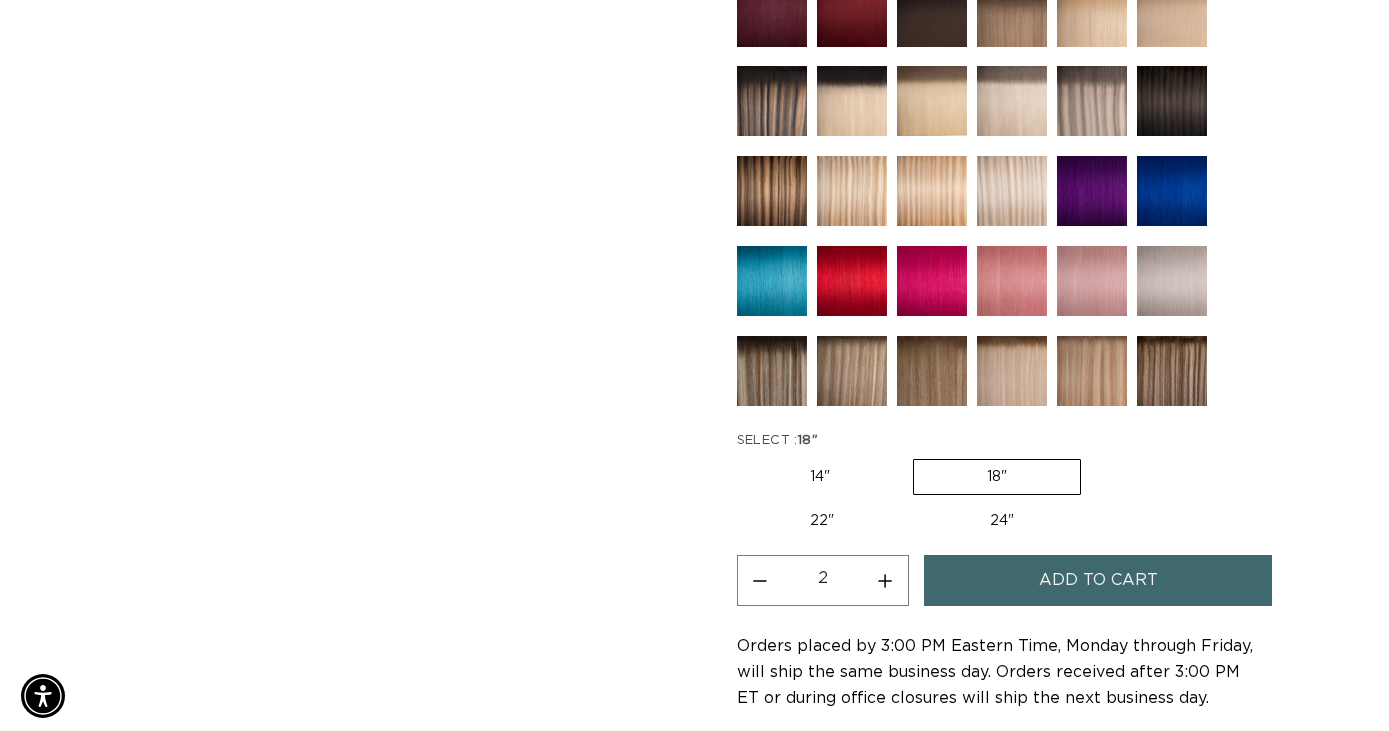 scroll, scrollTop: 0, scrollLeft: 0, axis: both 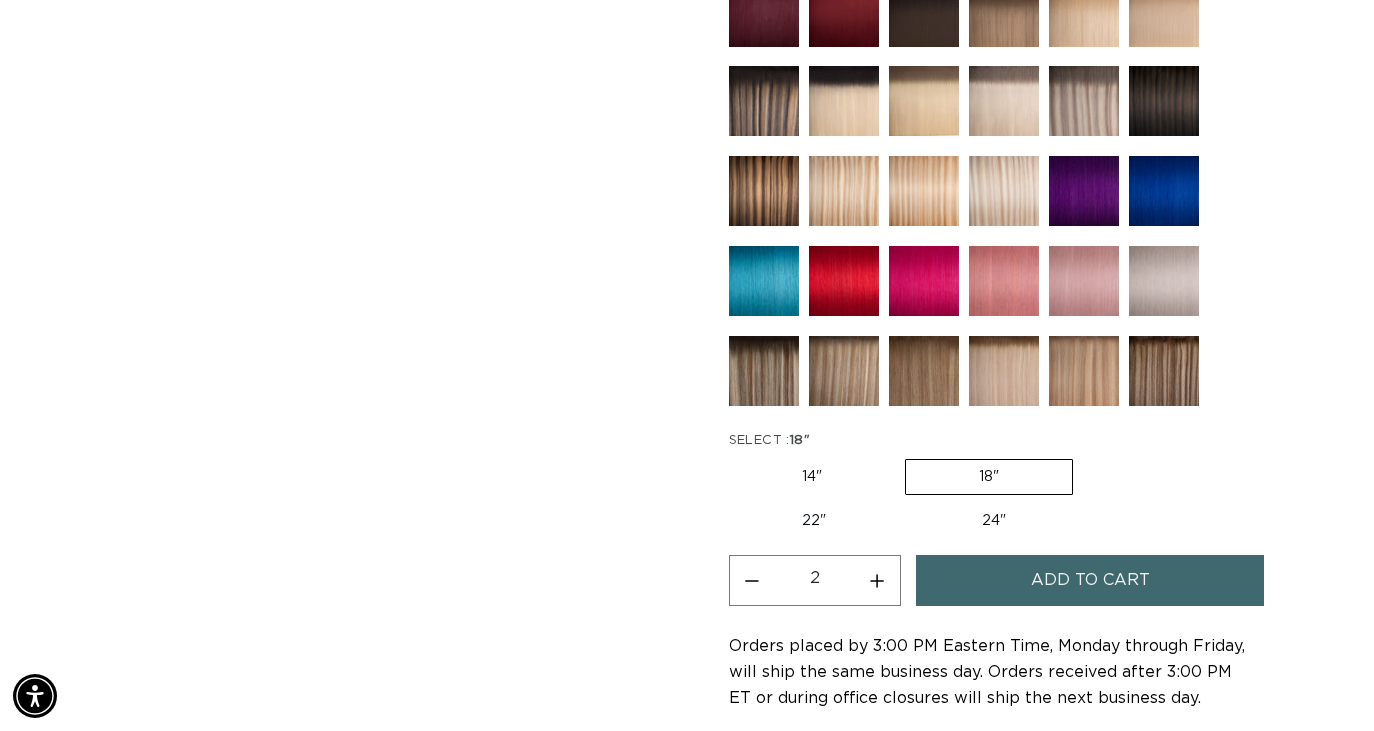 click on "Increase quantity for 60A Most Platinum Ash - Tape In" at bounding box center (877, 580) 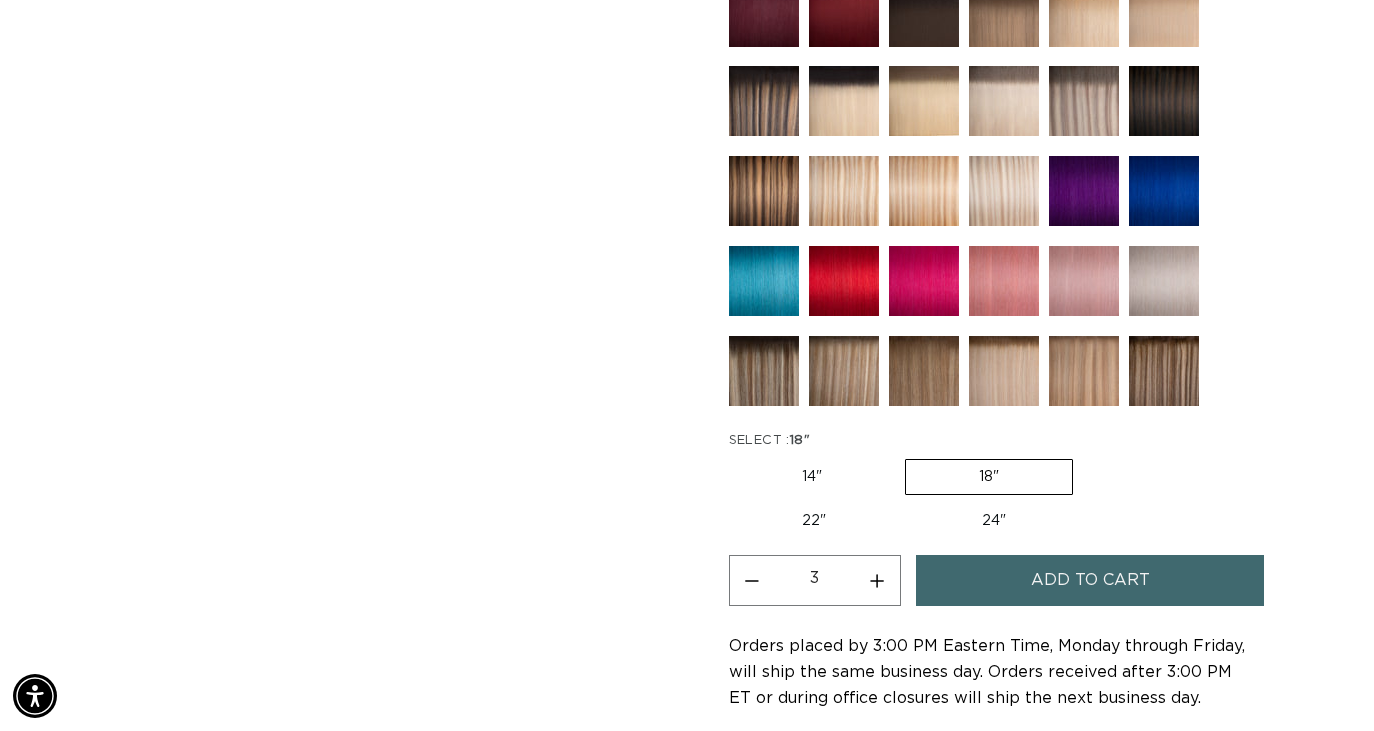 click on "Add to cart" at bounding box center (1090, 580) 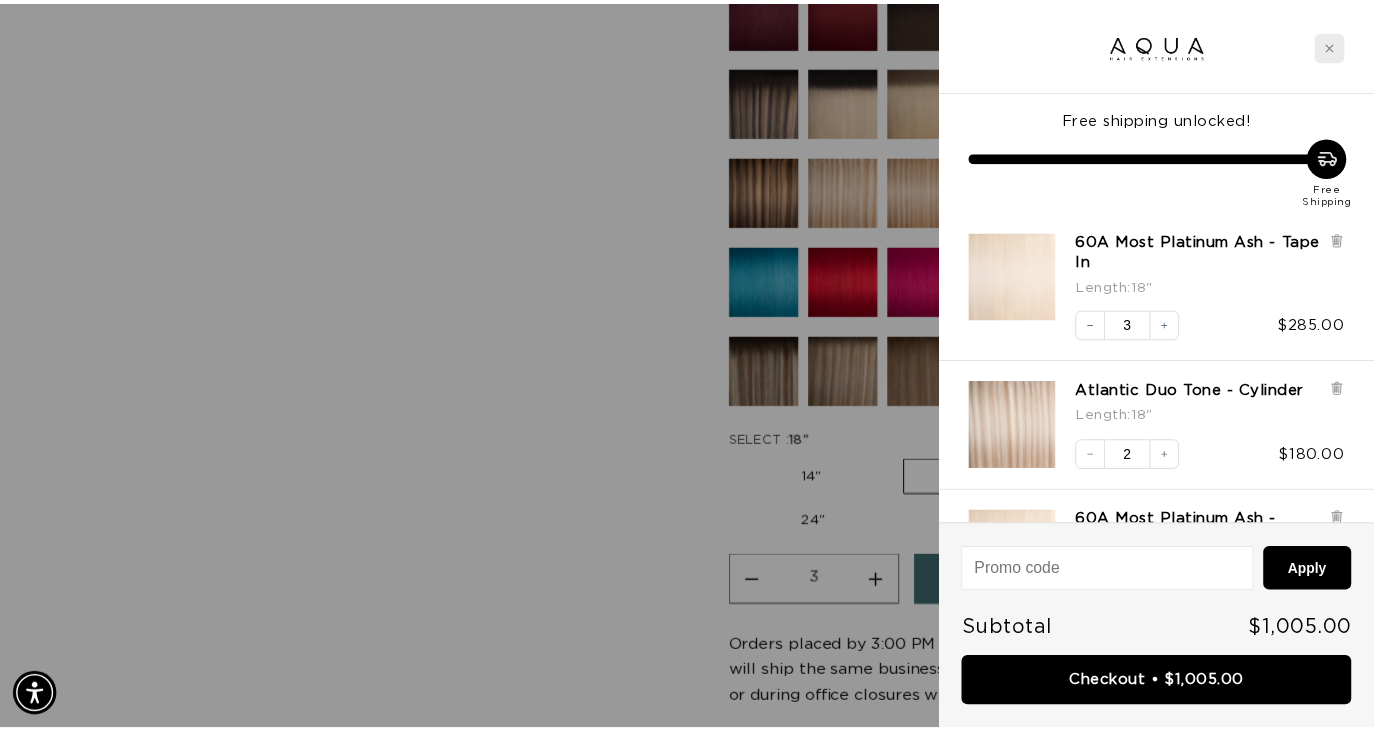 scroll, scrollTop: 0, scrollLeft: 0, axis: both 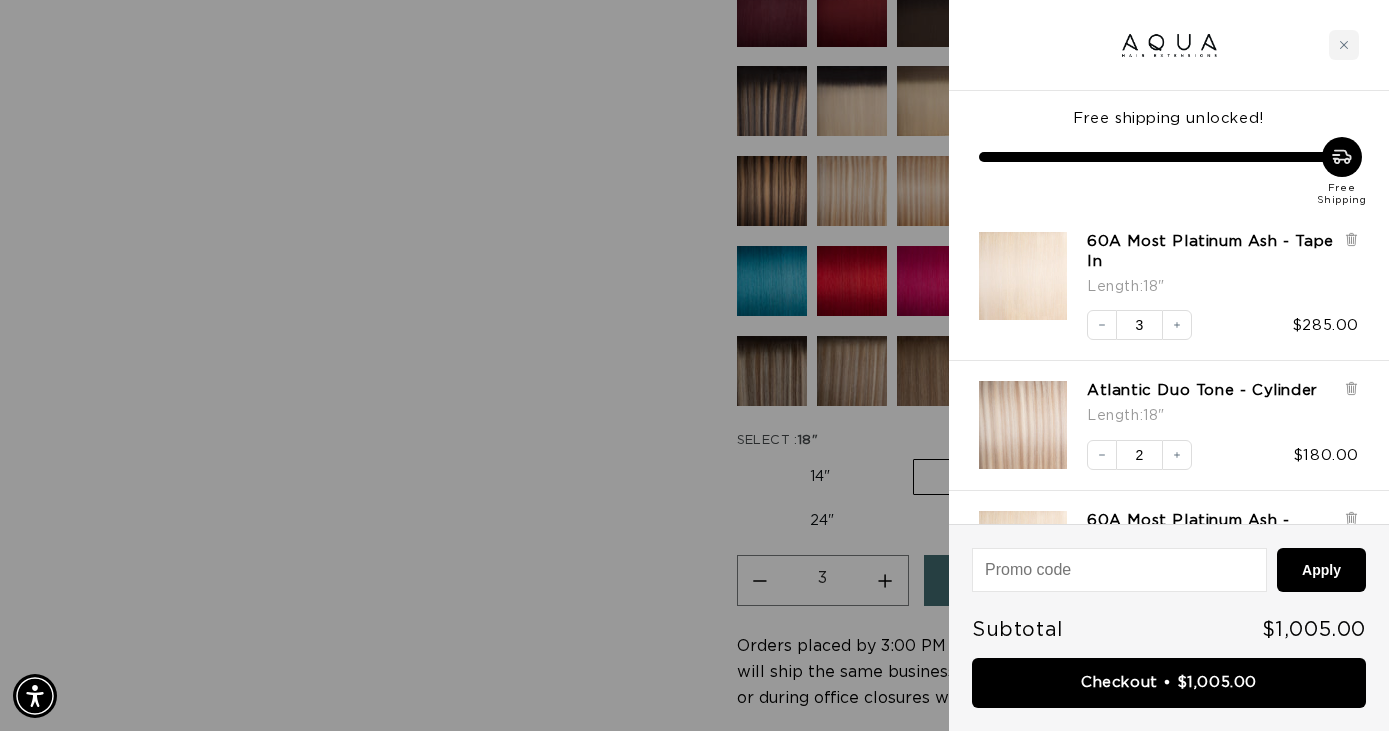 click at bounding box center (694, 365) 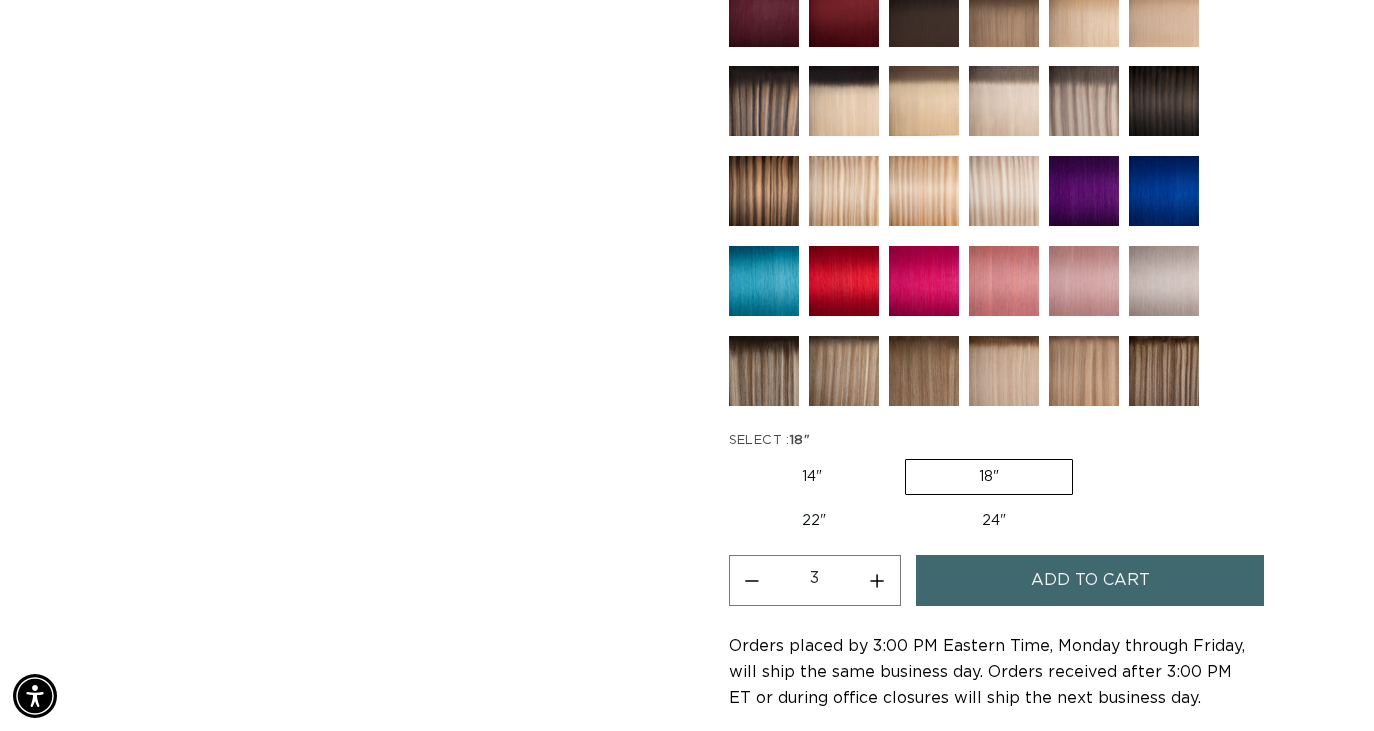 scroll, scrollTop: 0, scrollLeft: 1232, axis: horizontal 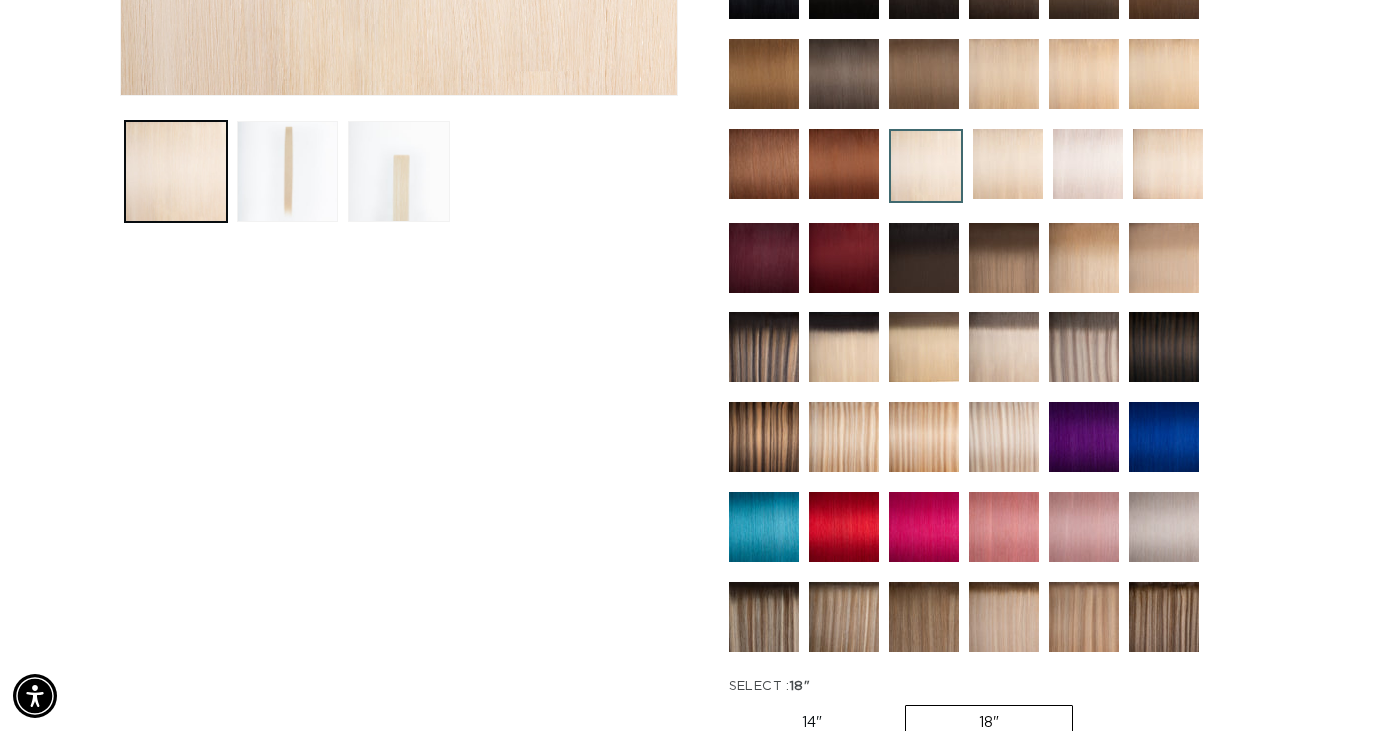 click at bounding box center [1004, 437] 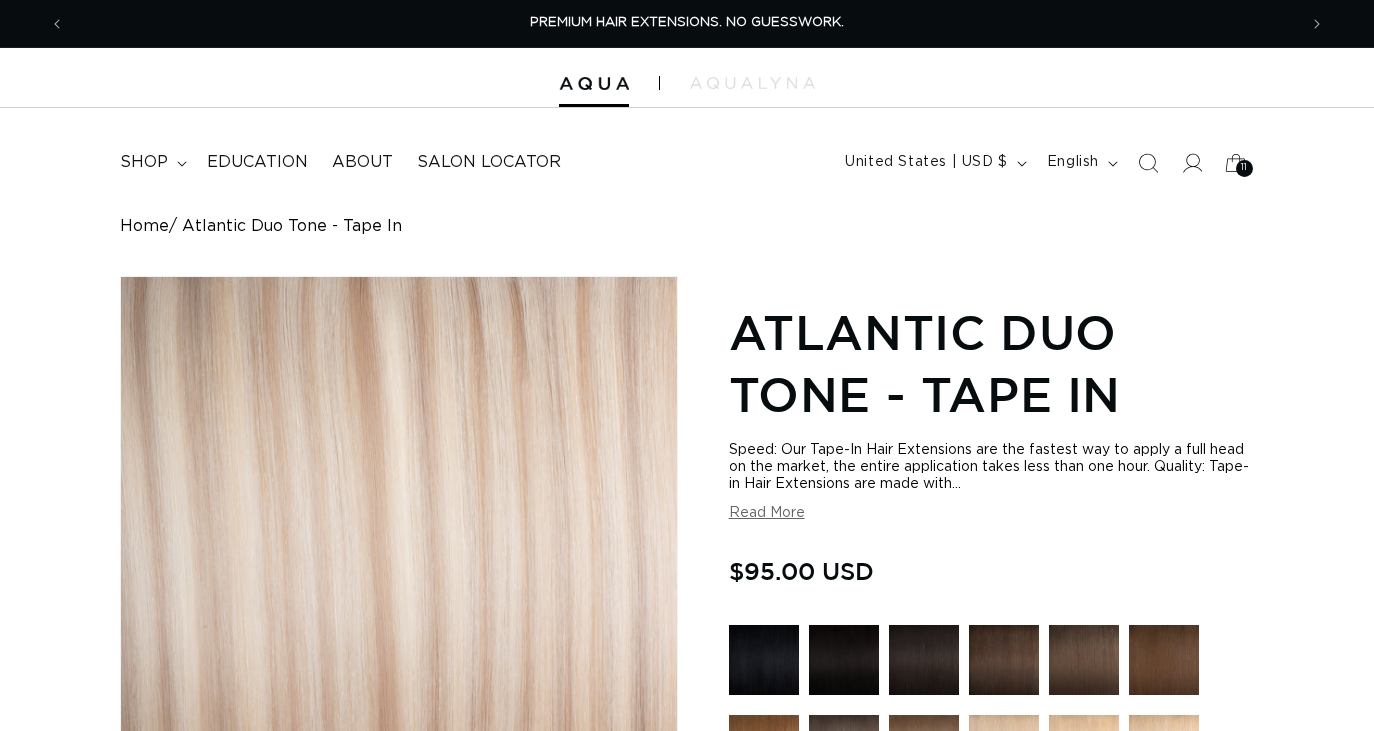 scroll, scrollTop: 0, scrollLeft: 0, axis: both 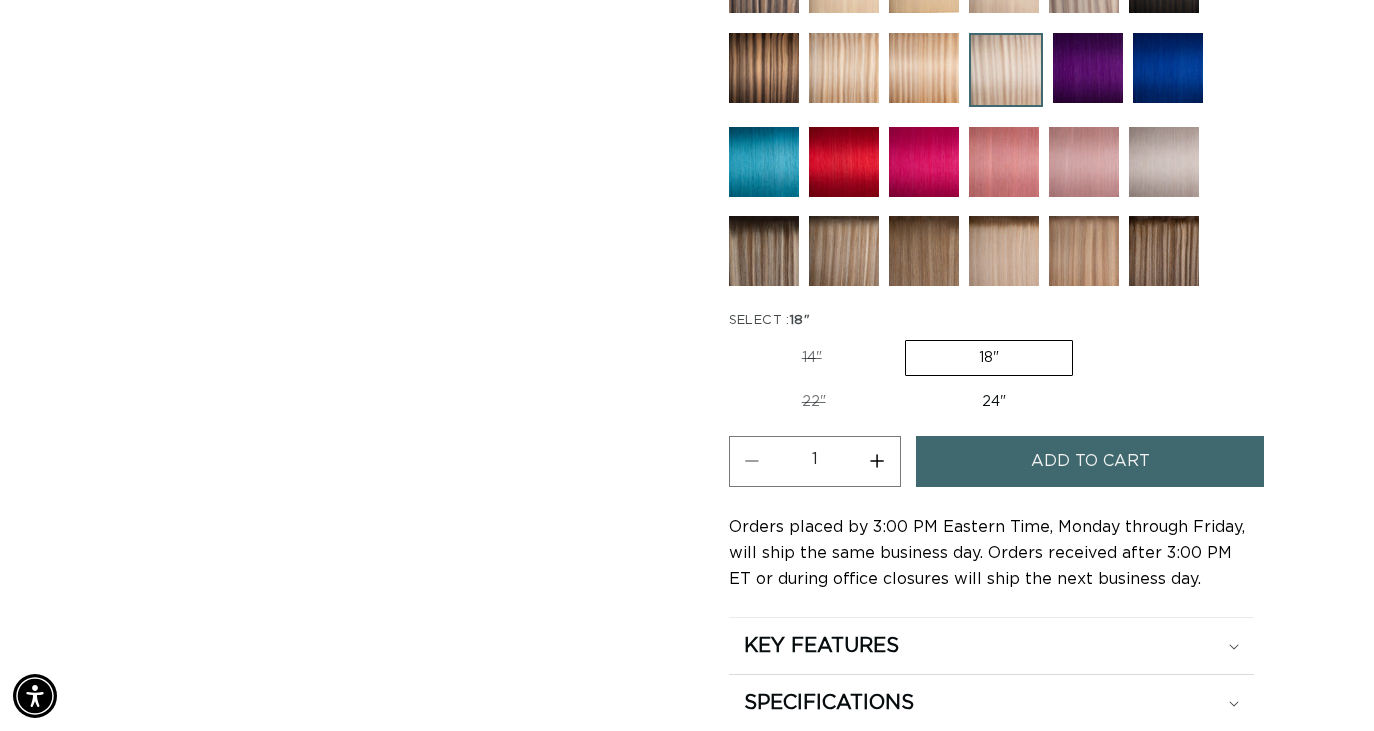 click on "Add to cart" at bounding box center [1090, 461] 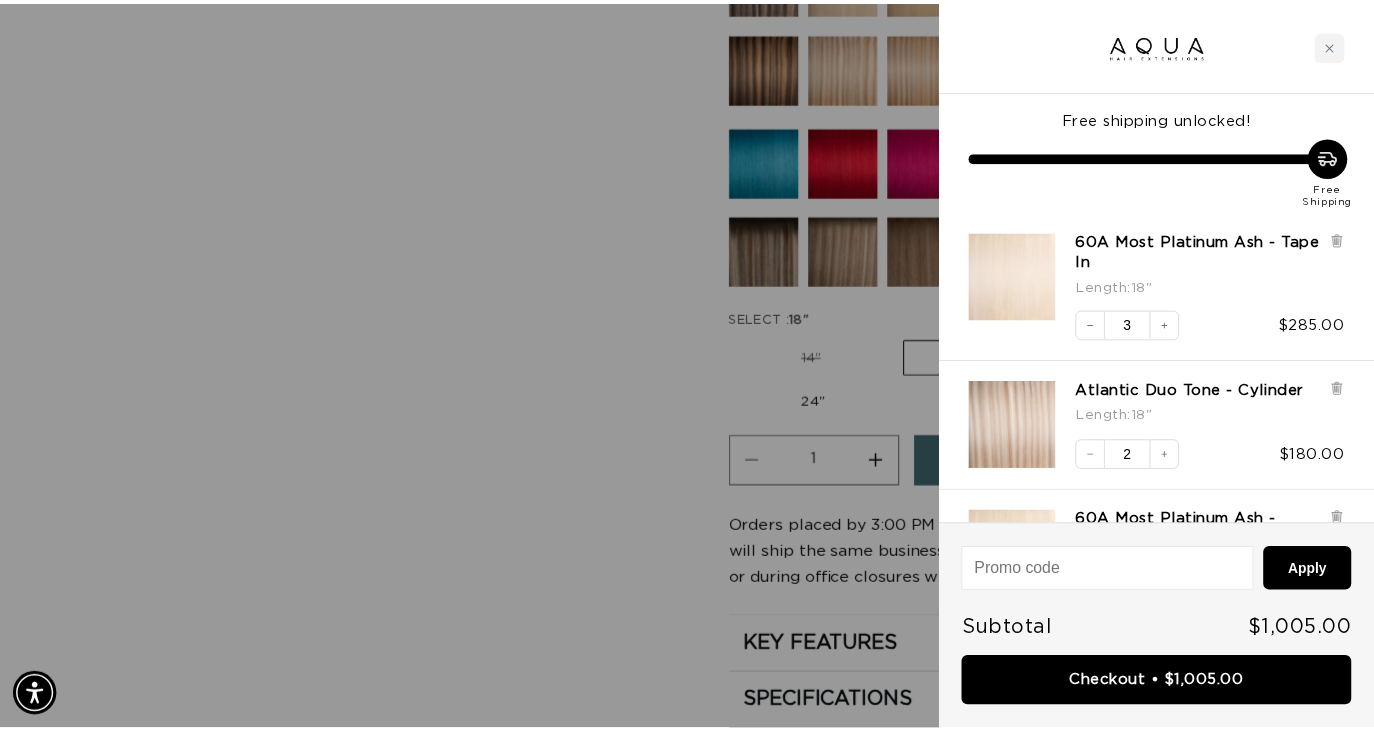 scroll, scrollTop: 0, scrollLeft: 2494, axis: horizontal 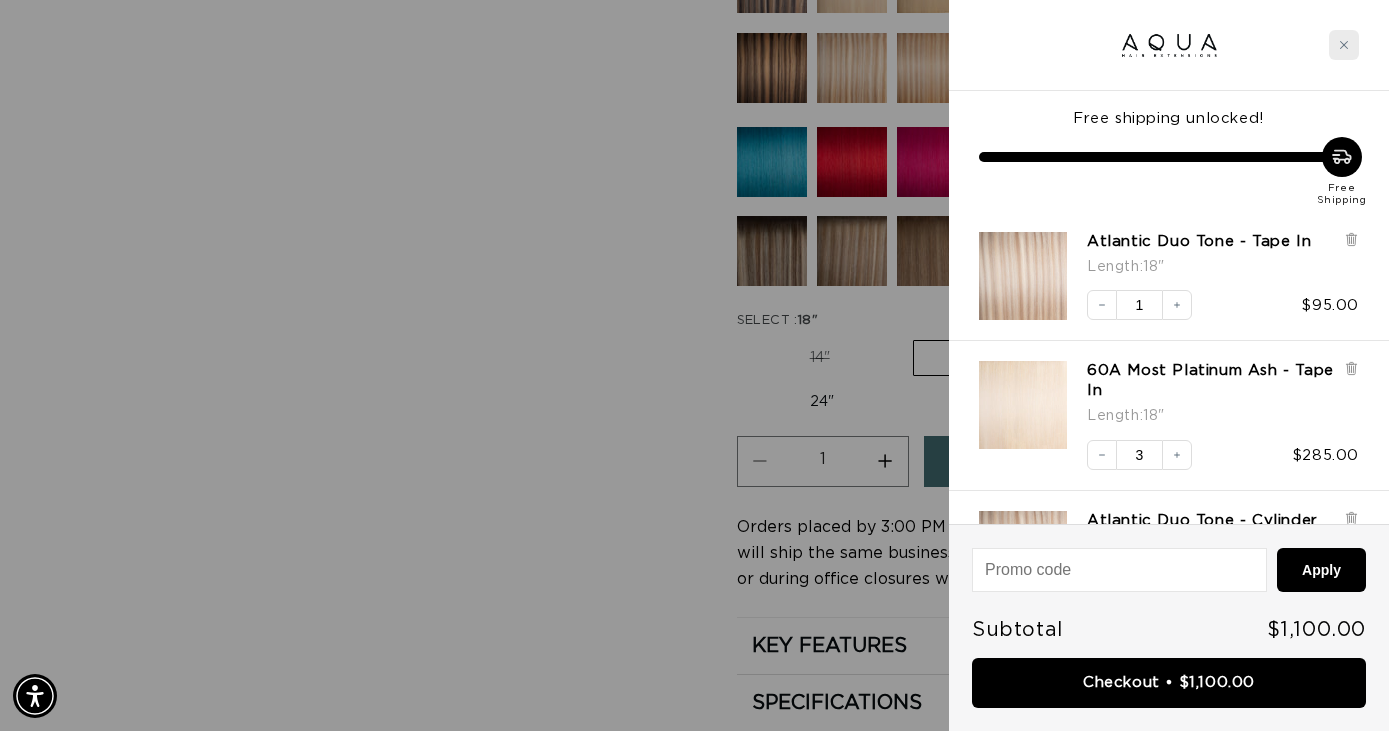 click at bounding box center (1344, 45) 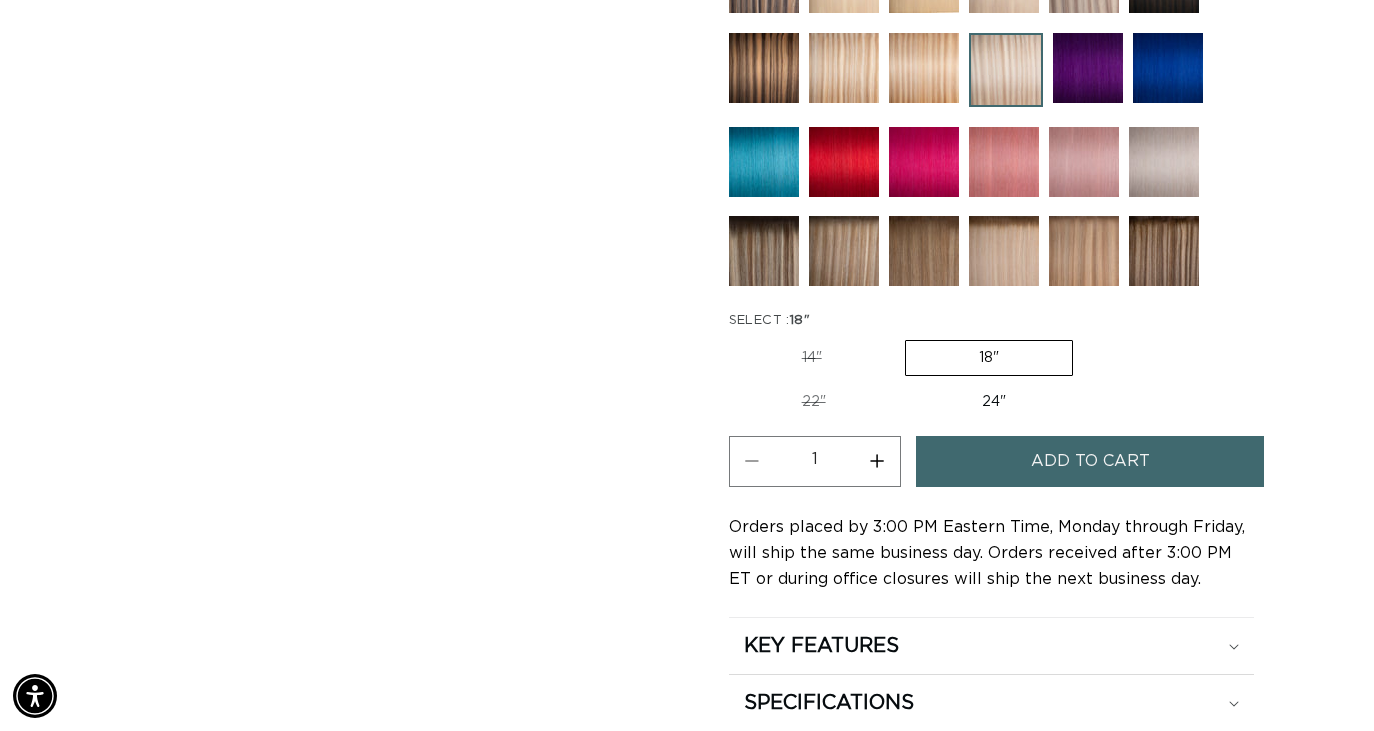 scroll, scrollTop: 0, scrollLeft: 0, axis: both 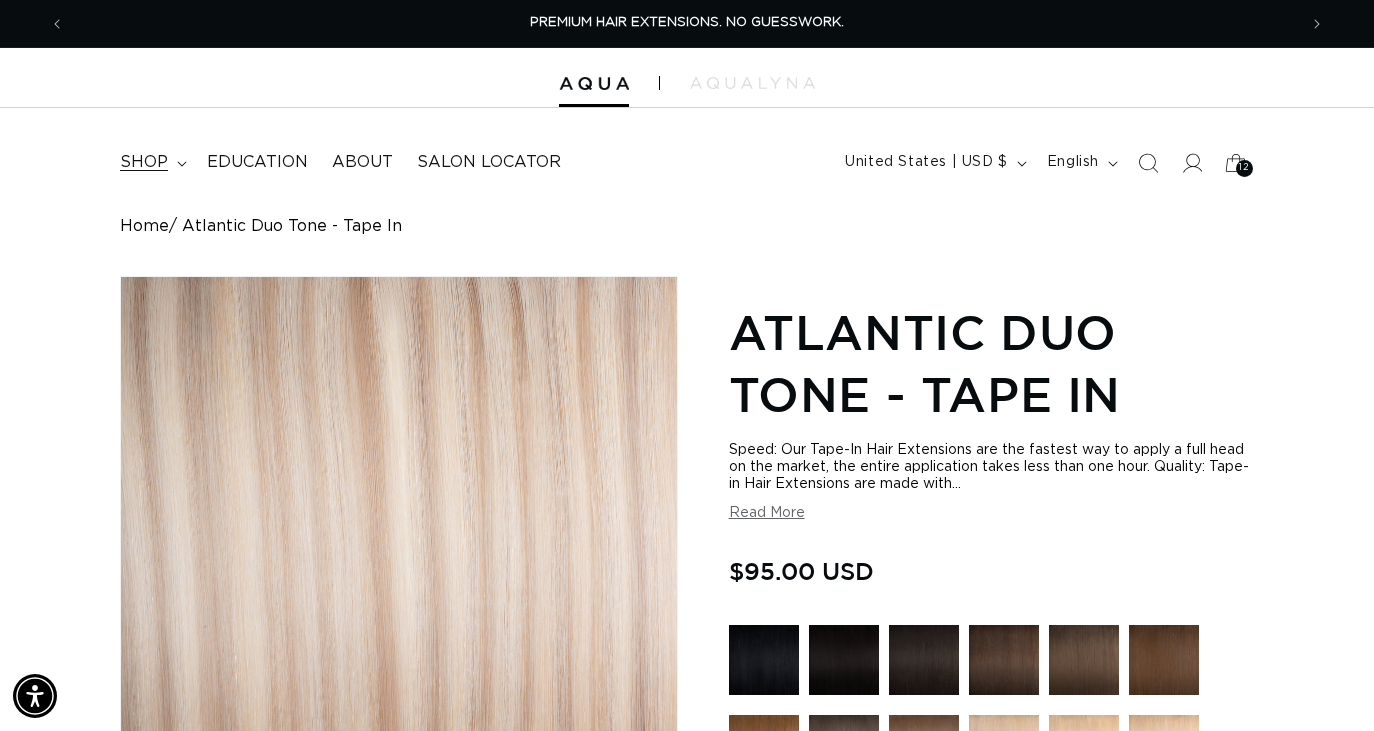 click on "shop" at bounding box center [144, 162] 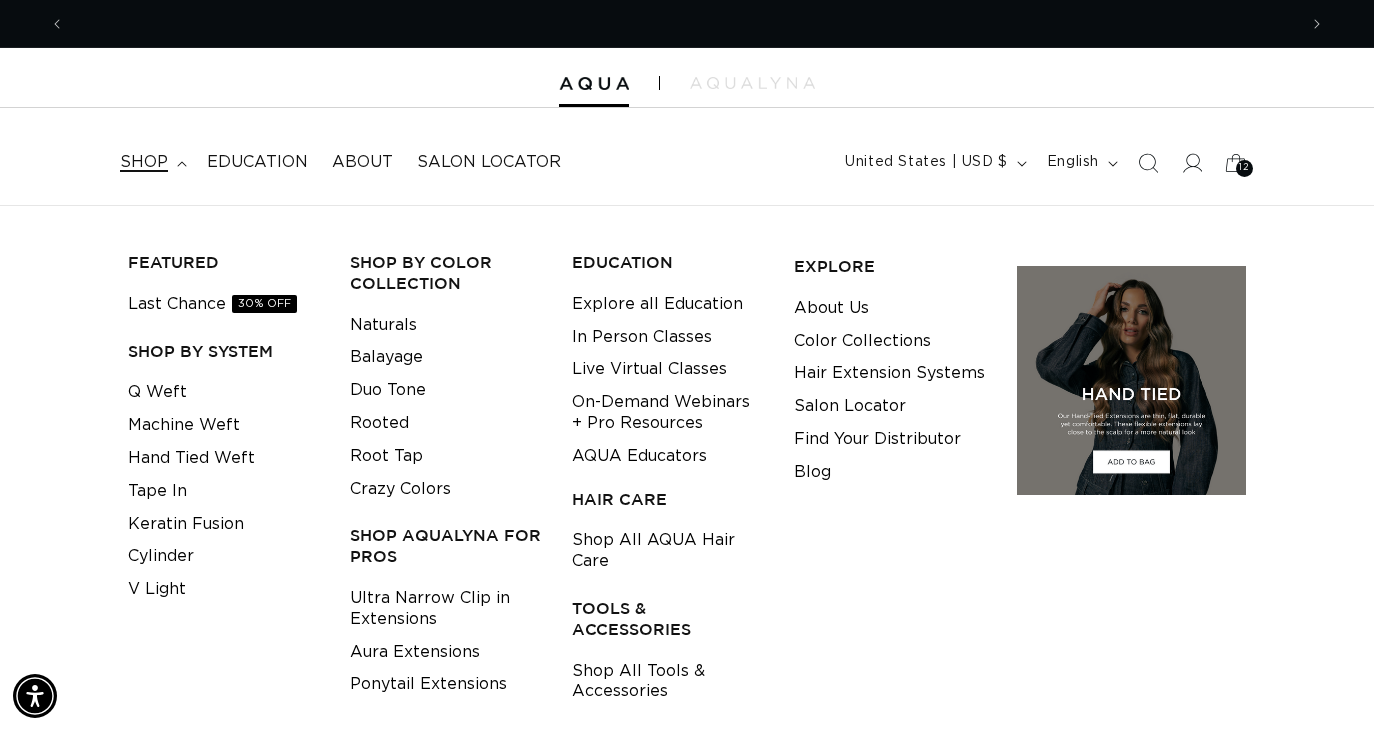 scroll, scrollTop: 0, scrollLeft: 1232, axis: horizontal 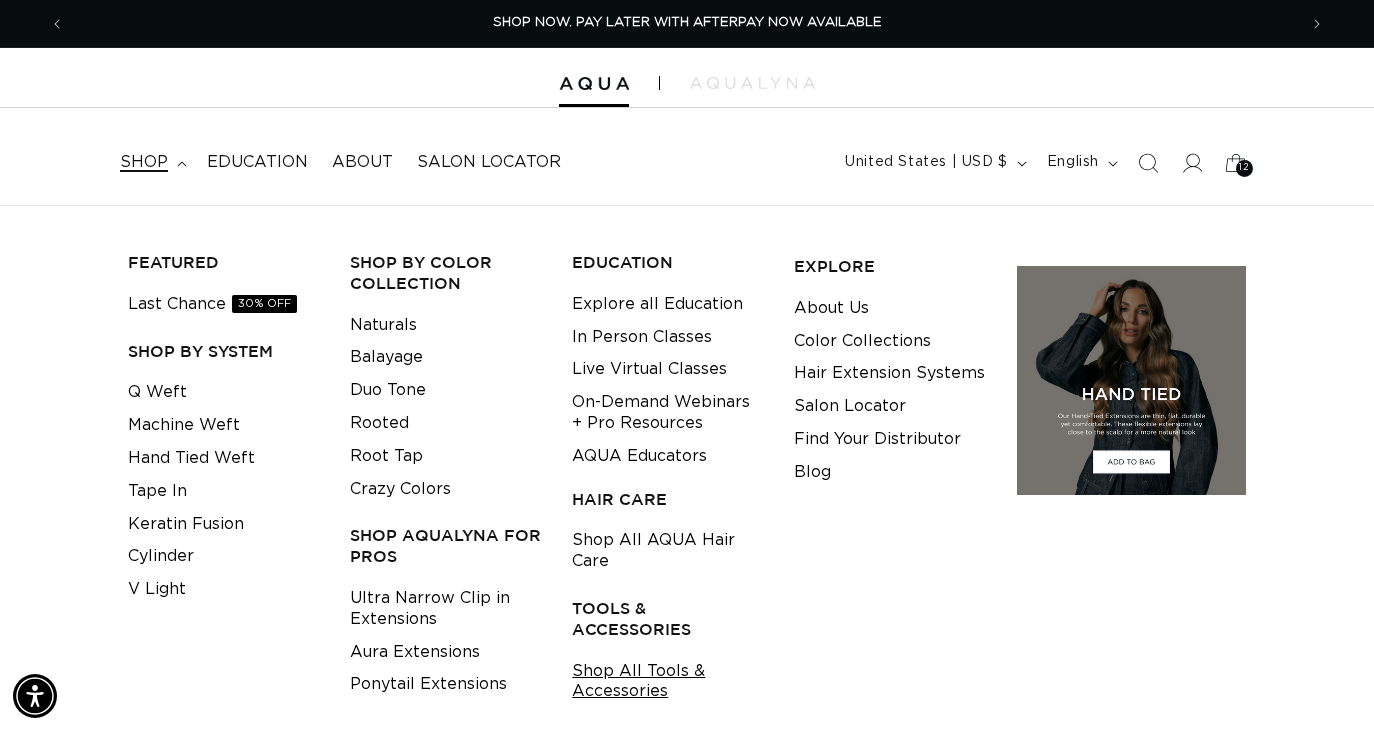 click on "Shop All Tools & Accessories" at bounding box center (667, 682) 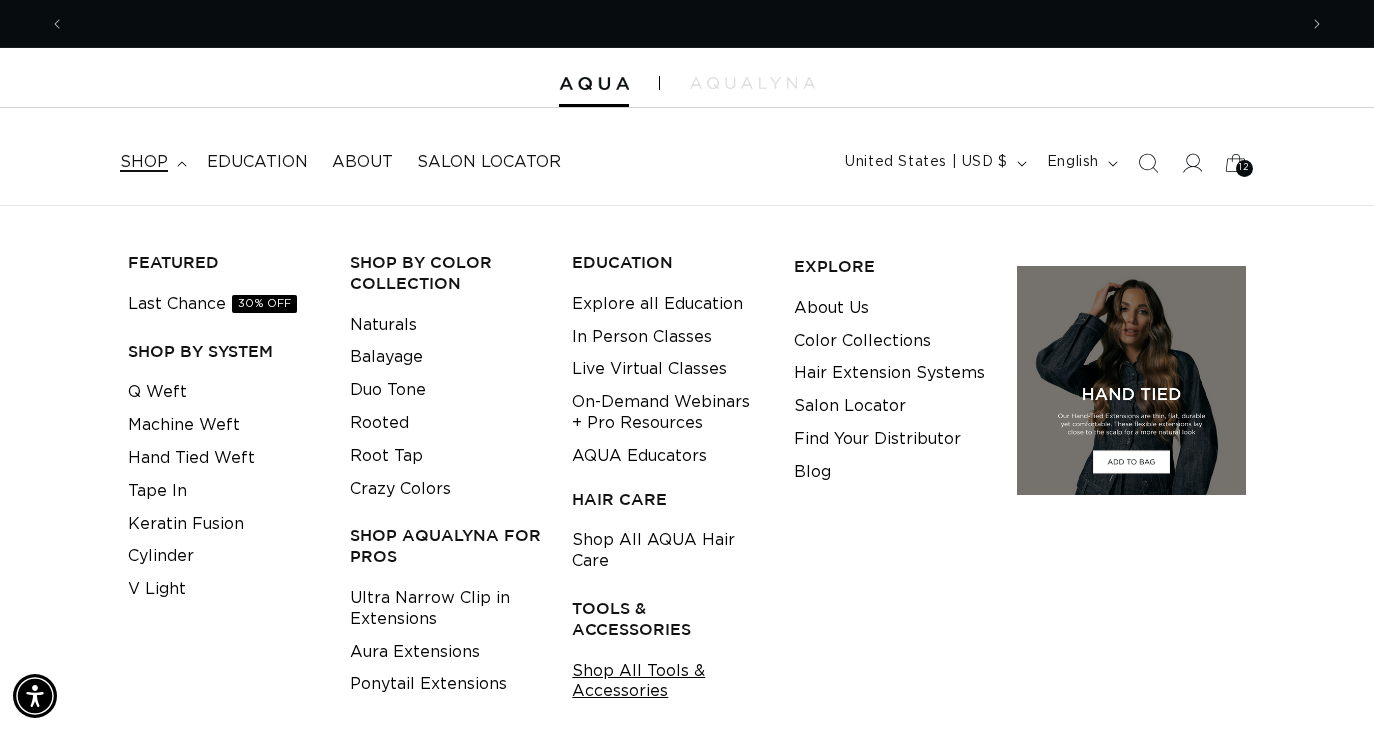 scroll, scrollTop: 0, scrollLeft: 2464, axis: horizontal 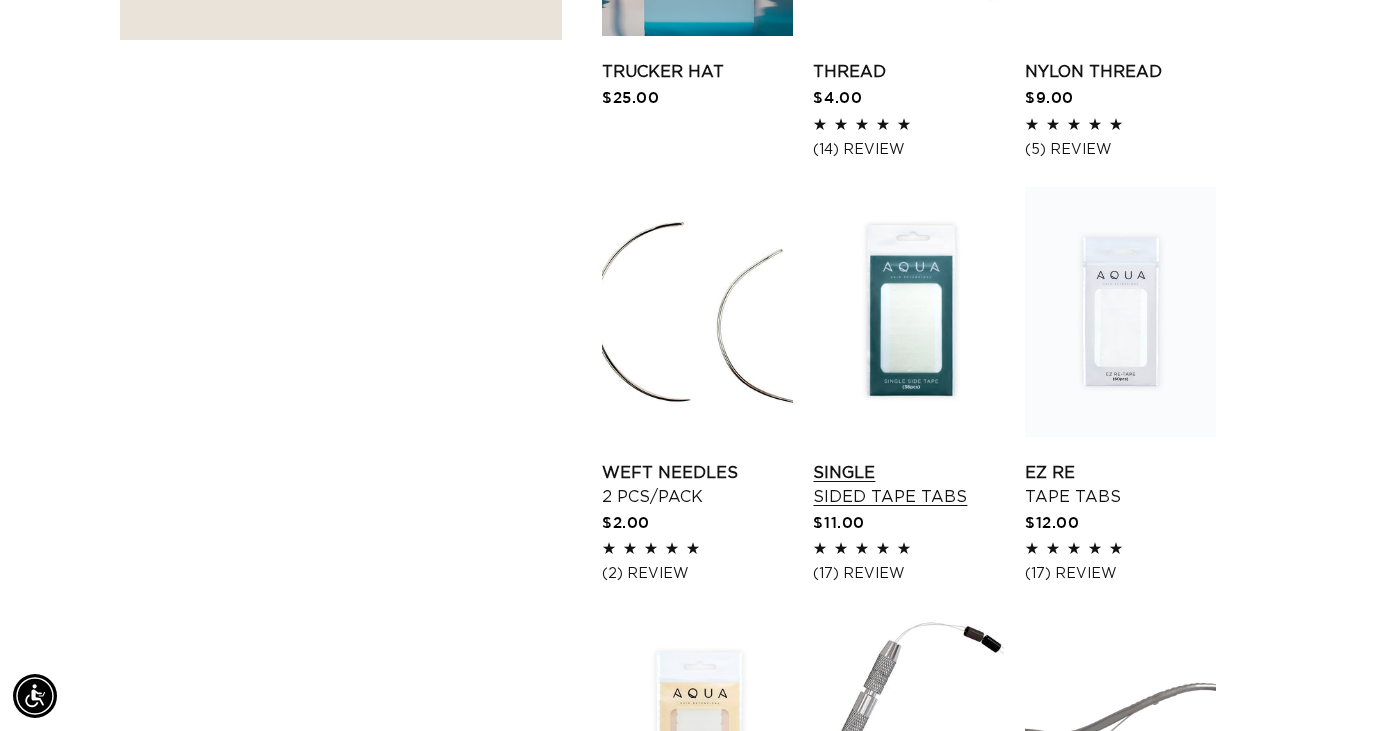 click on "Single
Sided Tape Tabs" at bounding box center (908, 485) 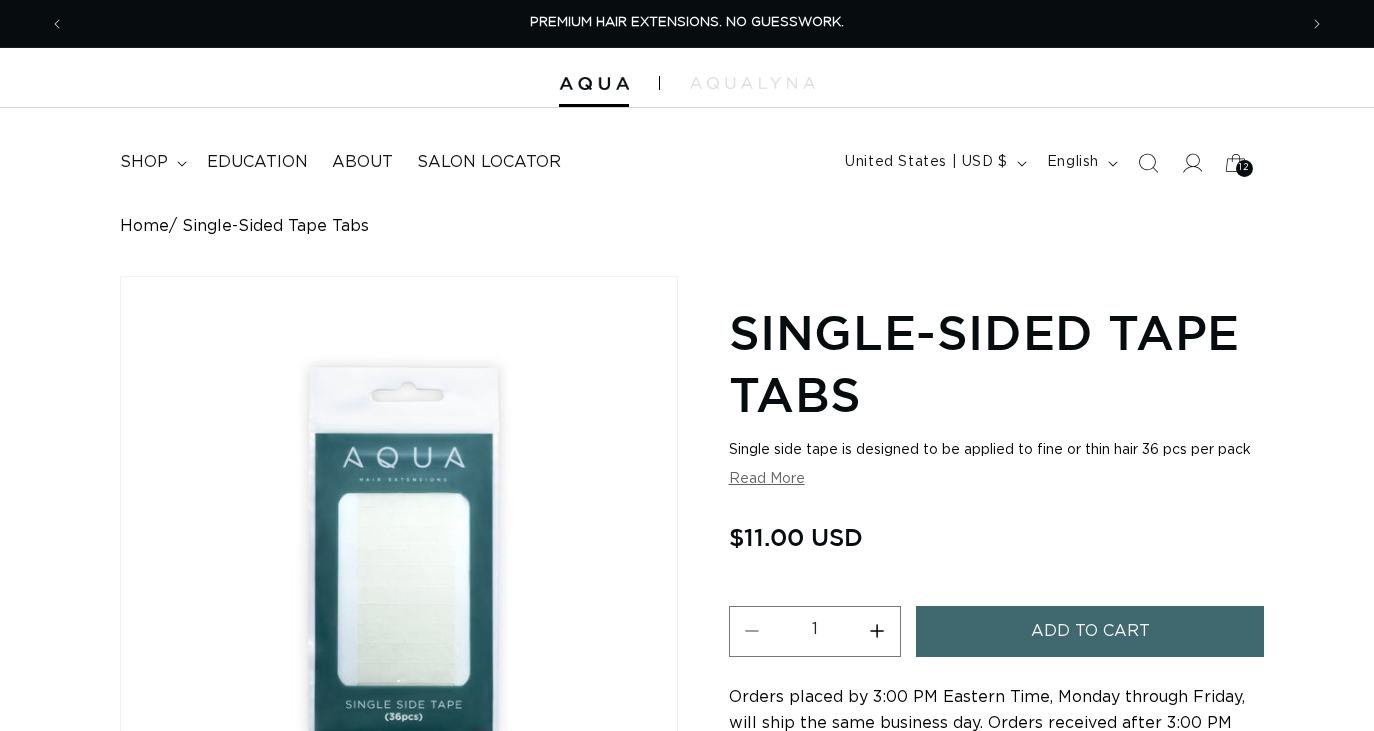 scroll, scrollTop: 0, scrollLeft: 0, axis: both 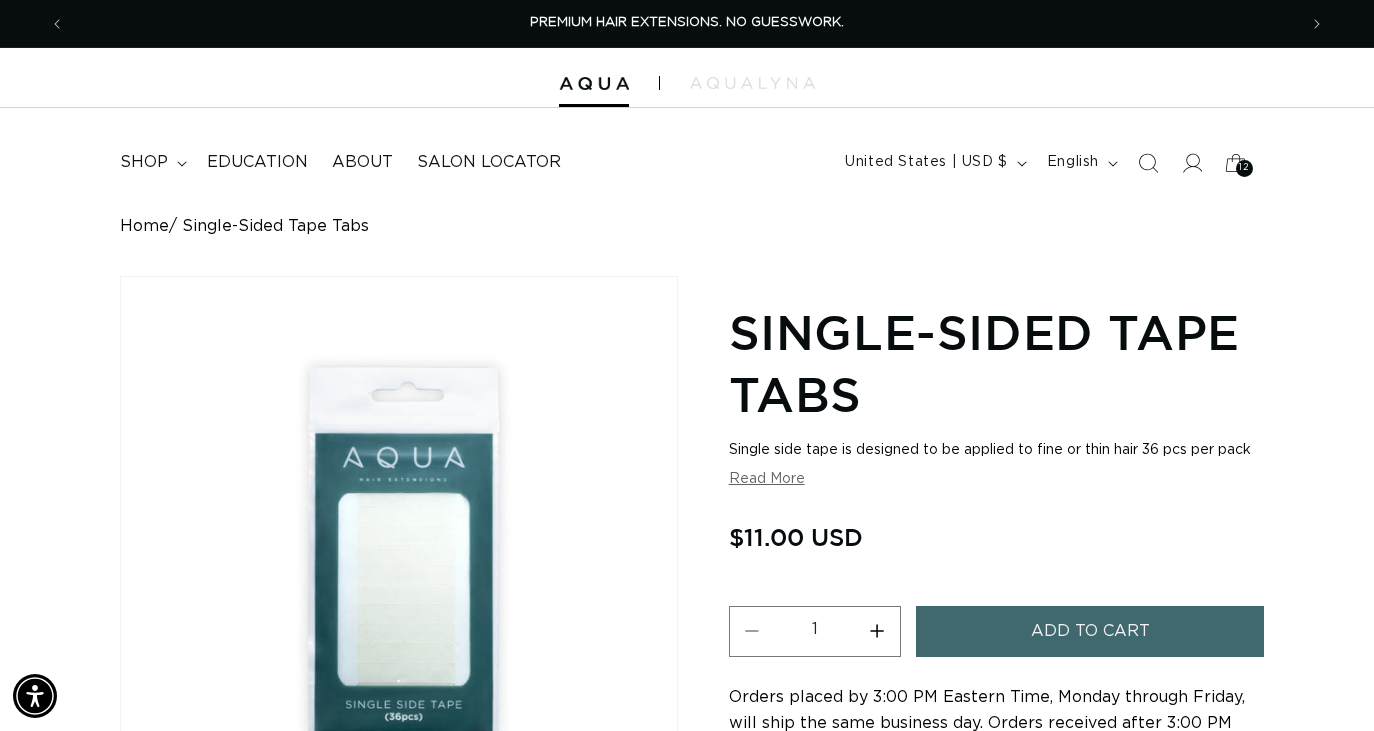 click on "Increase quantity for Single-Sided Tape Tabs" at bounding box center (877, 631) 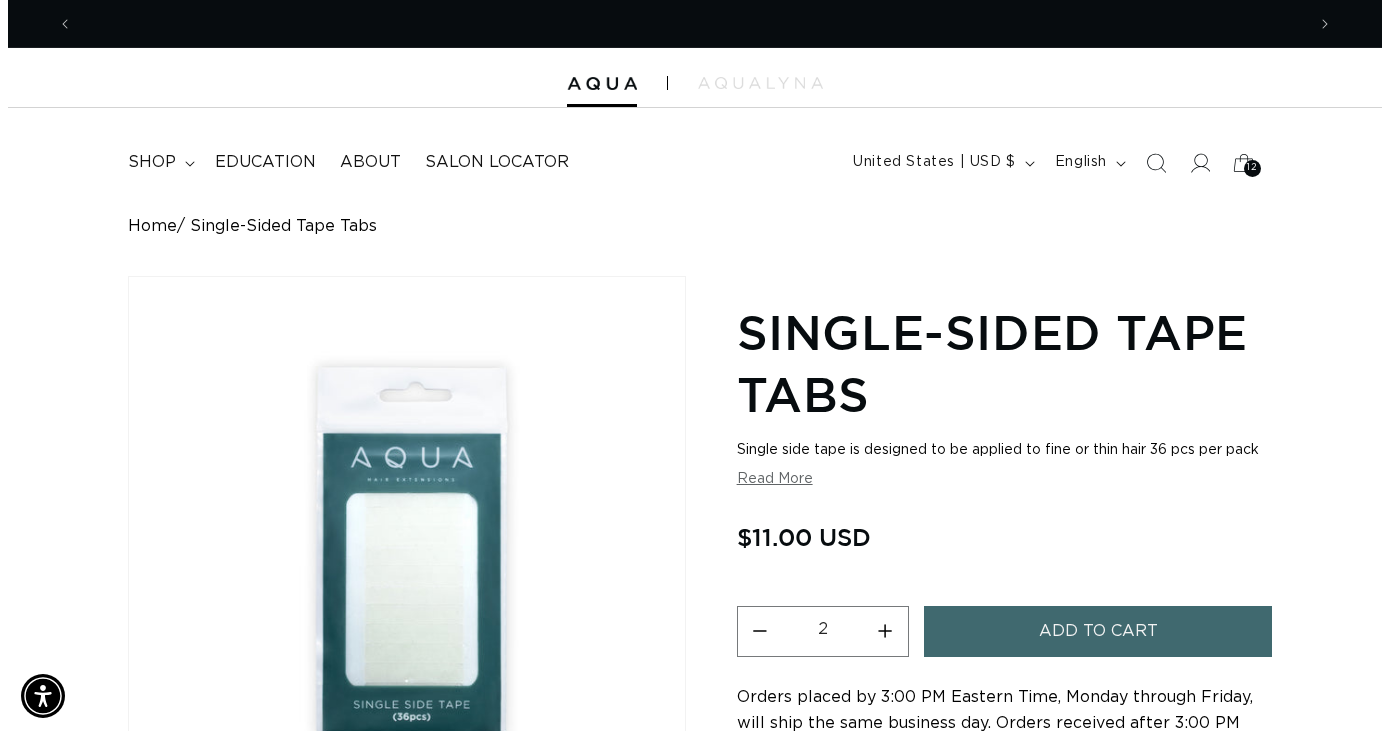 scroll, scrollTop: 0, scrollLeft: 1232, axis: horizontal 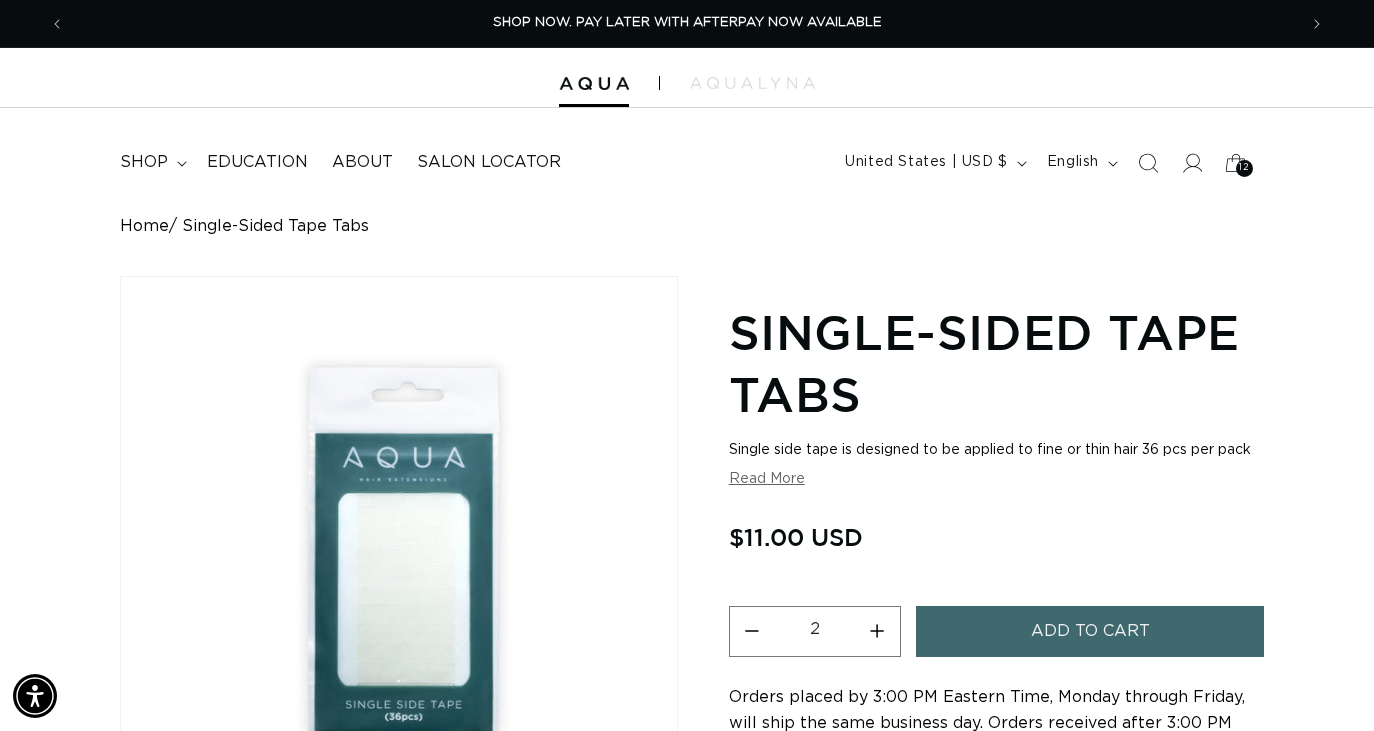 click on "Add to cart" at bounding box center [1090, 631] 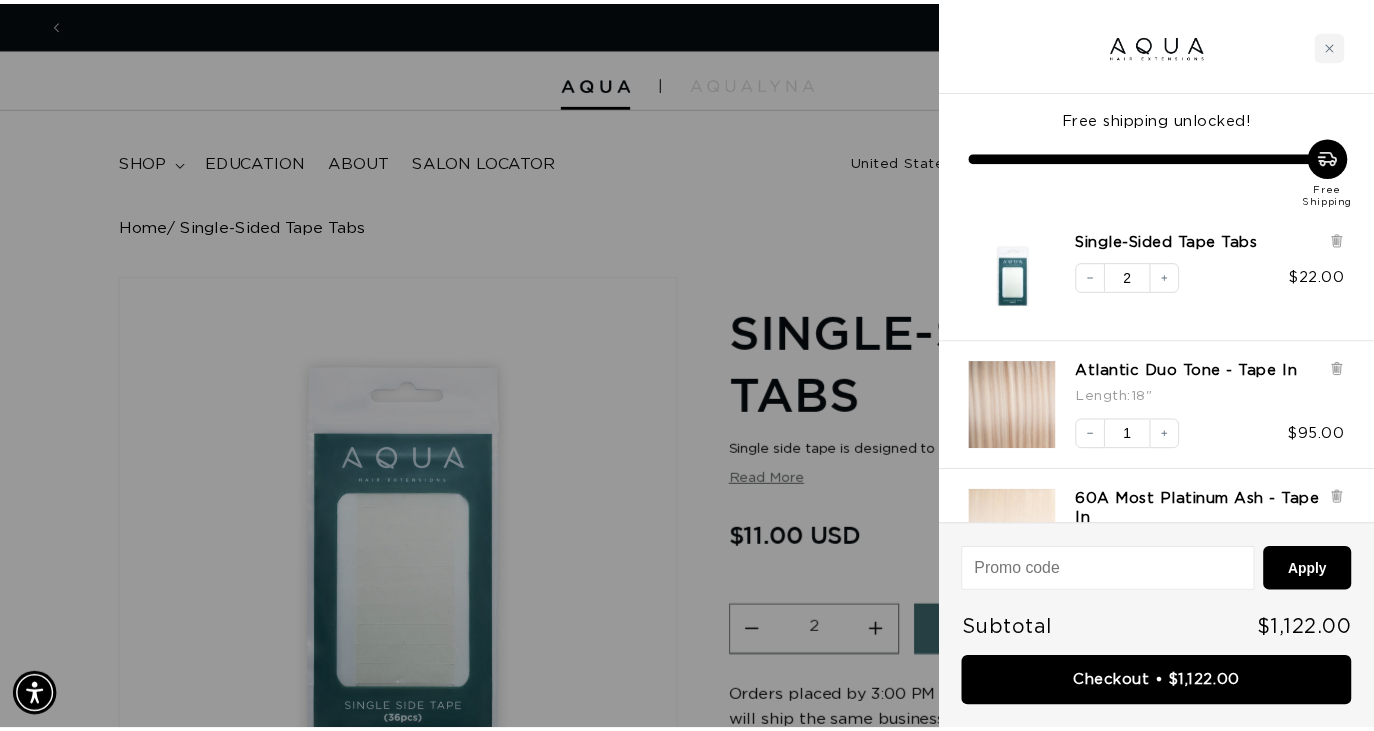 scroll, scrollTop: 0, scrollLeft: 2494, axis: horizontal 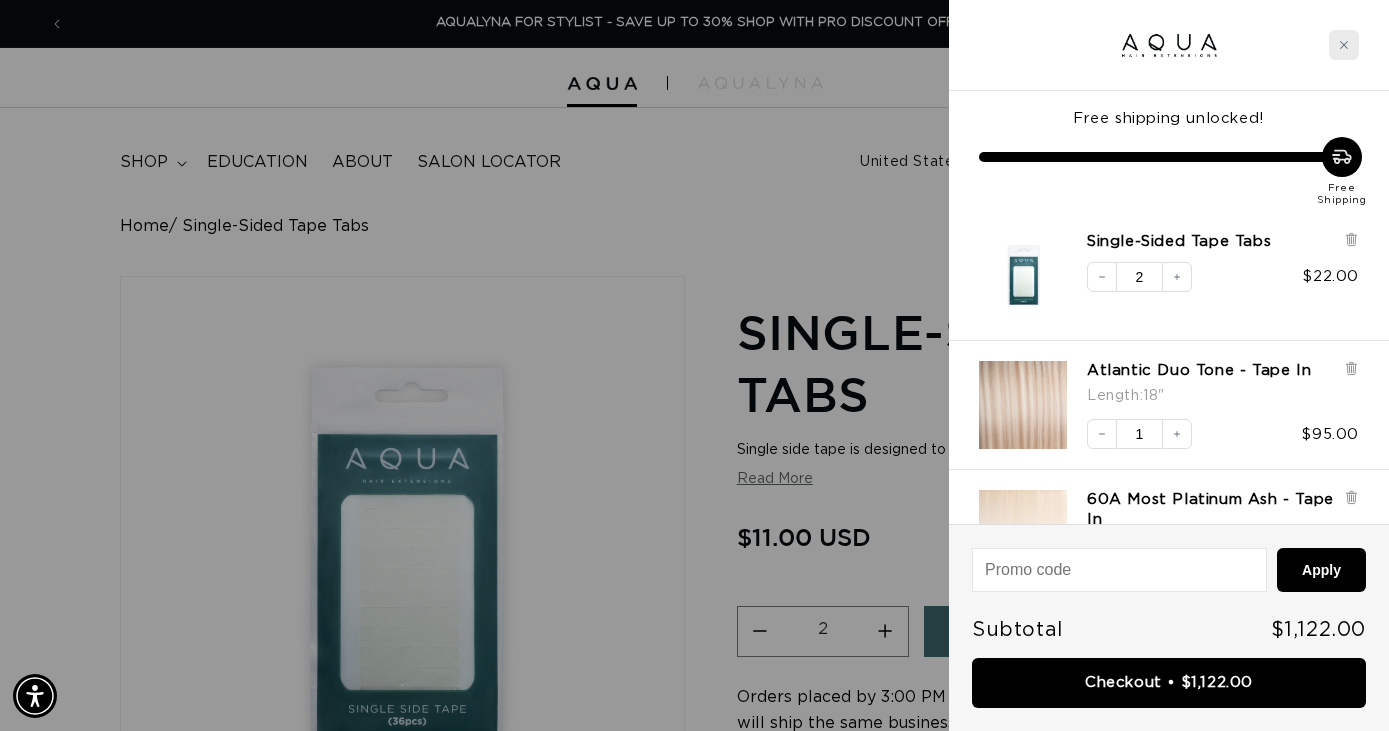 click at bounding box center [1344, 45] 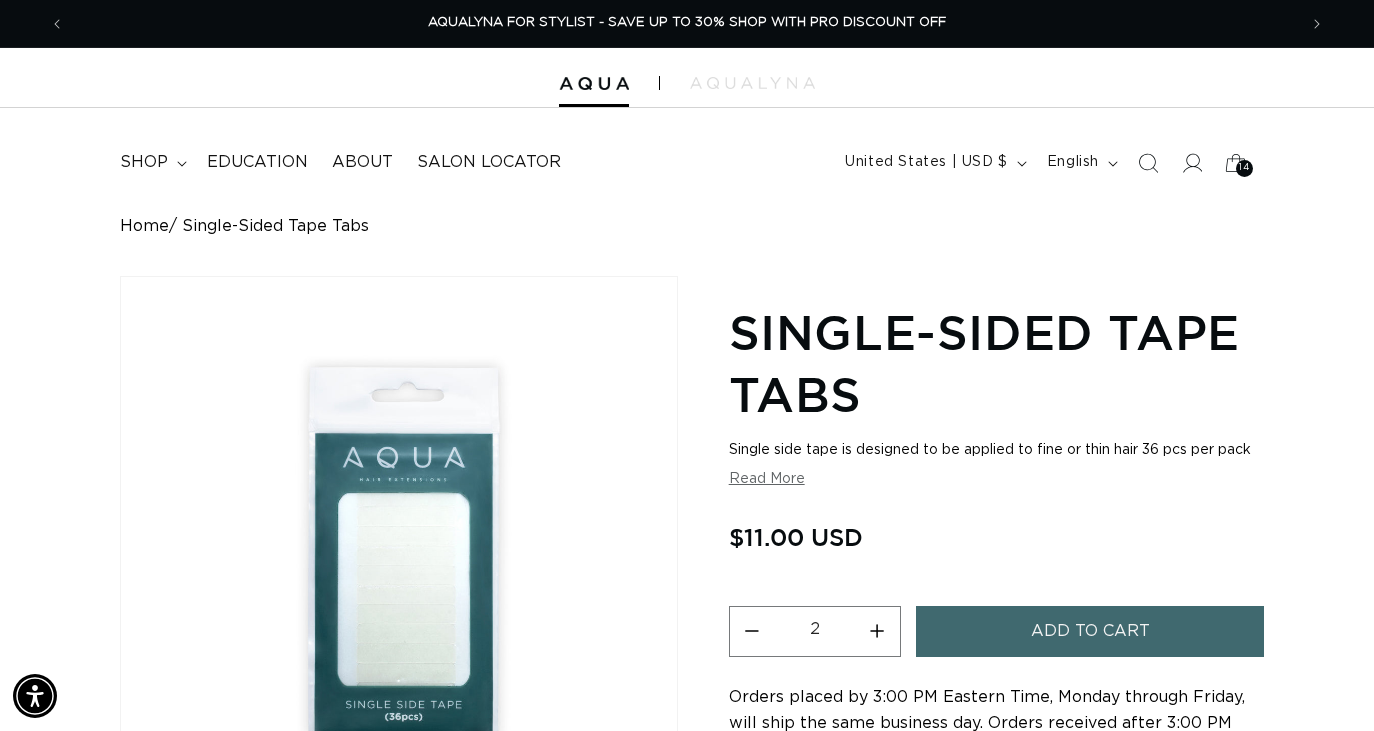 scroll, scrollTop: 0, scrollLeft: 2464, axis: horizontal 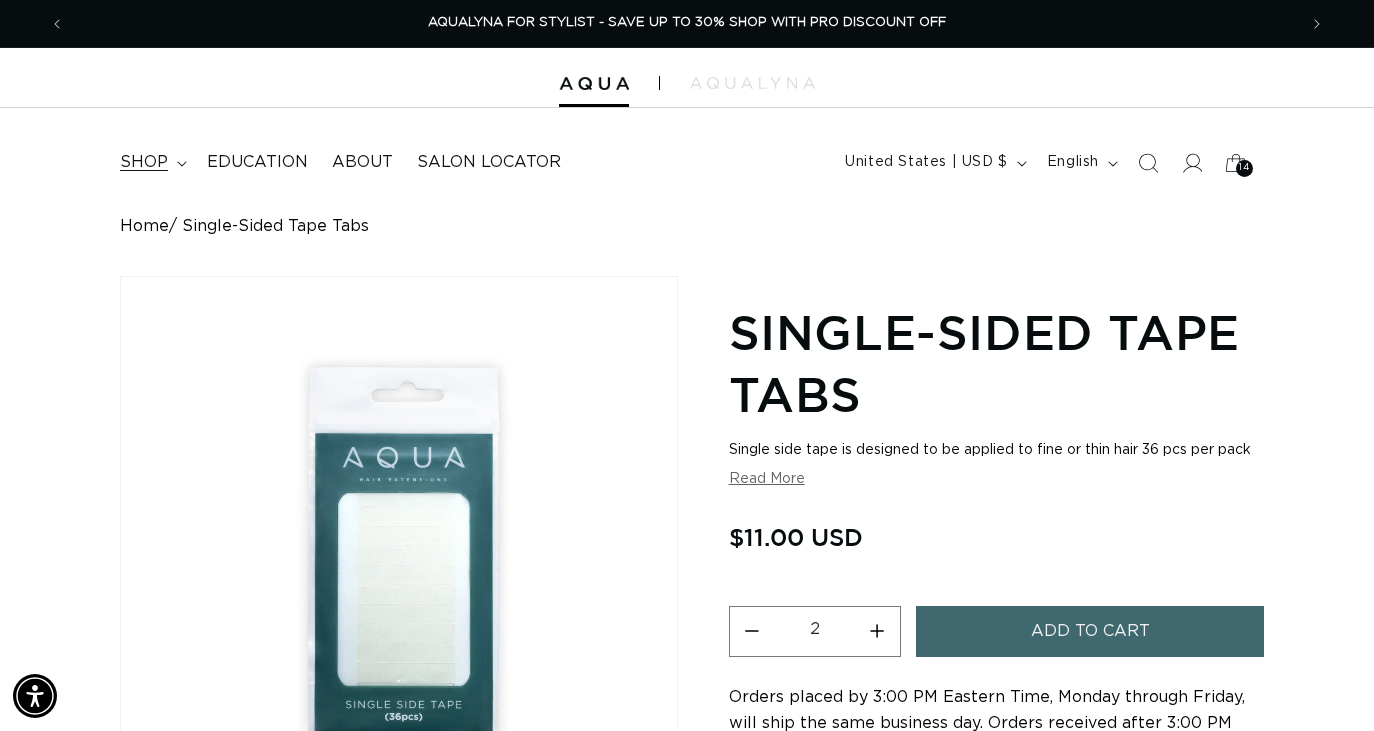 click on "shop" at bounding box center [144, 162] 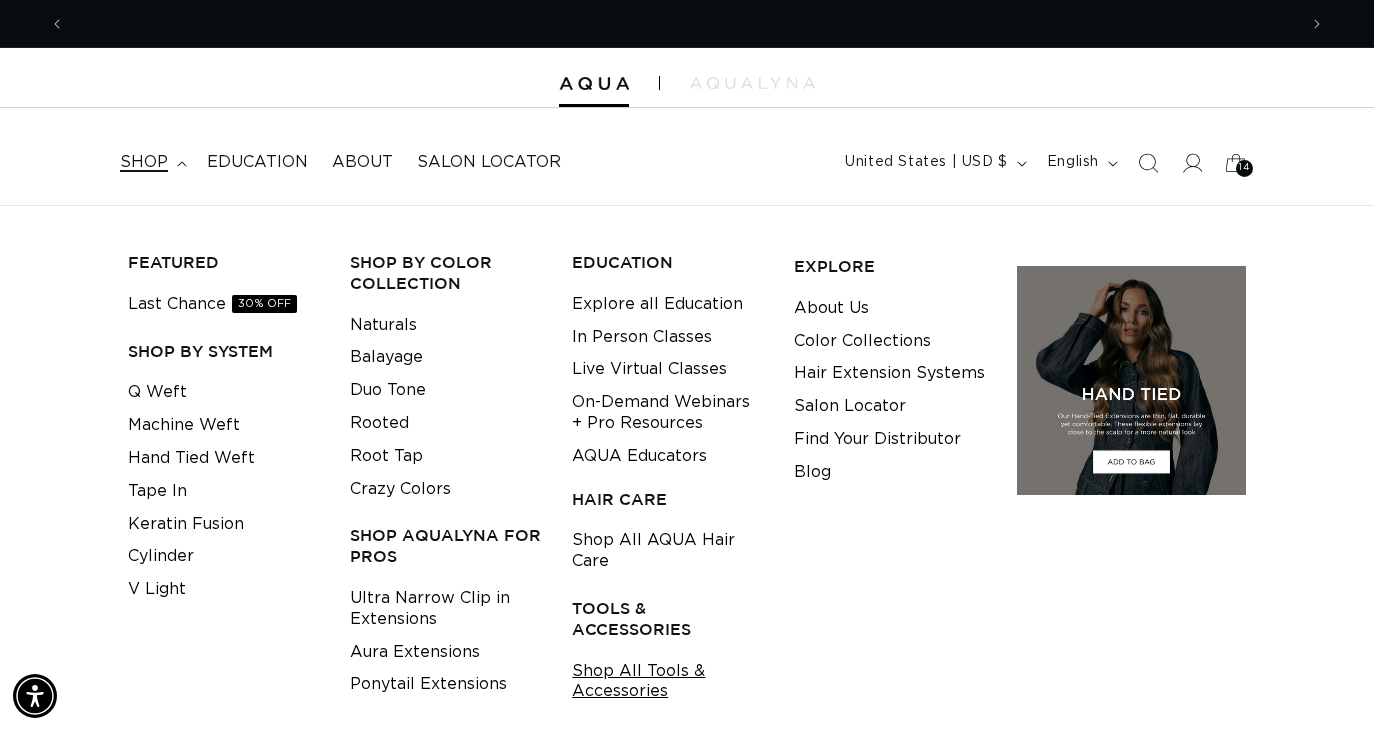 scroll, scrollTop: 0, scrollLeft: 0, axis: both 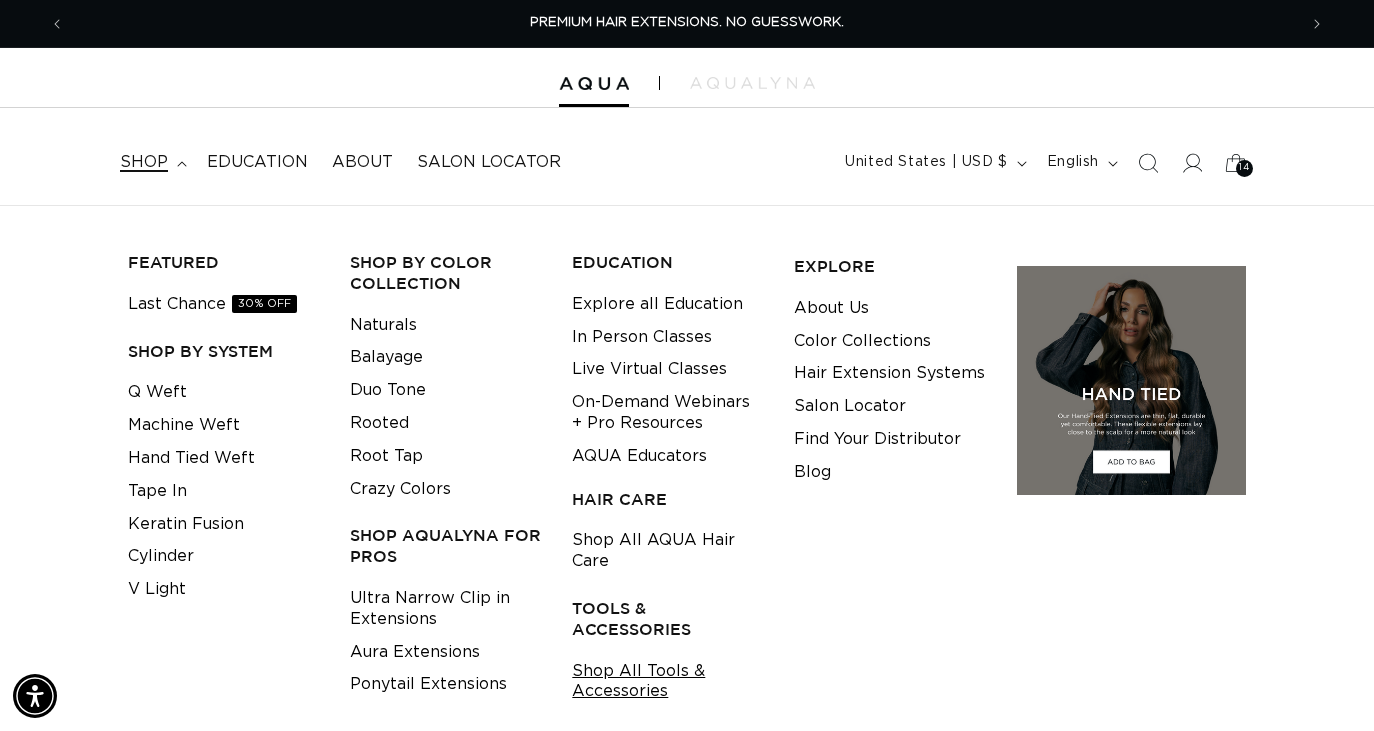 click on "Shop All Tools & Accessories" at bounding box center (667, 682) 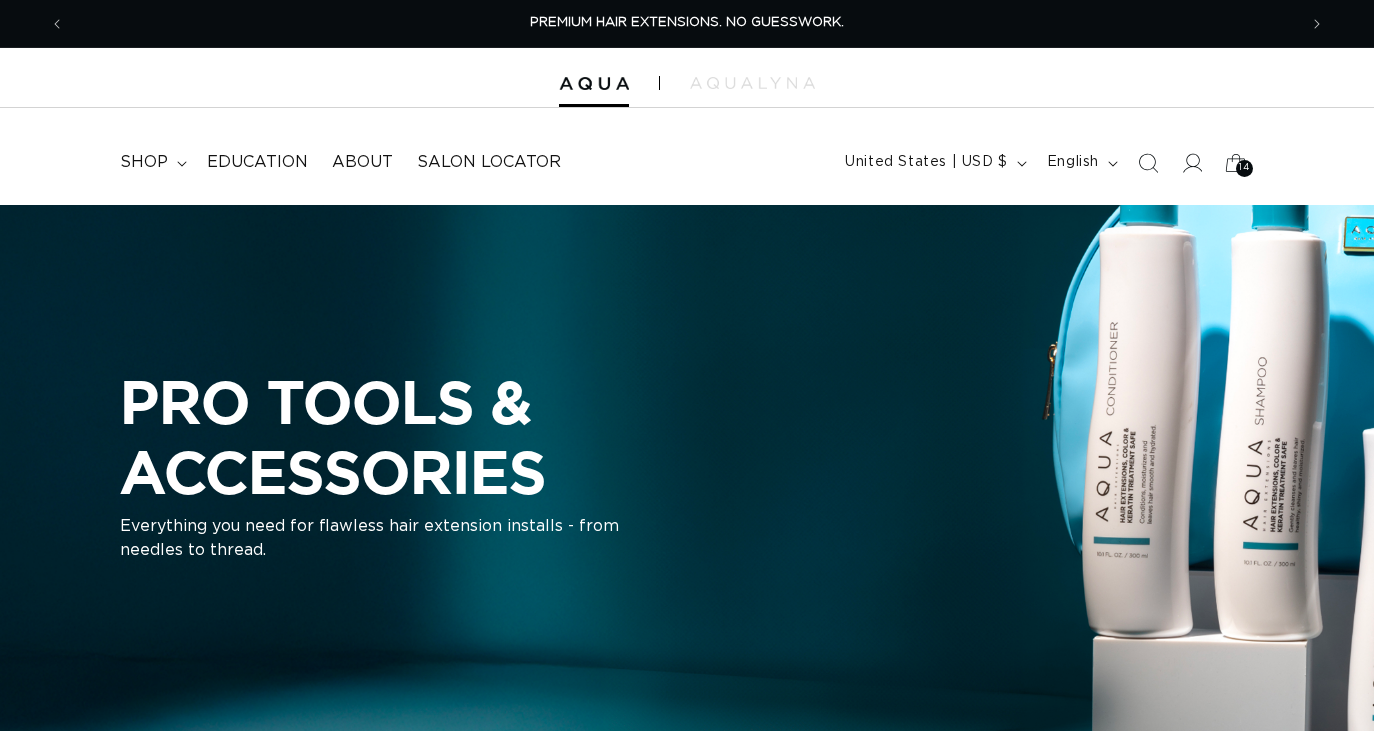 scroll, scrollTop: 0, scrollLeft: 0, axis: both 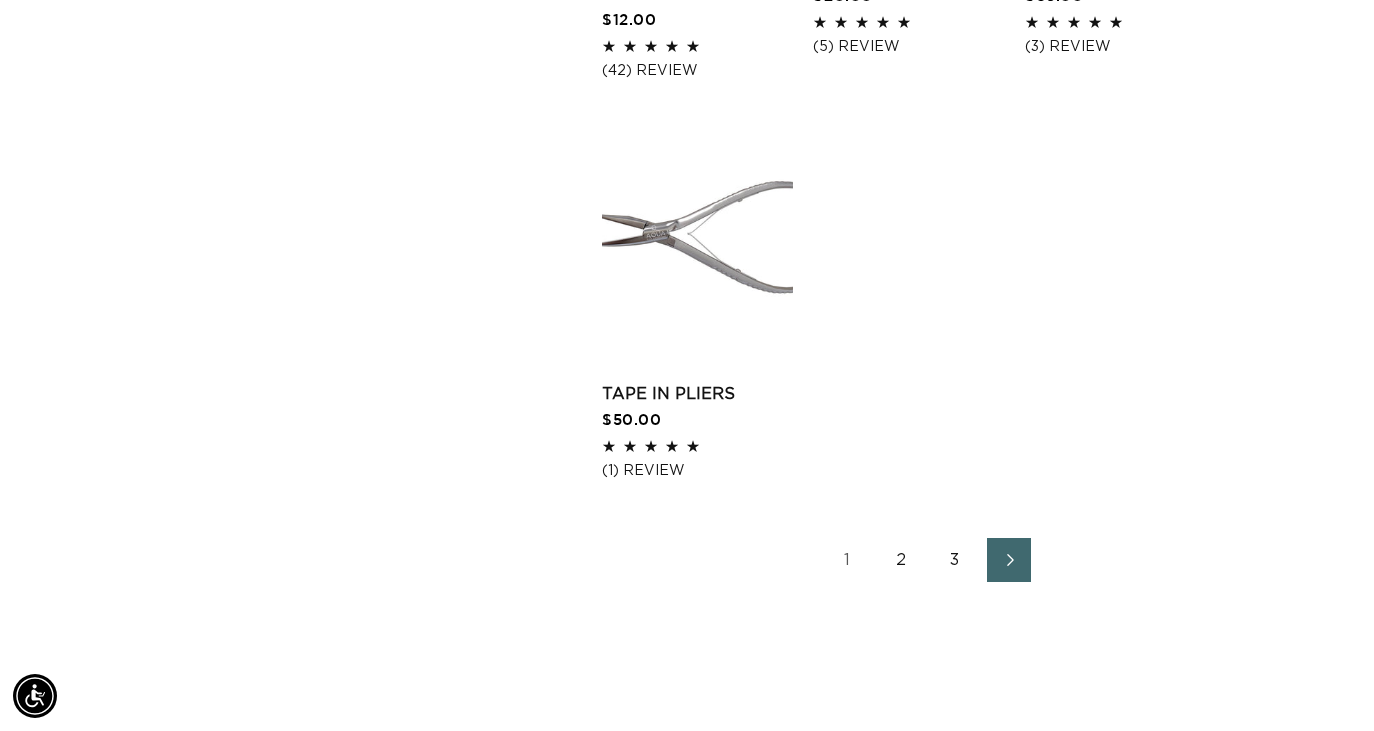 click on "2" at bounding box center [901, 560] 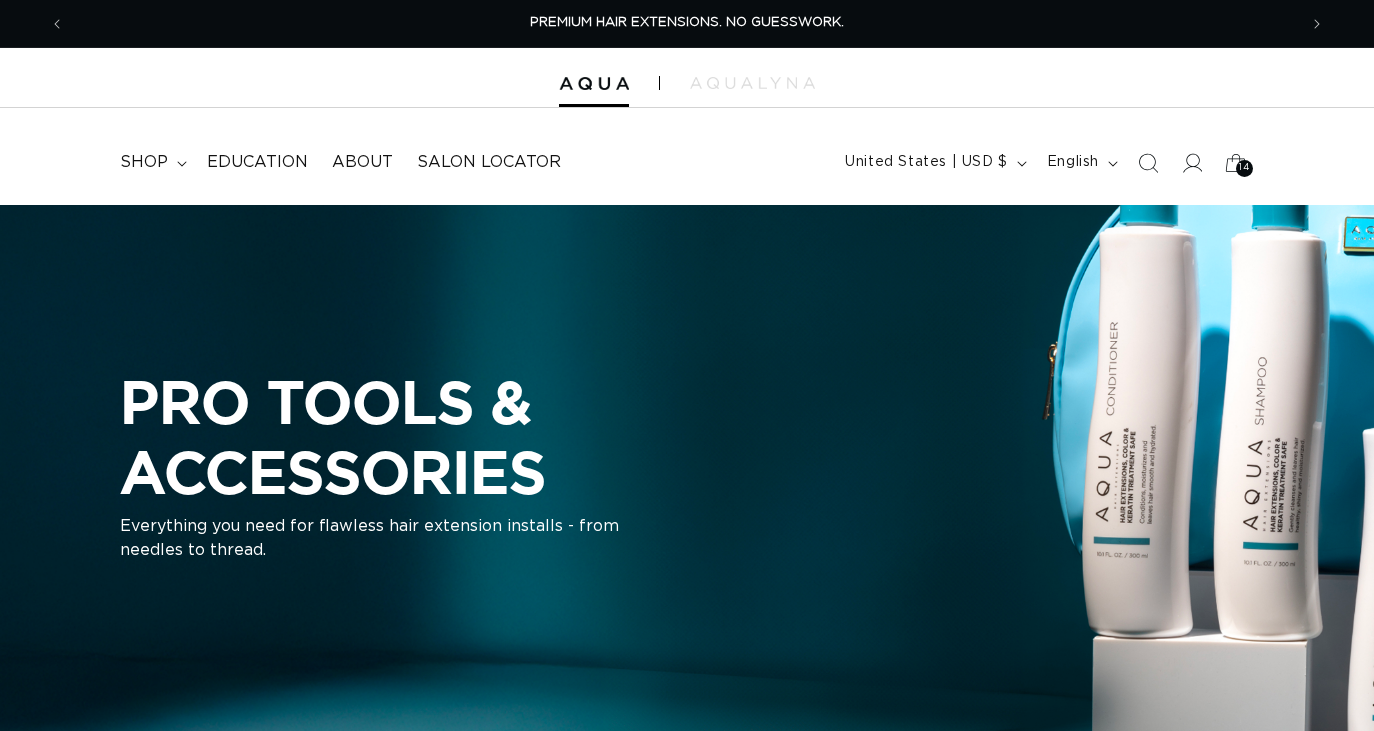 scroll, scrollTop: 0, scrollLeft: 0, axis: both 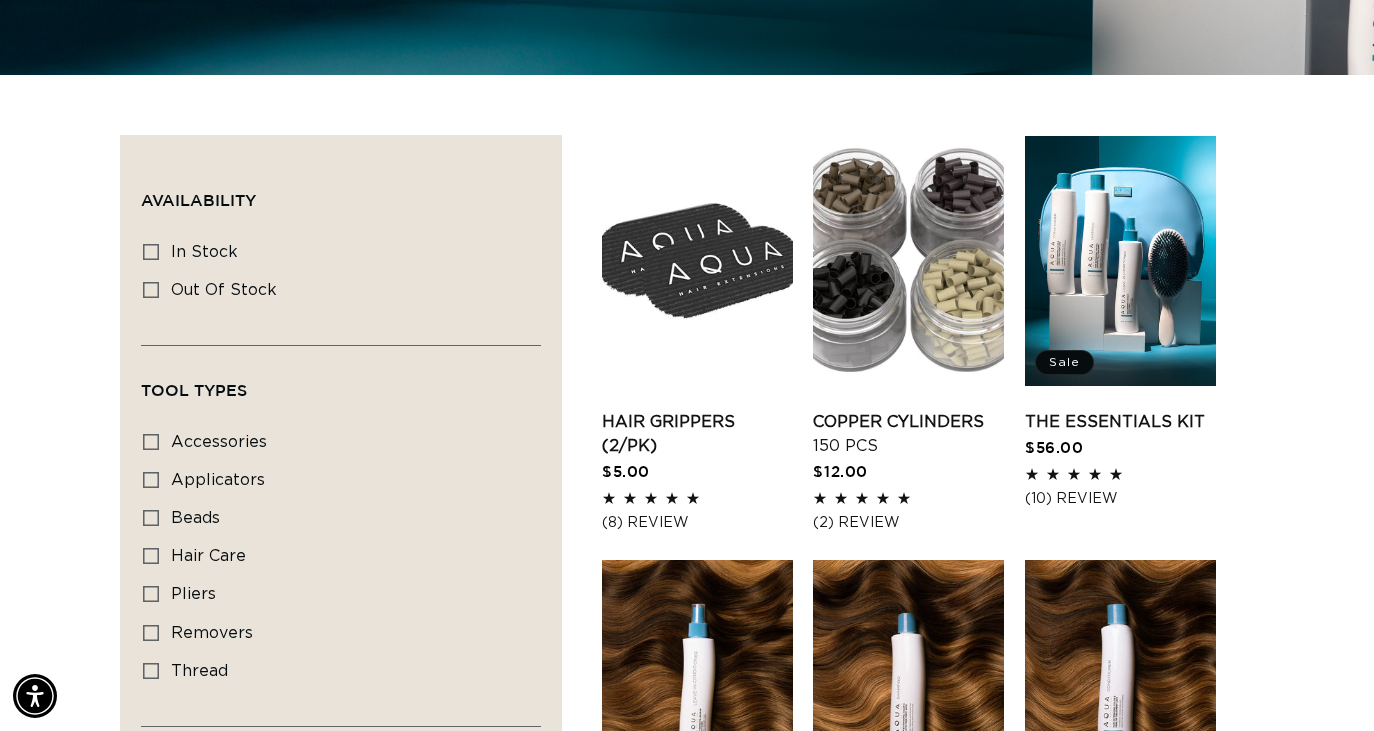 drag, startPoint x: 1378, startPoint y: 72, endPoint x: 1378, endPoint y: 158, distance: 86 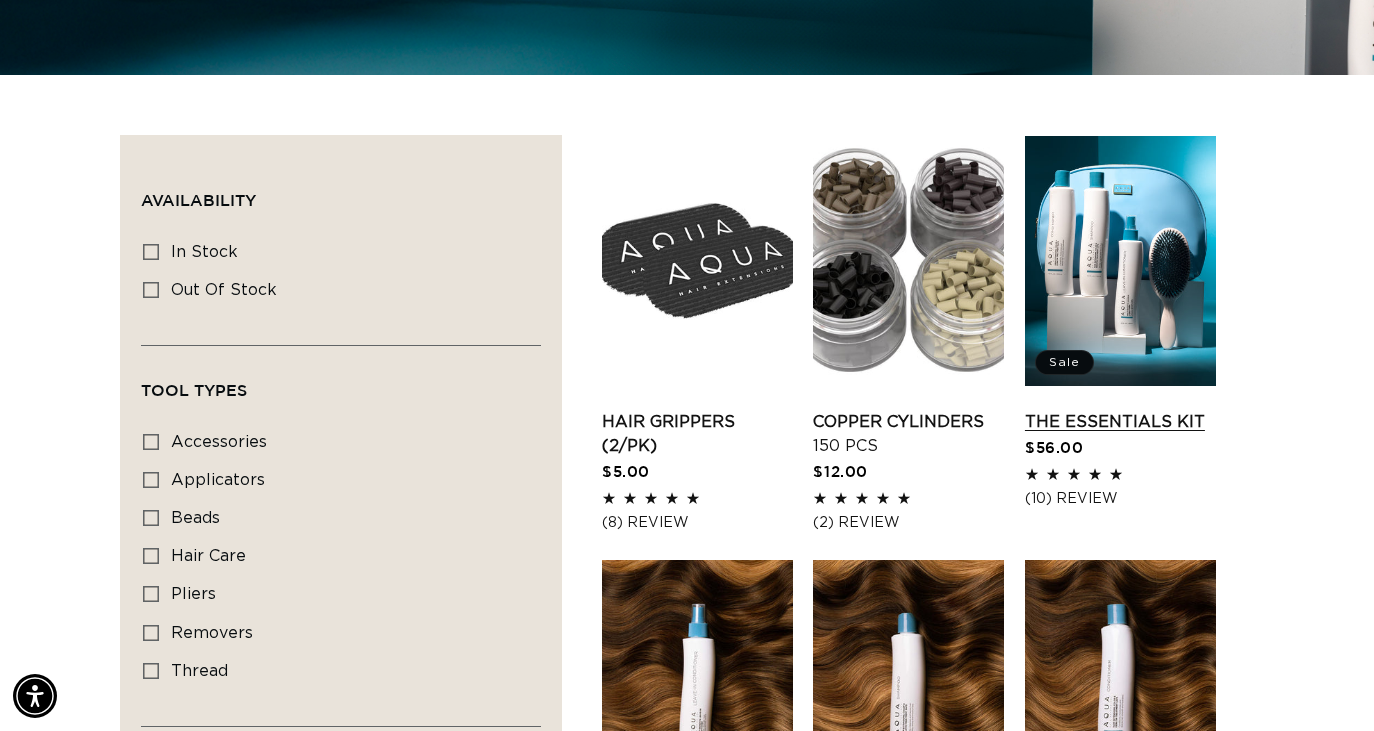 scroll, scrollTop: 0, scrollLeft: 1232, axis: horizontal 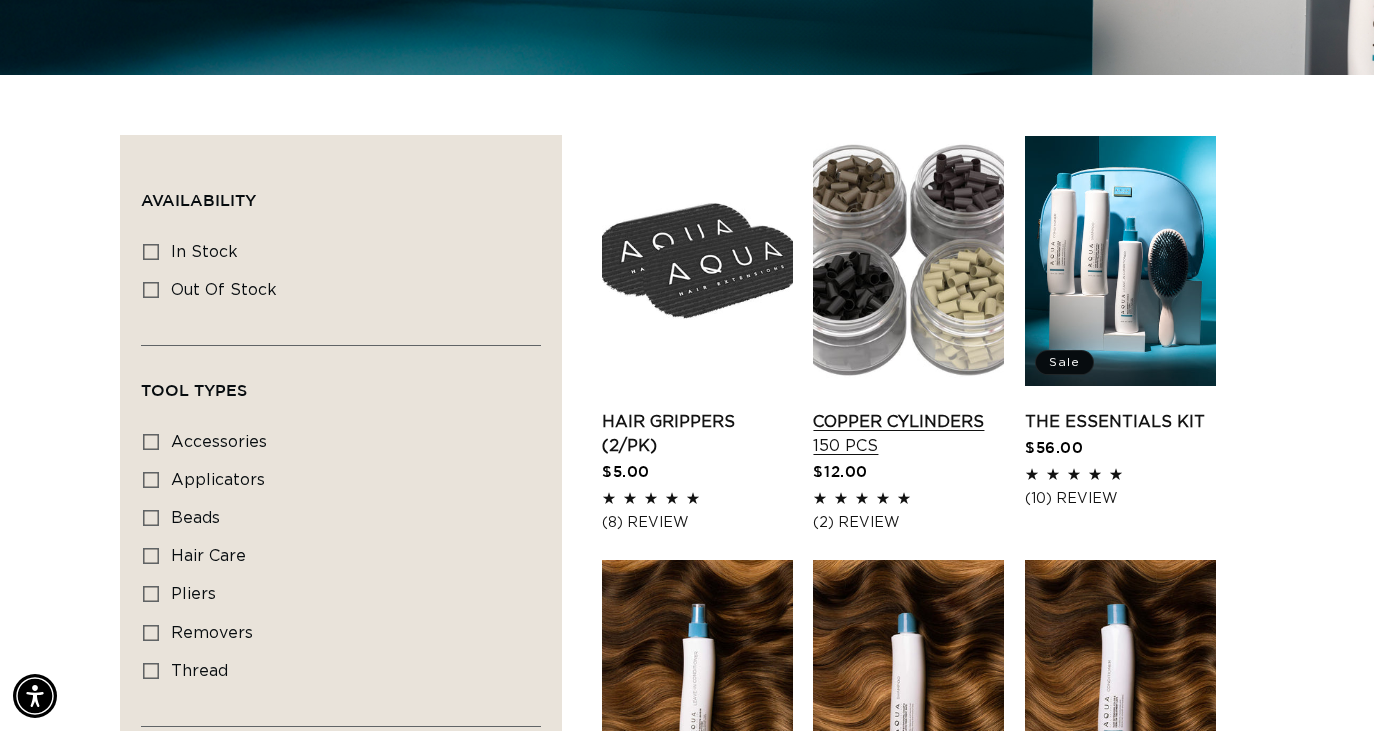 click on "Copper Cylinders
150 pcs" at bounding box center [908, 434] 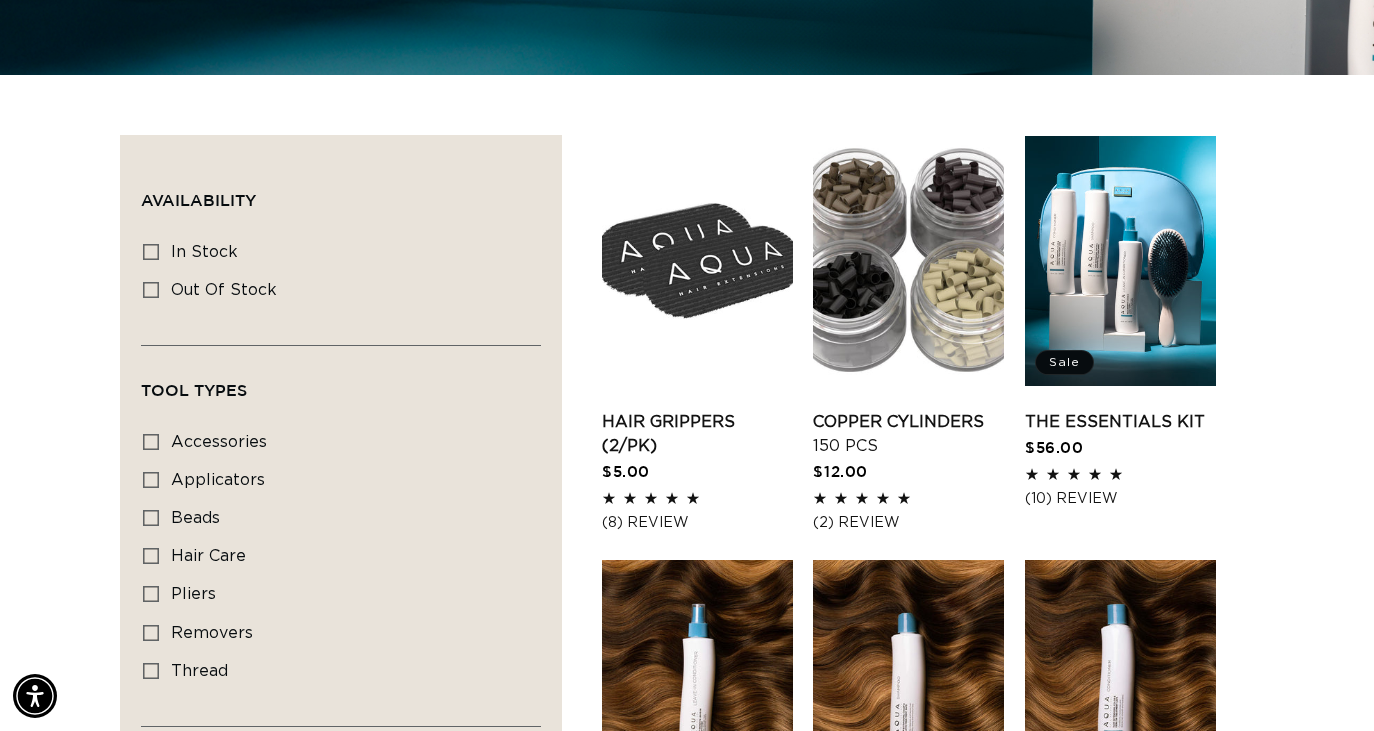 scroll, scrollTop: 0, scrollLeft: 0, axis: both 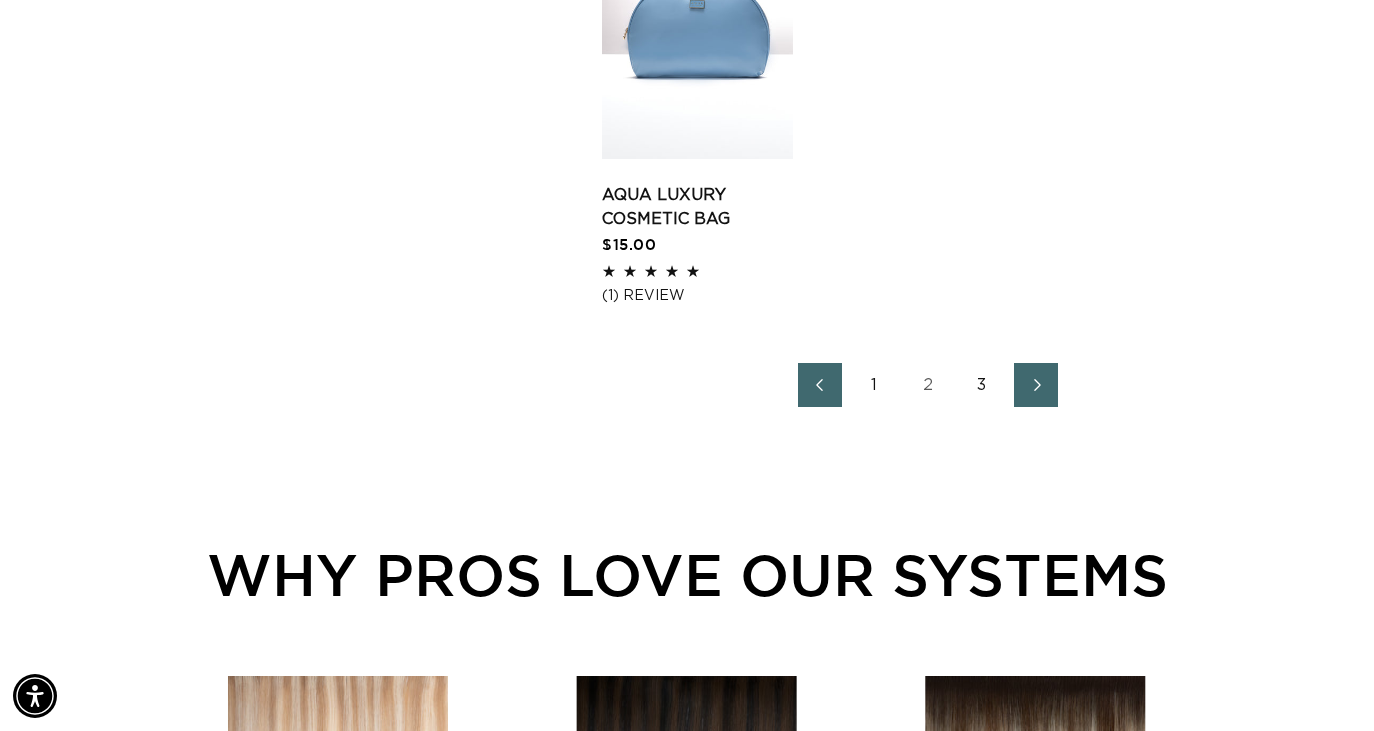 click on "3" at bounding box center [982, 385] 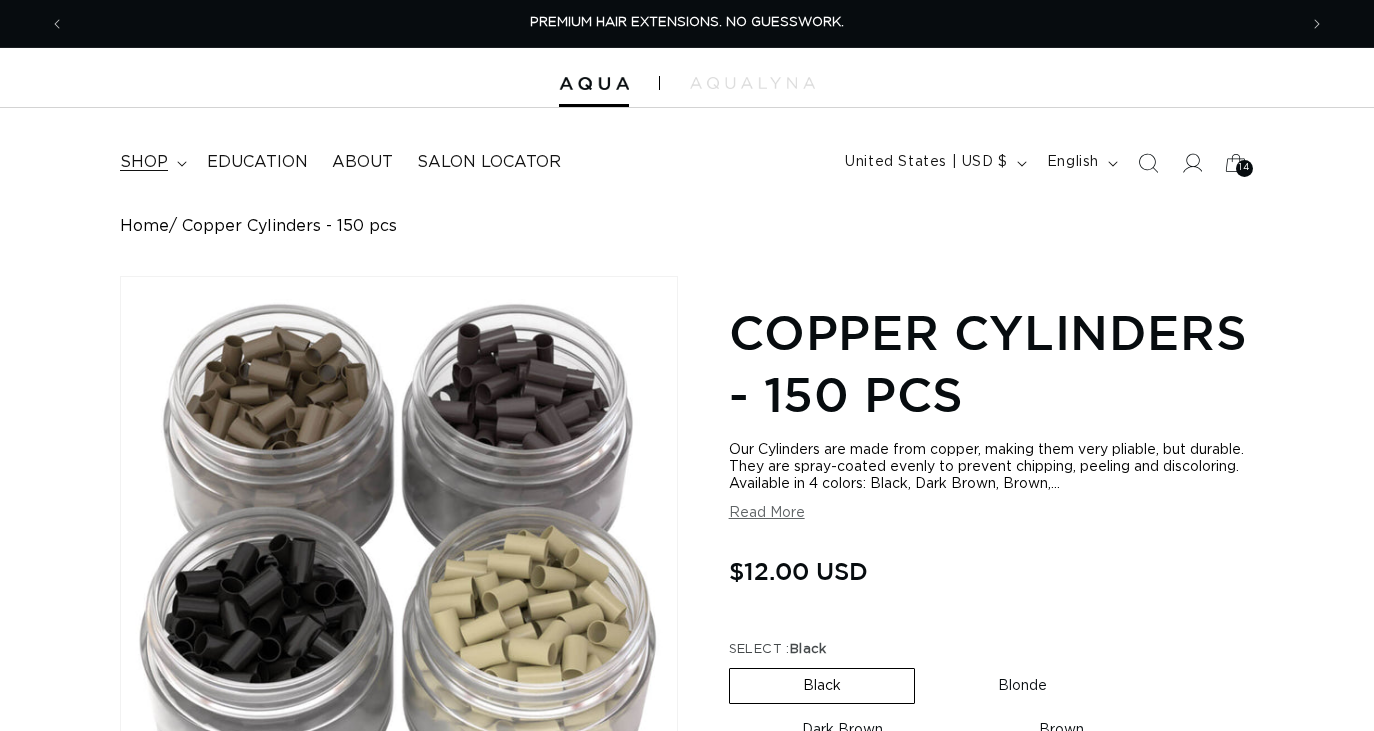 scroll, scrollTop: 0, scrollLeft: 0, axis: both 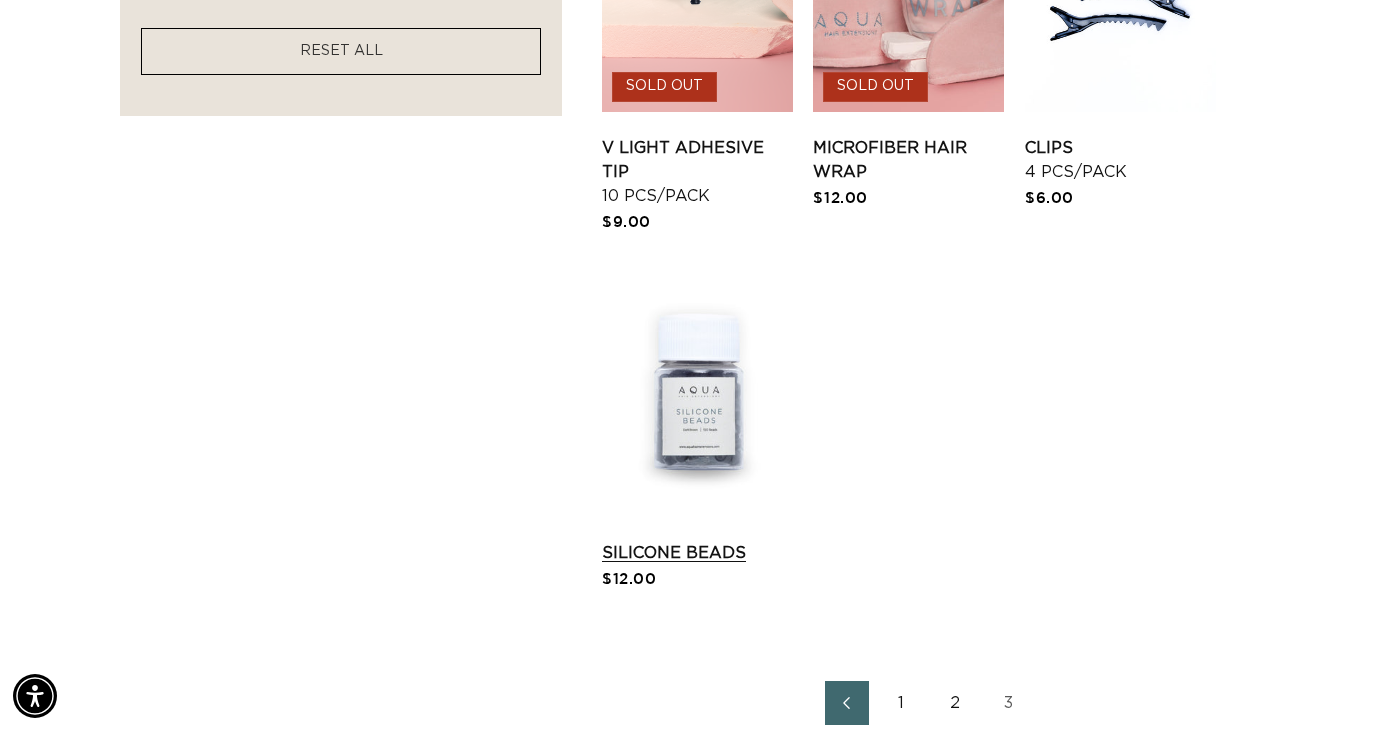 click on "Silicone Beads" at bounding box center [697, 553] 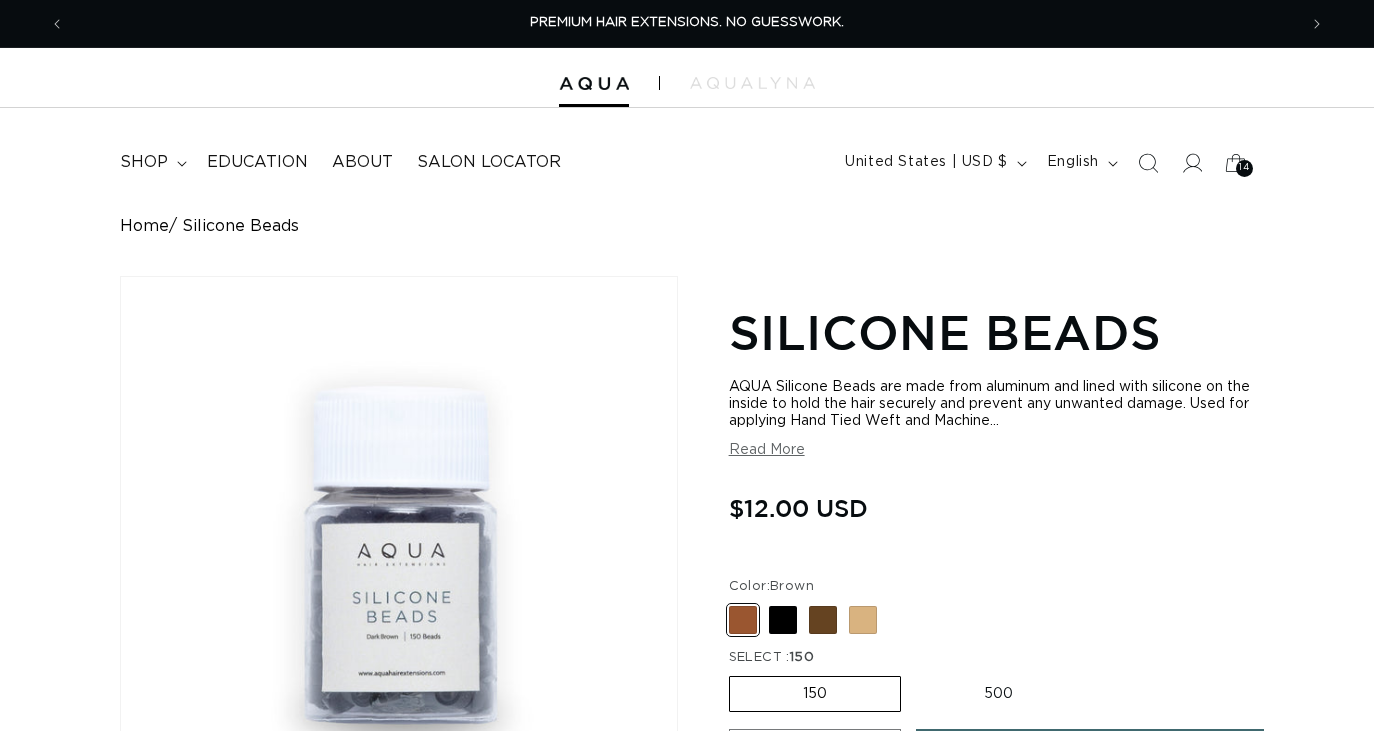 scroll, scrollTop: 0, scrollLeft: 0, axis: both 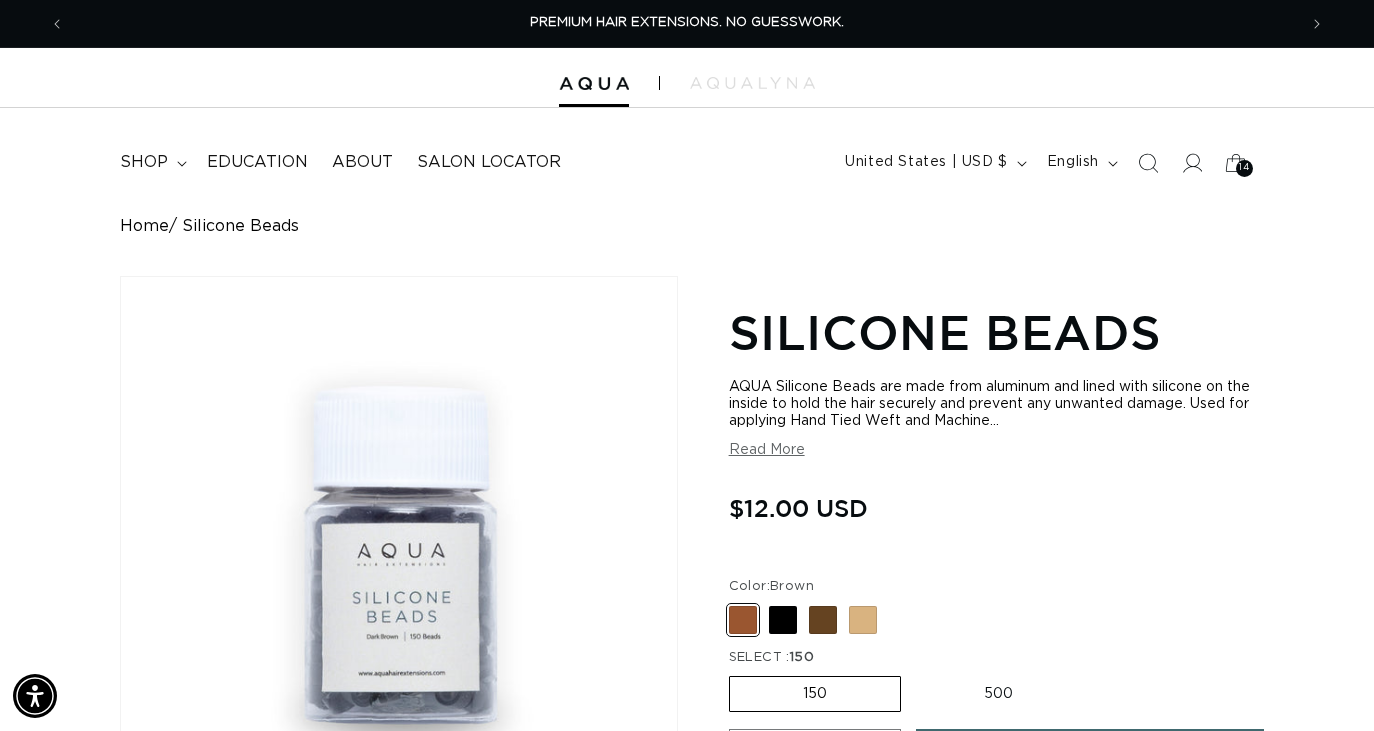 click on "Color:
Brown
Brown
Variant sold out or unavailable
Black
Variant sold out or unavailable
Dark Brown
Variant sold out or unavailable
Blonde
Variant sold out or unavailable" at bounding box center [949, 606] 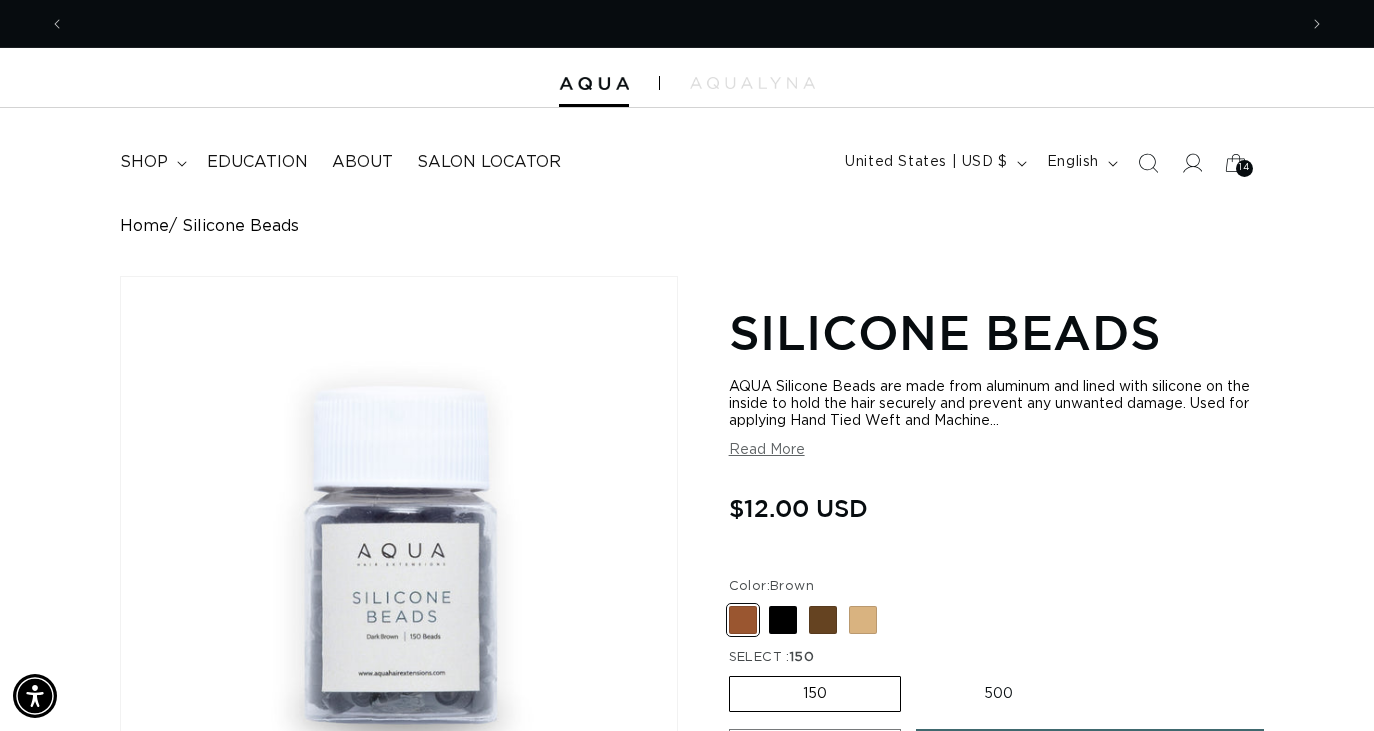 scroll, scrollTop: 0, scrollLeft: 1232, axis: horizontal 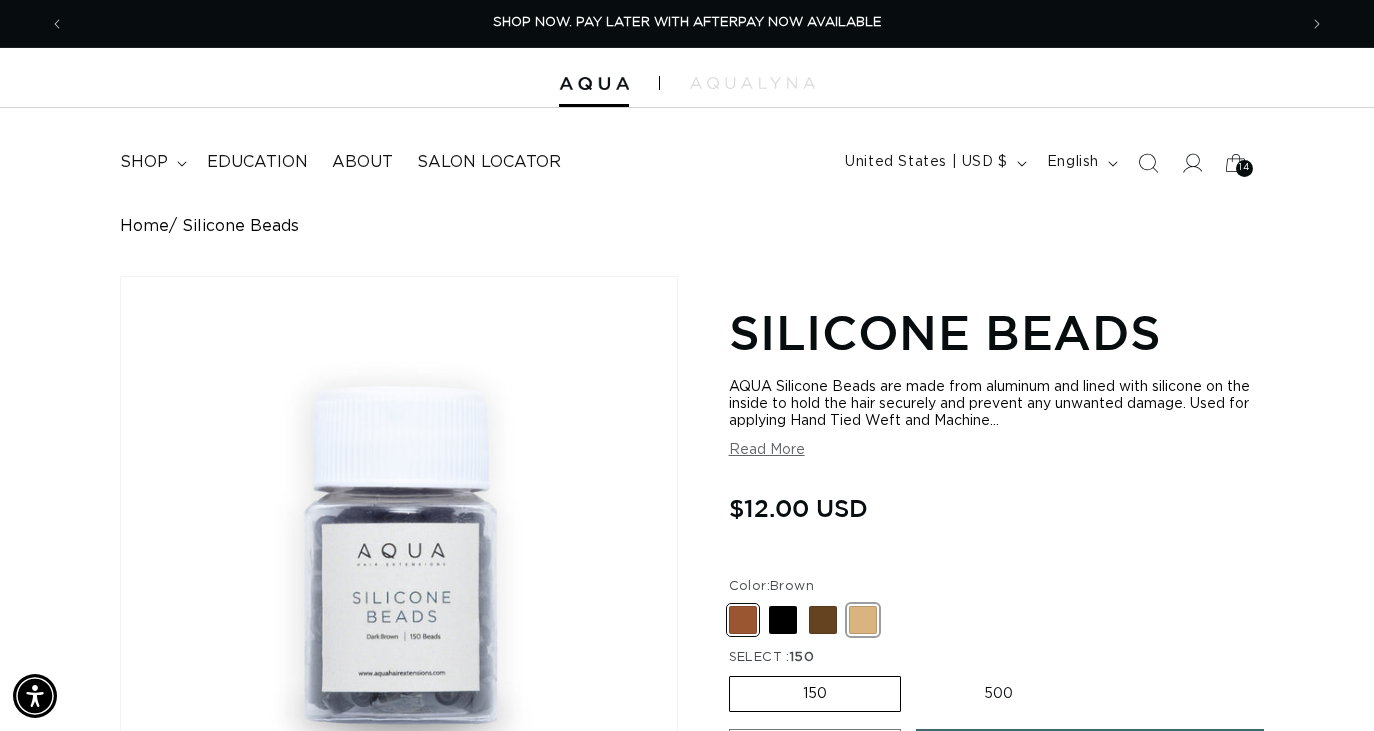 click at bounding box center (863, 620) 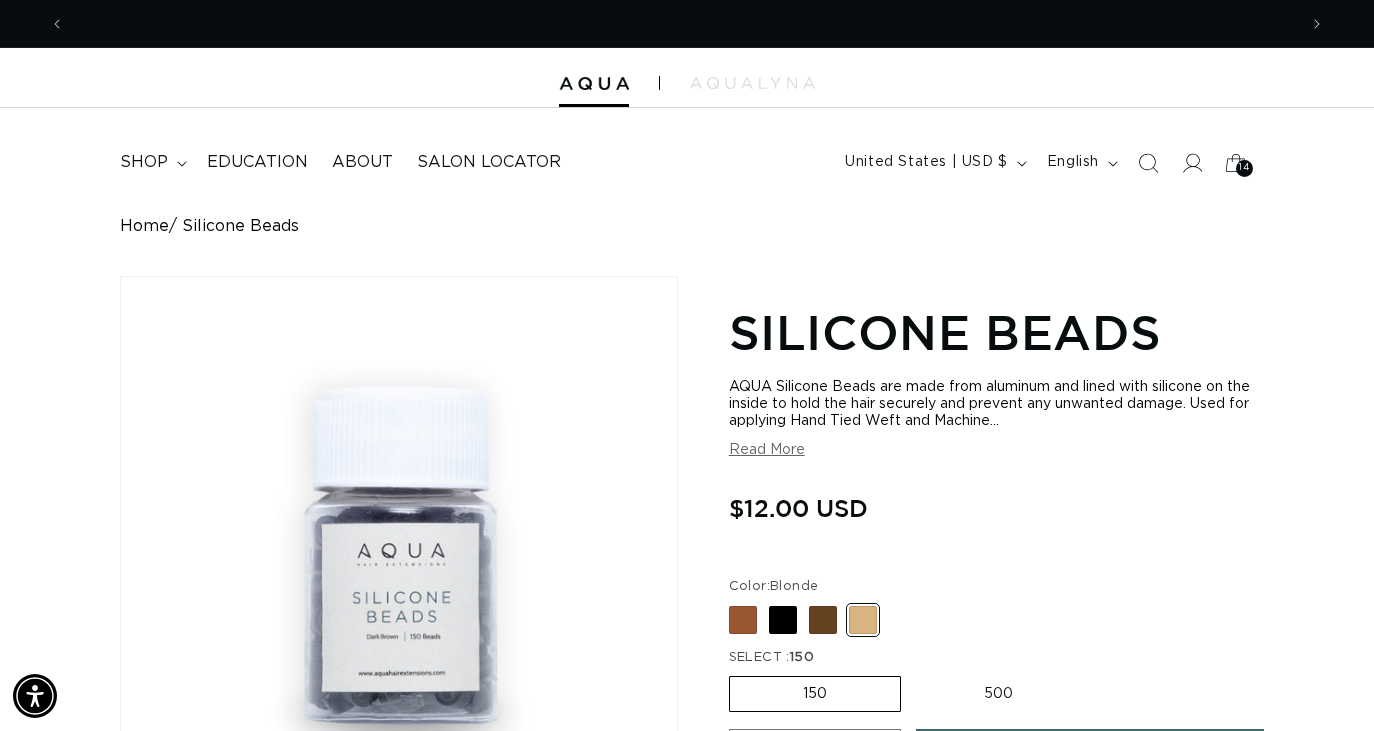 scroll, scrollTop: 0, scrollLeft: 2464, axis: horizontal 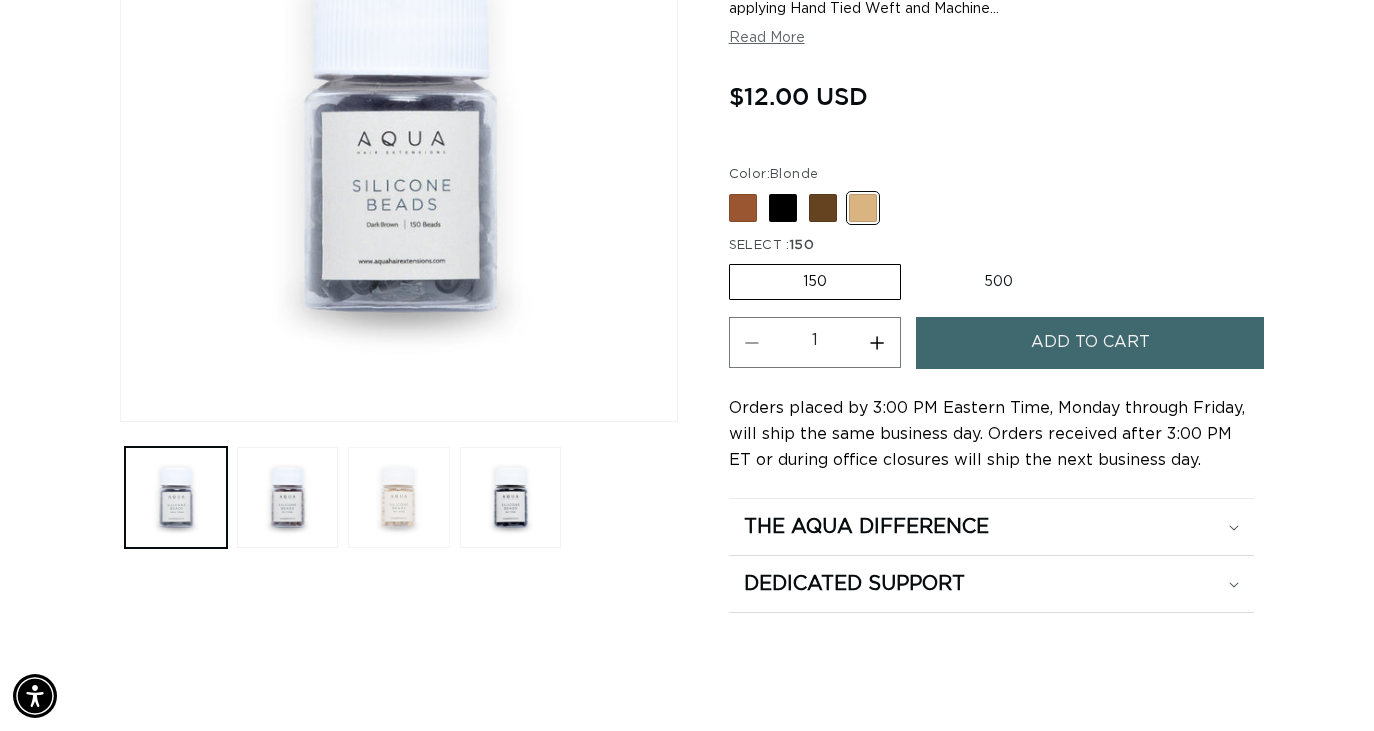 click at bounding box center [399, 498] 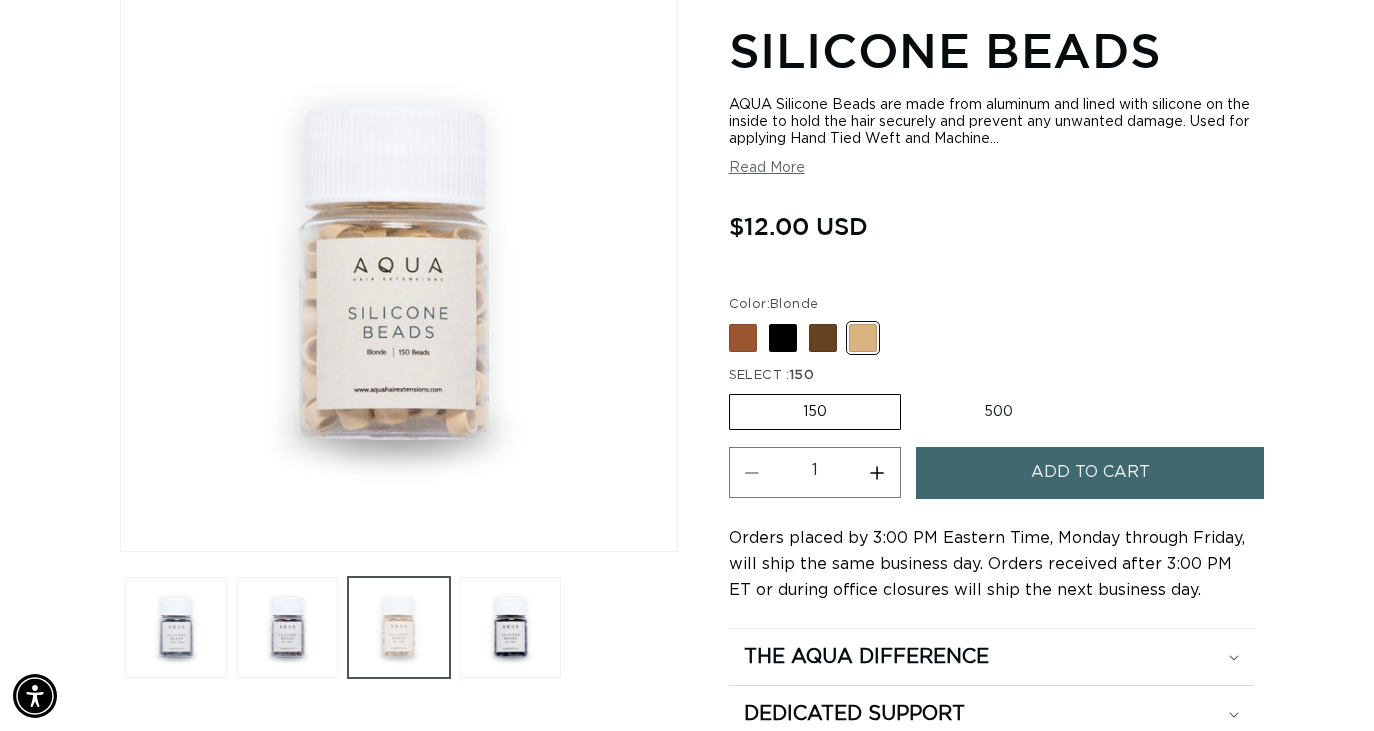 scroll, scrollTop: 276, scrollLeft: 0, axis: vertical 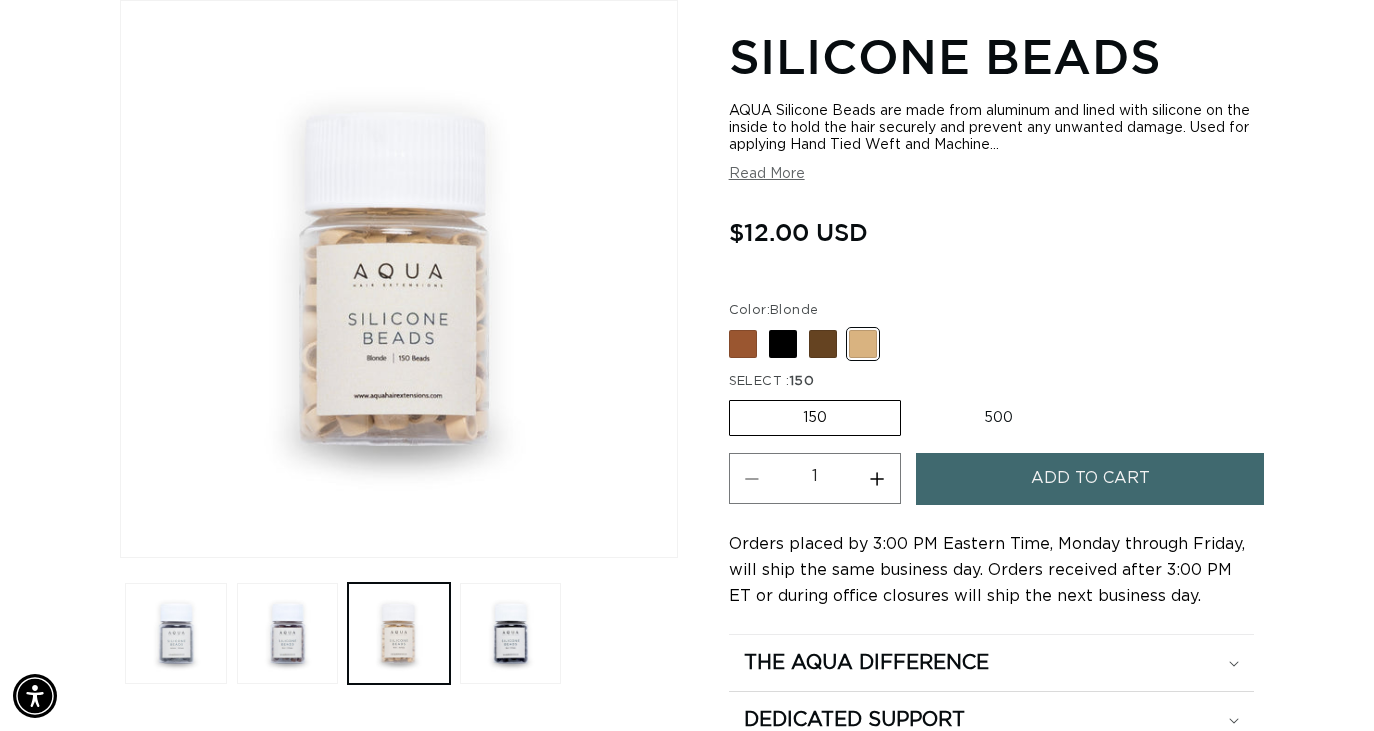 click on "500 Variant sold out or unavailable" at bounding box center (998, 418) 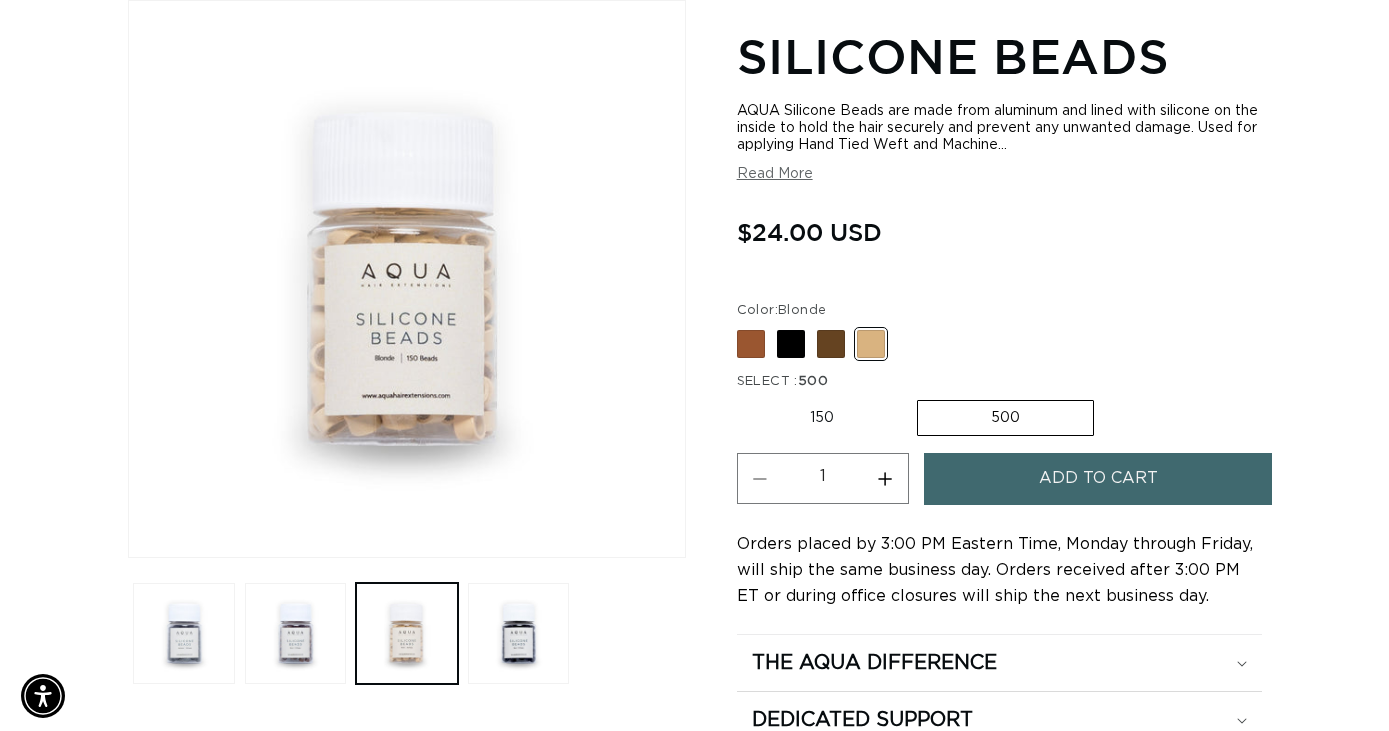 scroll, scrollTop: 0, scrollLeft: 1232, axis: horizontal 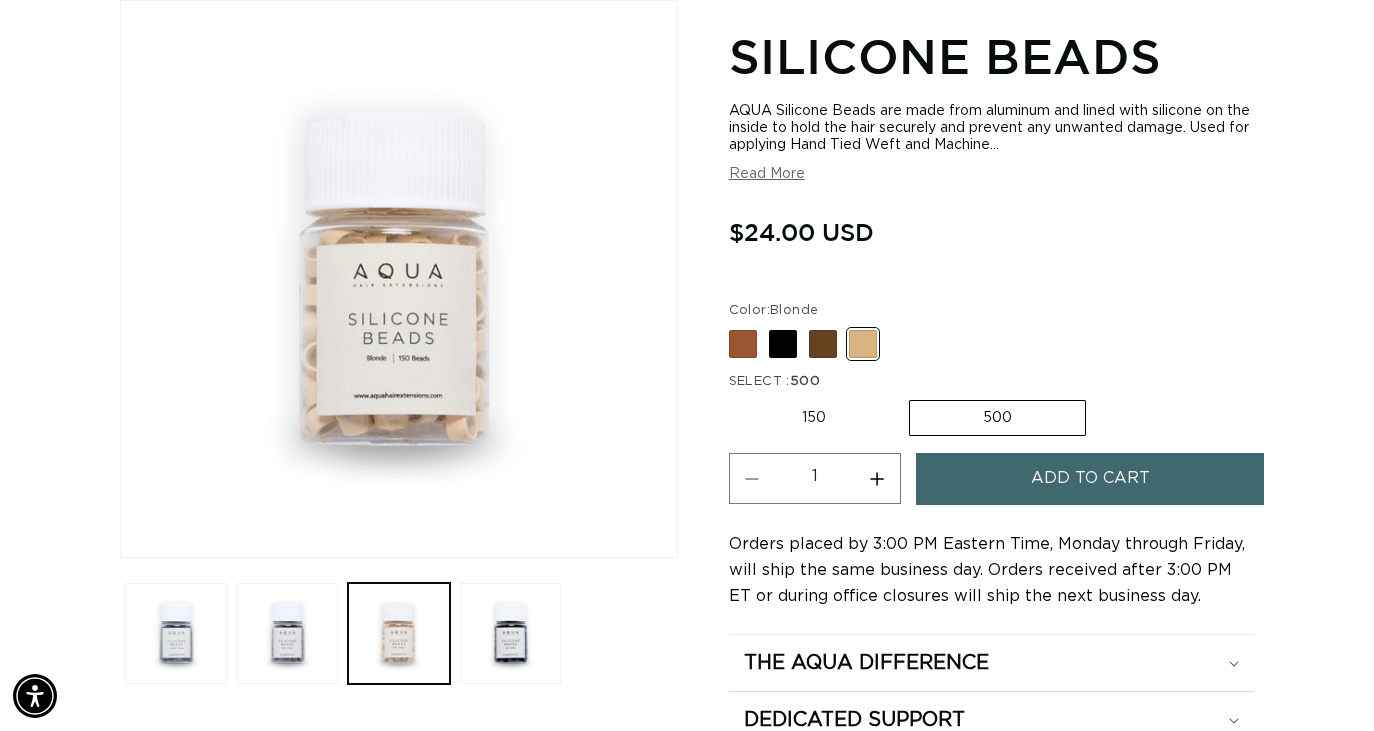 click on "150 Variant sold out or unavailable" at bounding box center (814, 418) 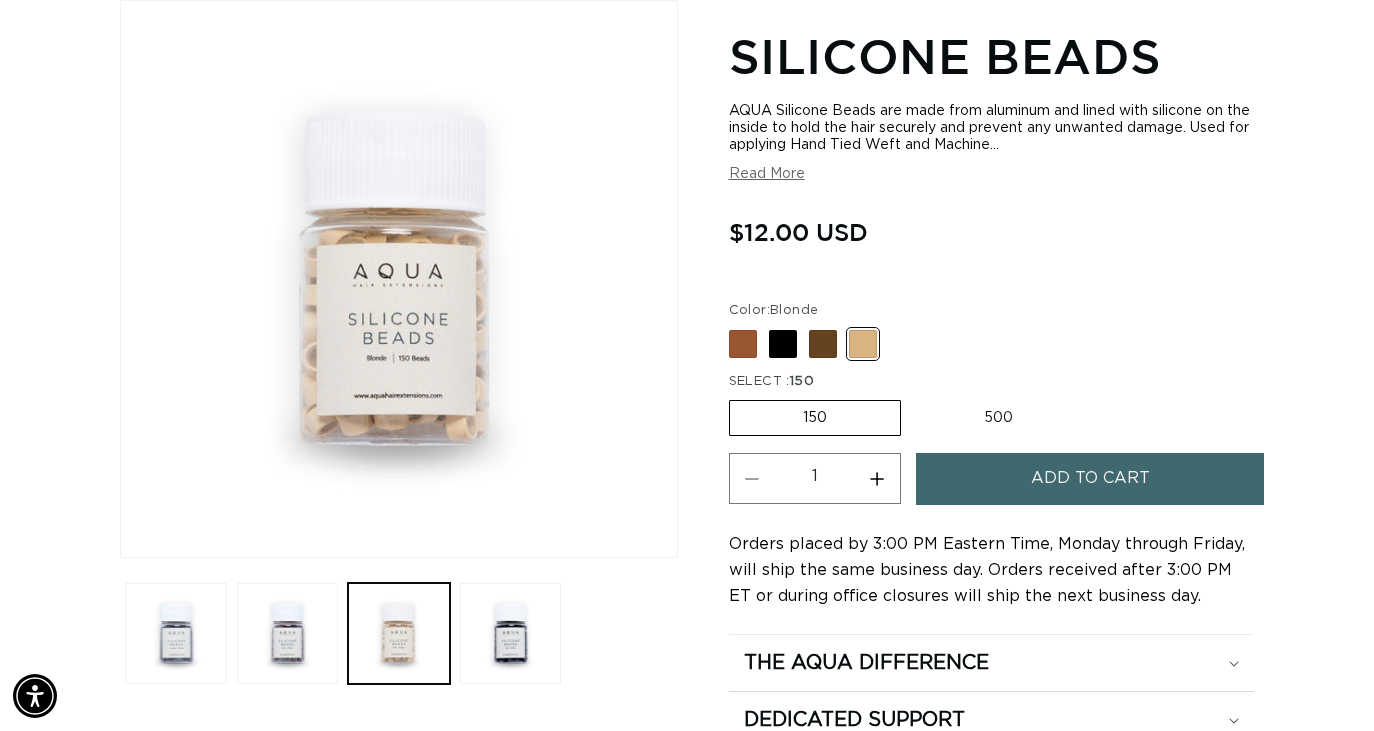 click on "Add to cart" at bounding box center [1090, 478] 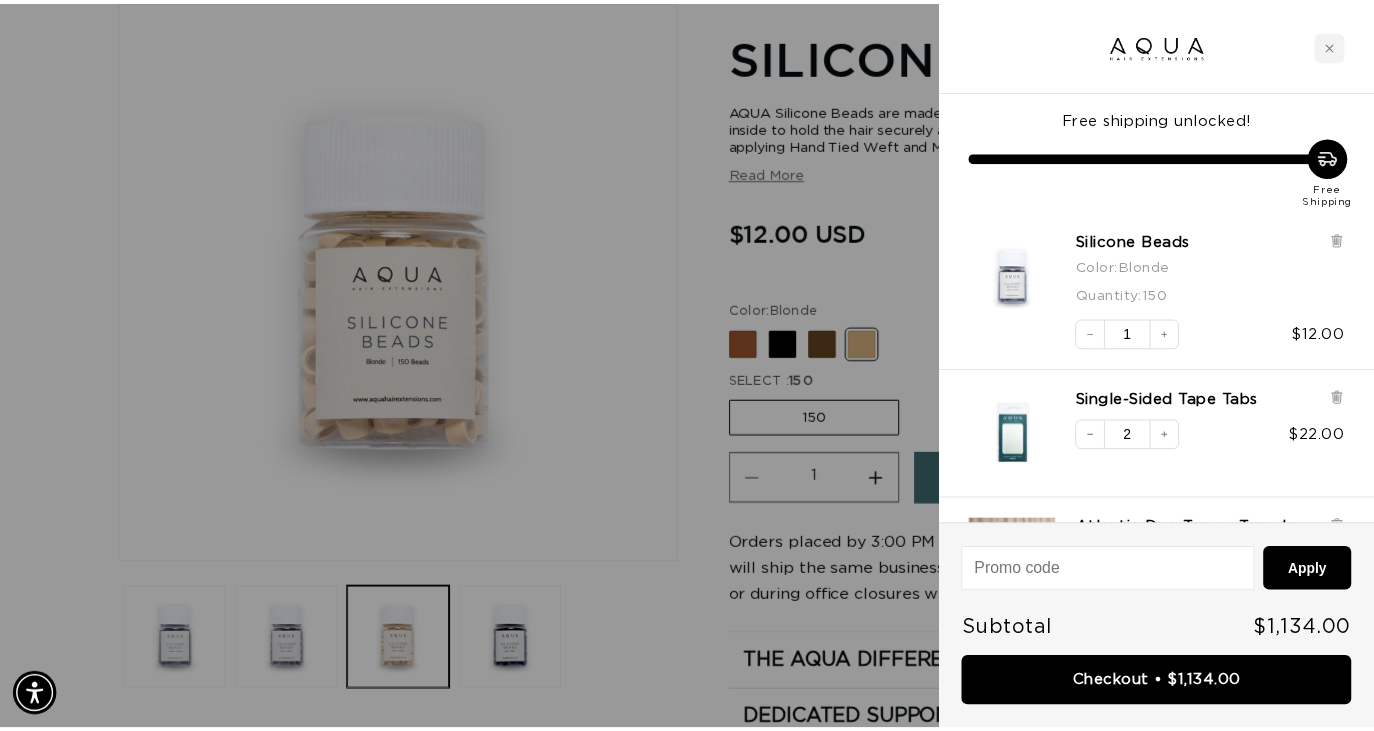 scroll, scrollTop: 0, scrollLeft: 0, axis: both 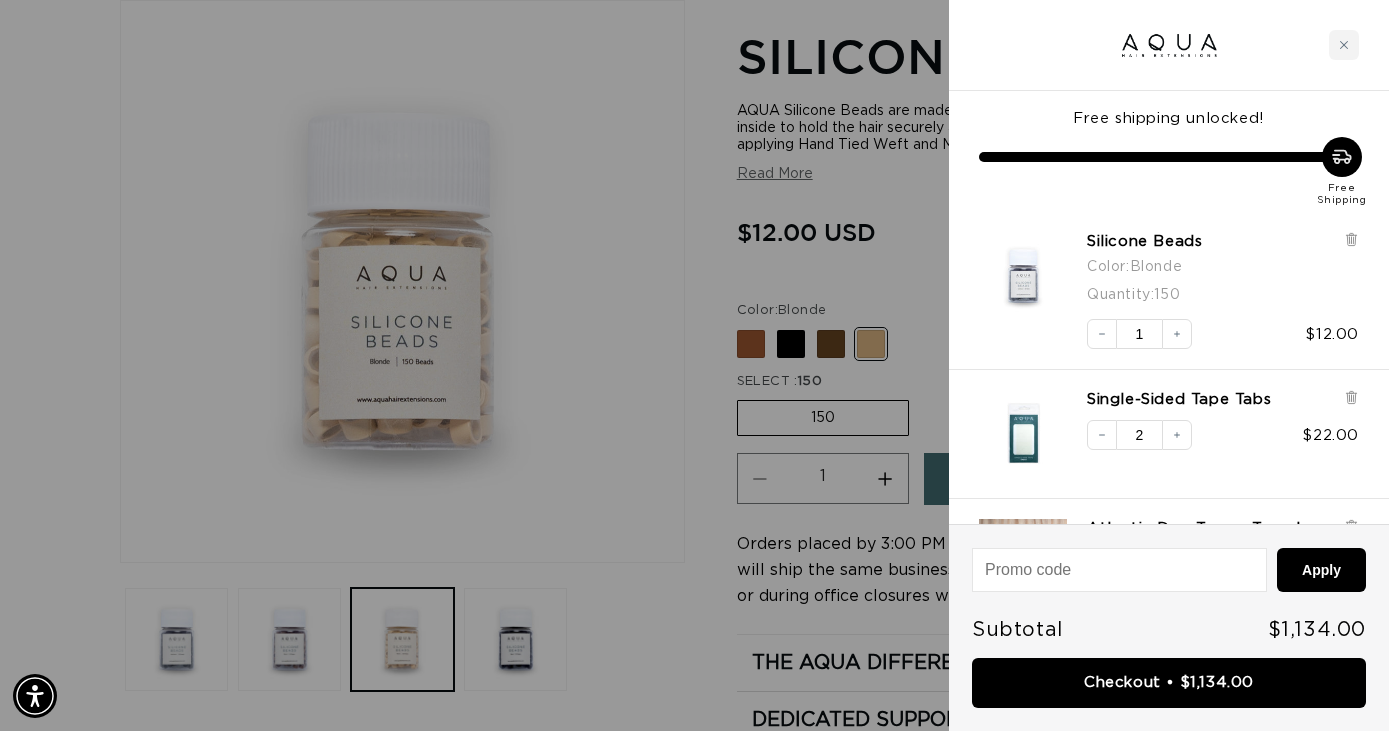 click at bounding box center (694, 365) 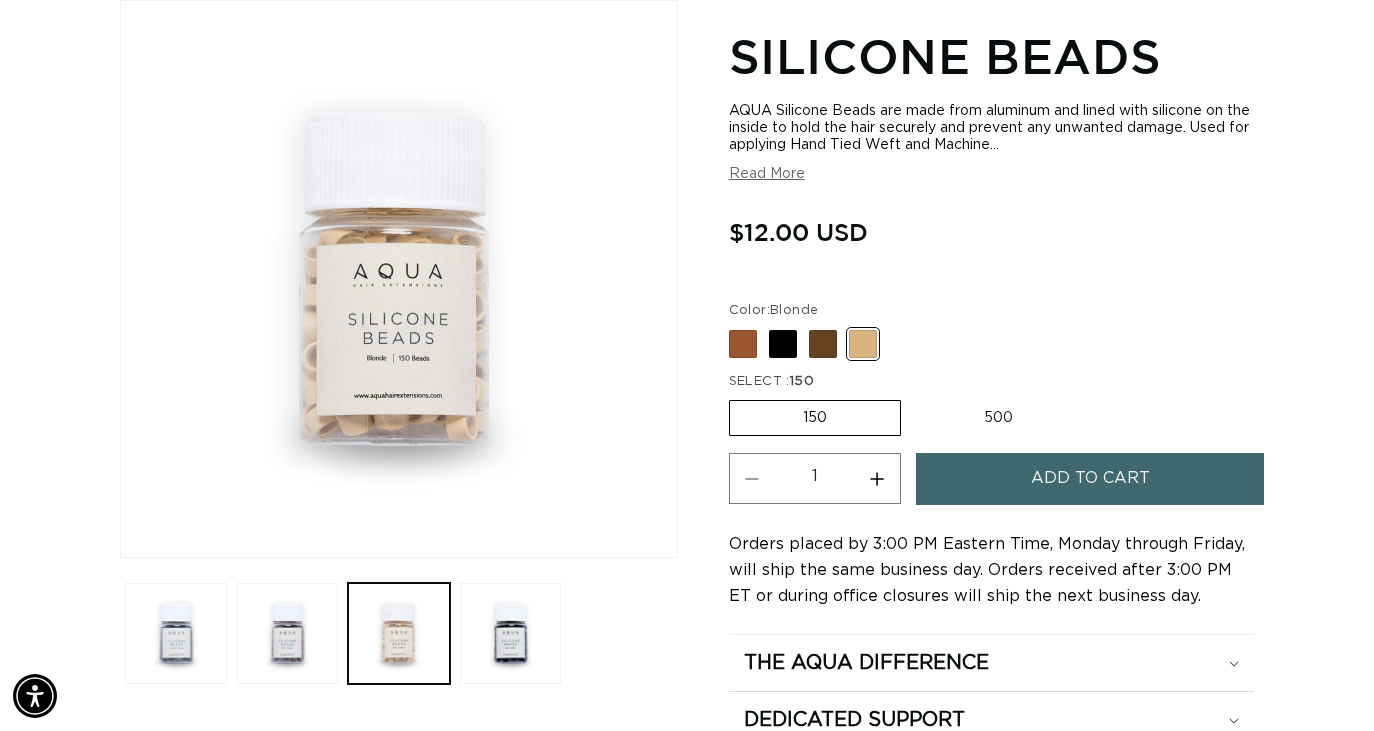 scroll, scrollTop: 0, scrollLeft: 1232, axis: horizontal 